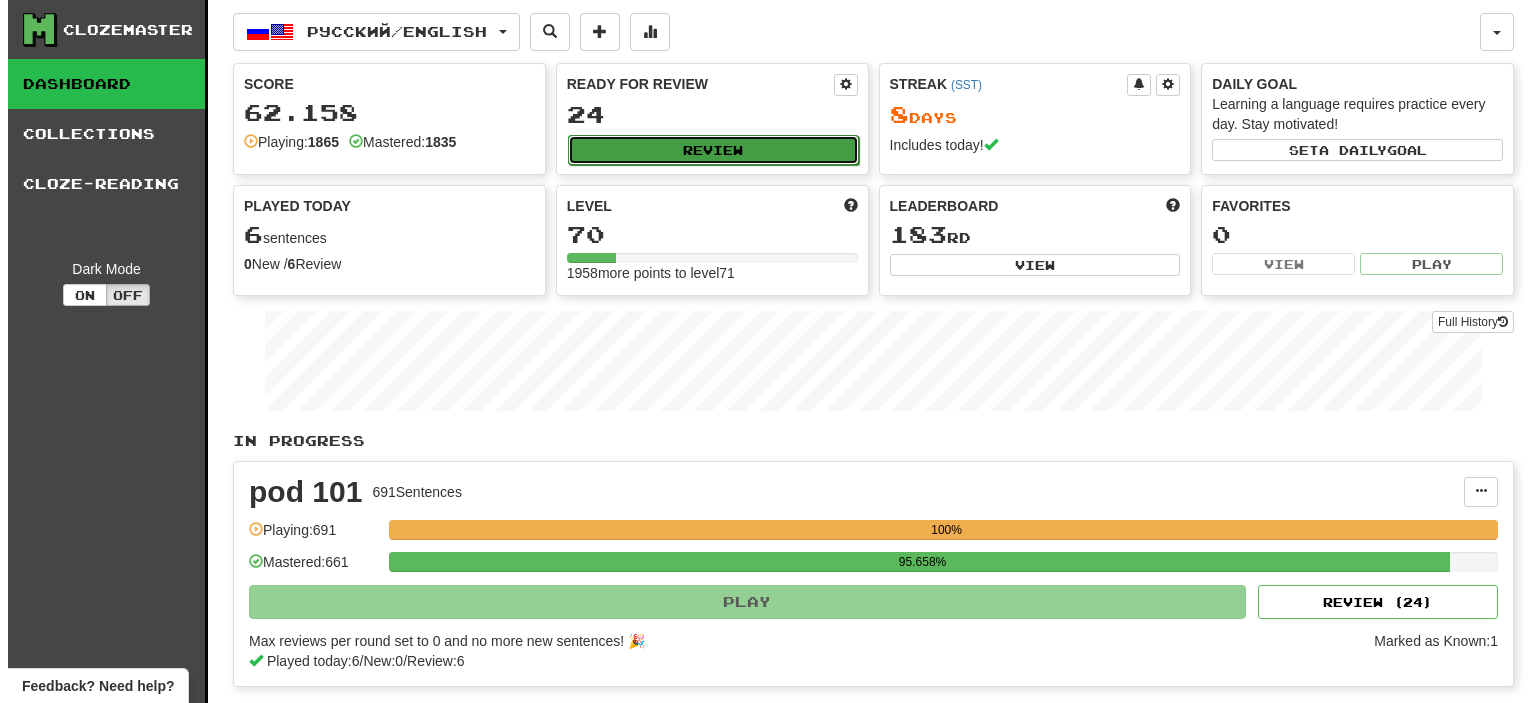 scroll, scrollTop: 0, scrollLeft: 0, axis: both 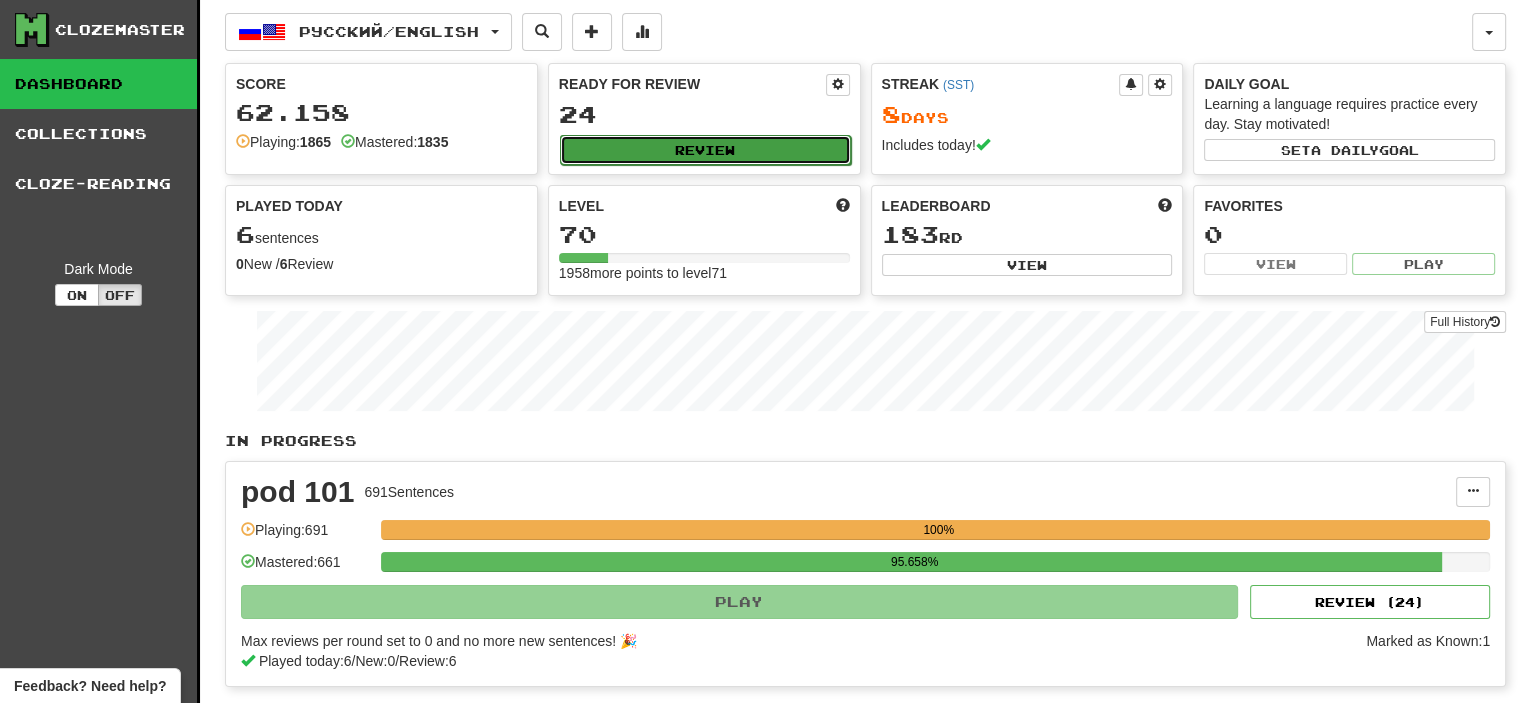 drag, startPoint x: 0, startPoint y: 0, endPoint x: 710, endPoint y: 151, distance: 725.87946 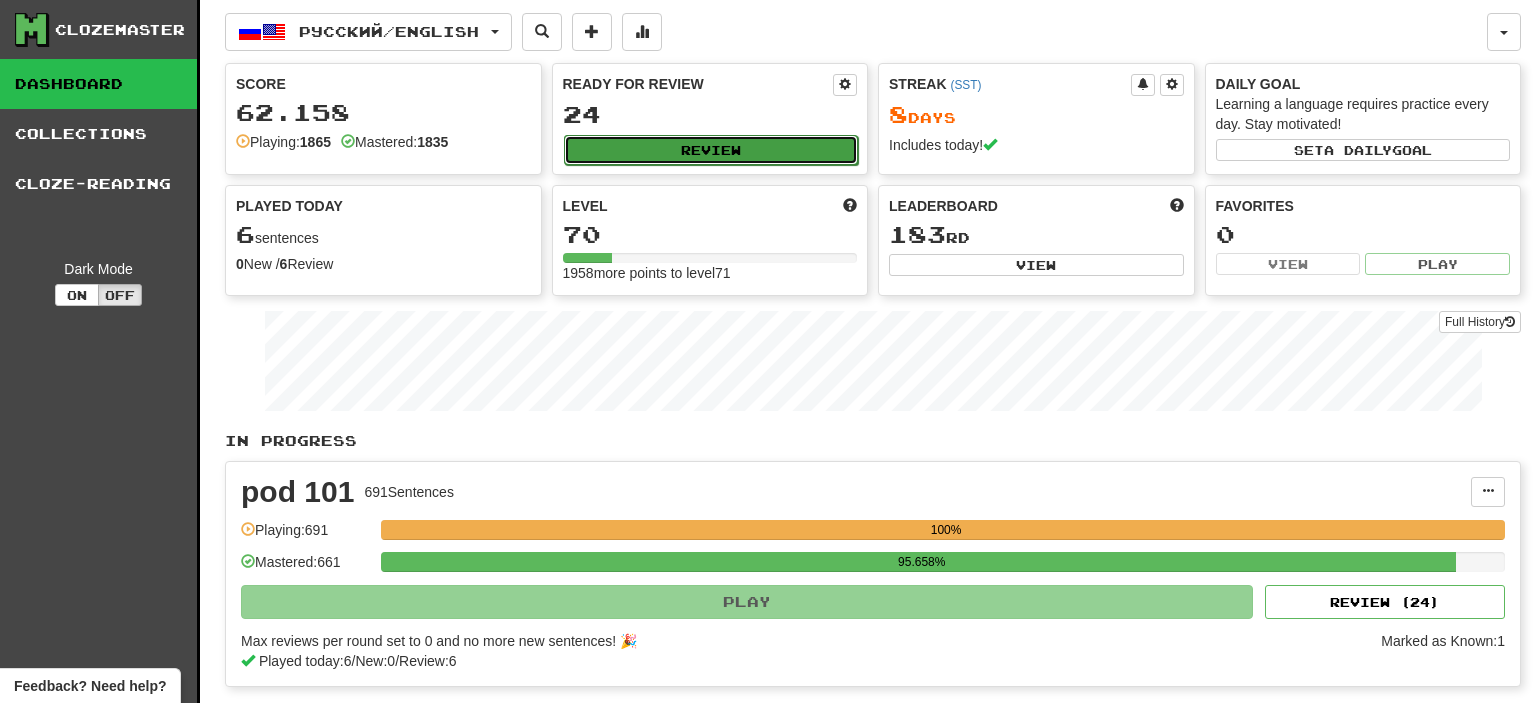 select on "**" 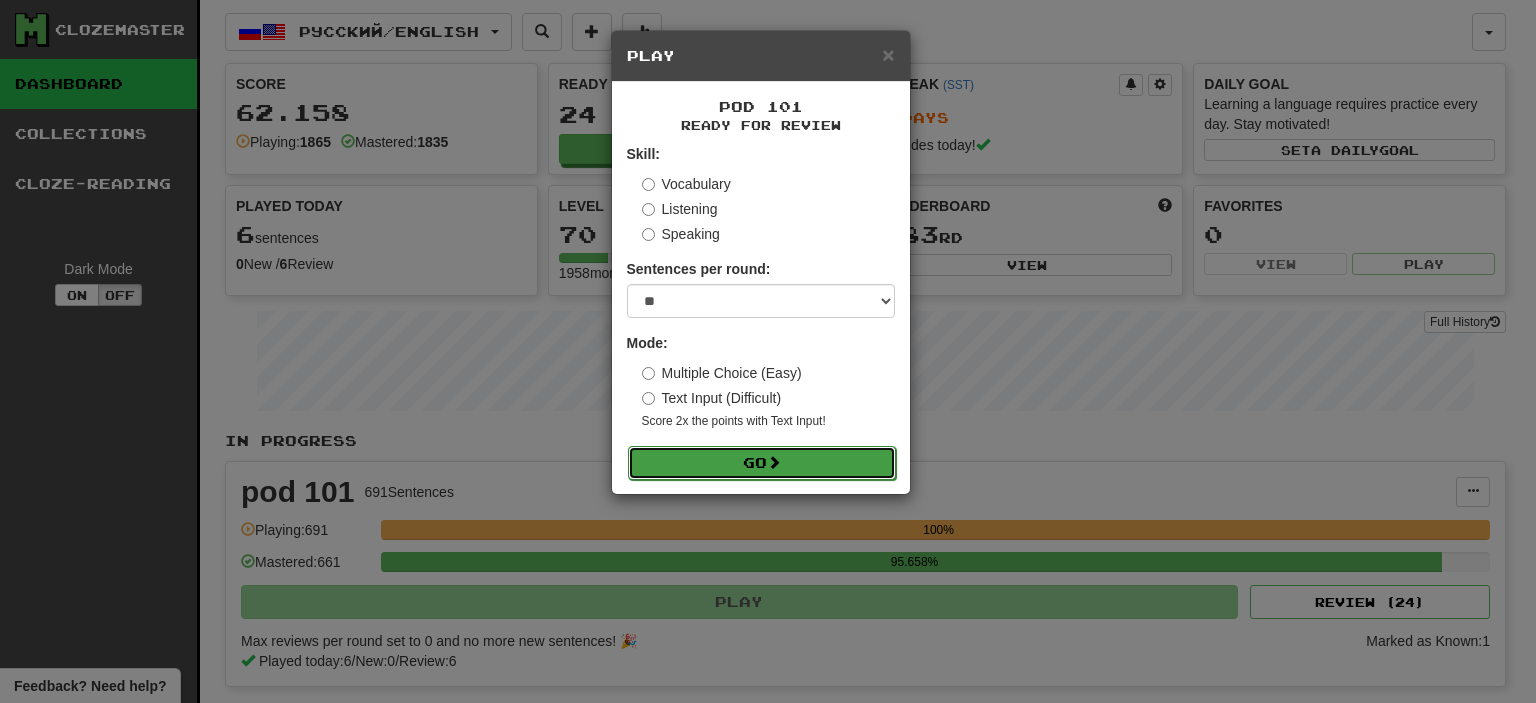 click on "Go" at bounding box center [762, 463] 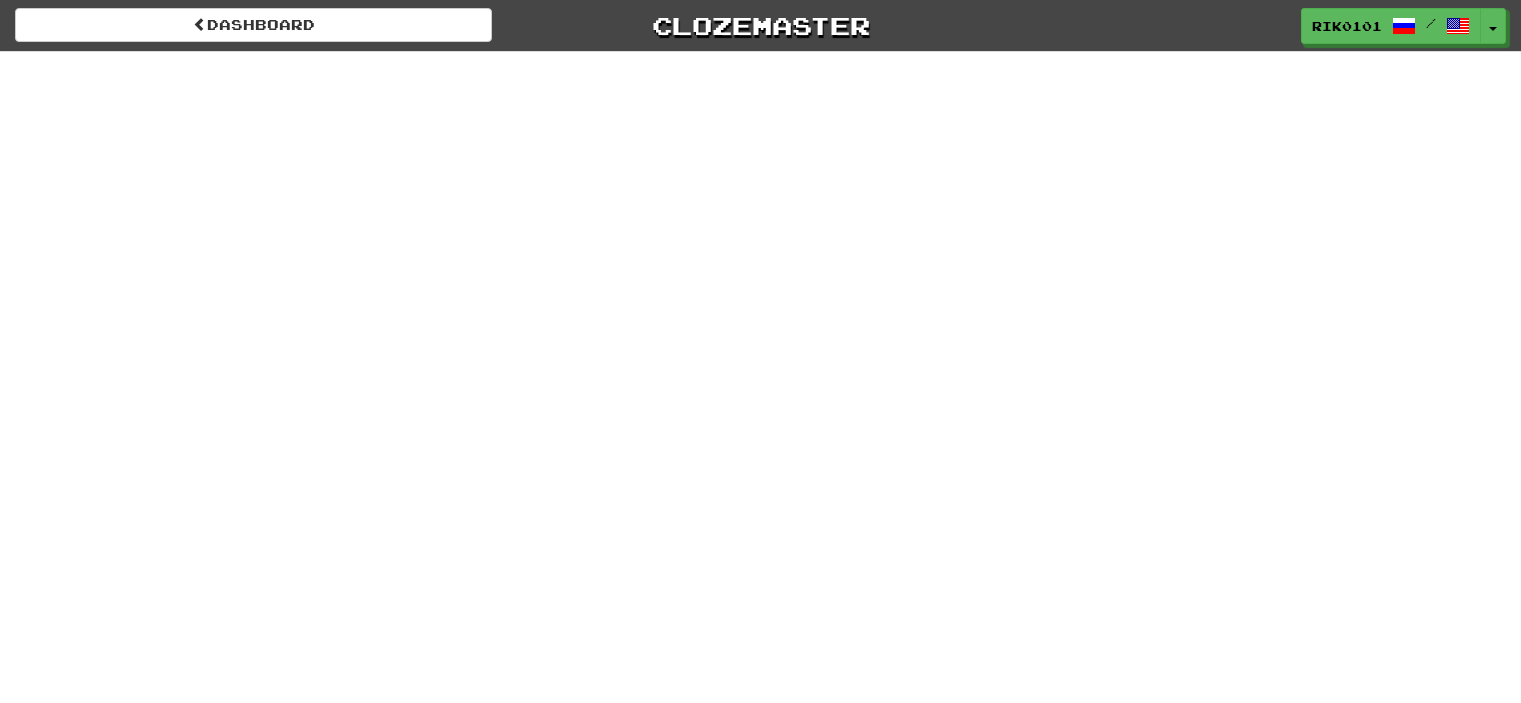 scroll, scrollTop: 0, scrollLeft: 0, axis: both 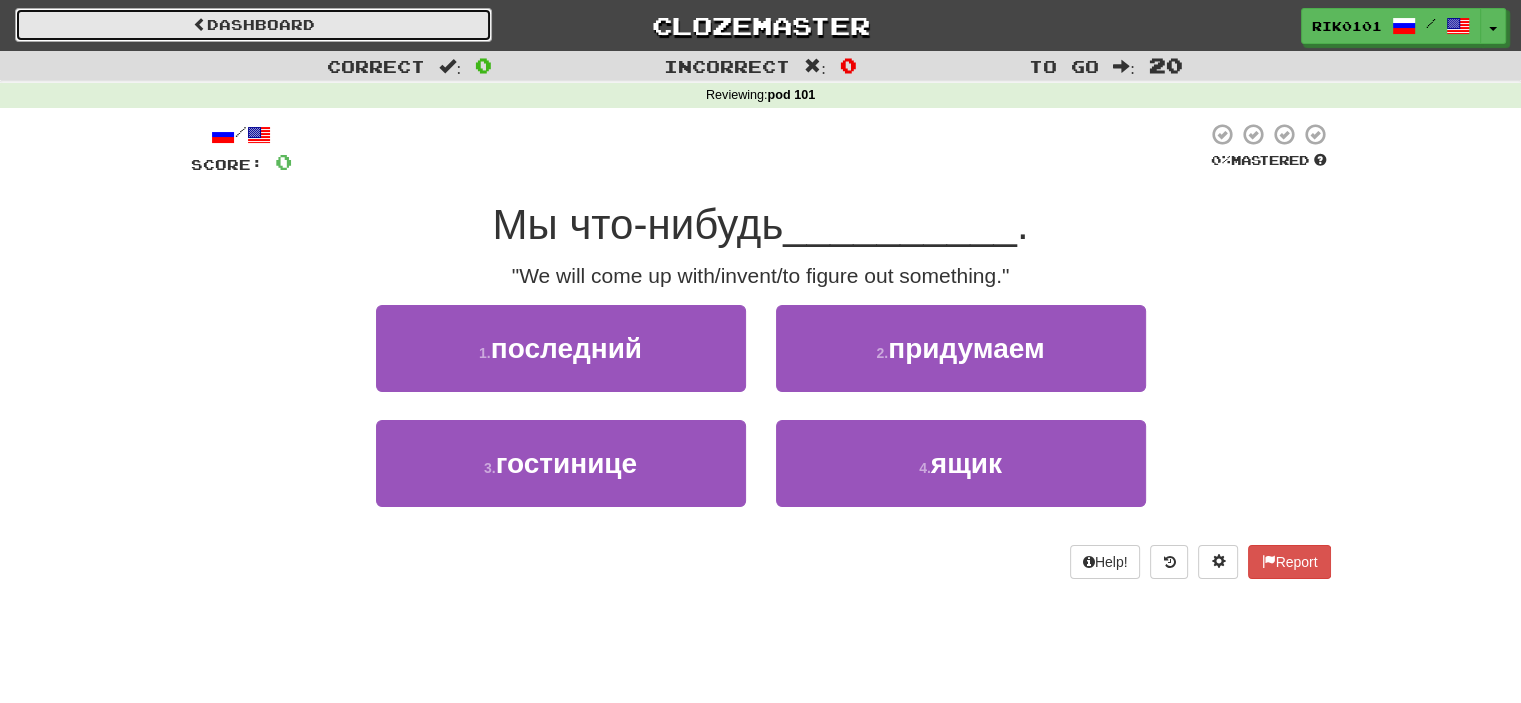 click on "Dashboard" at bounding box center (253, 25) 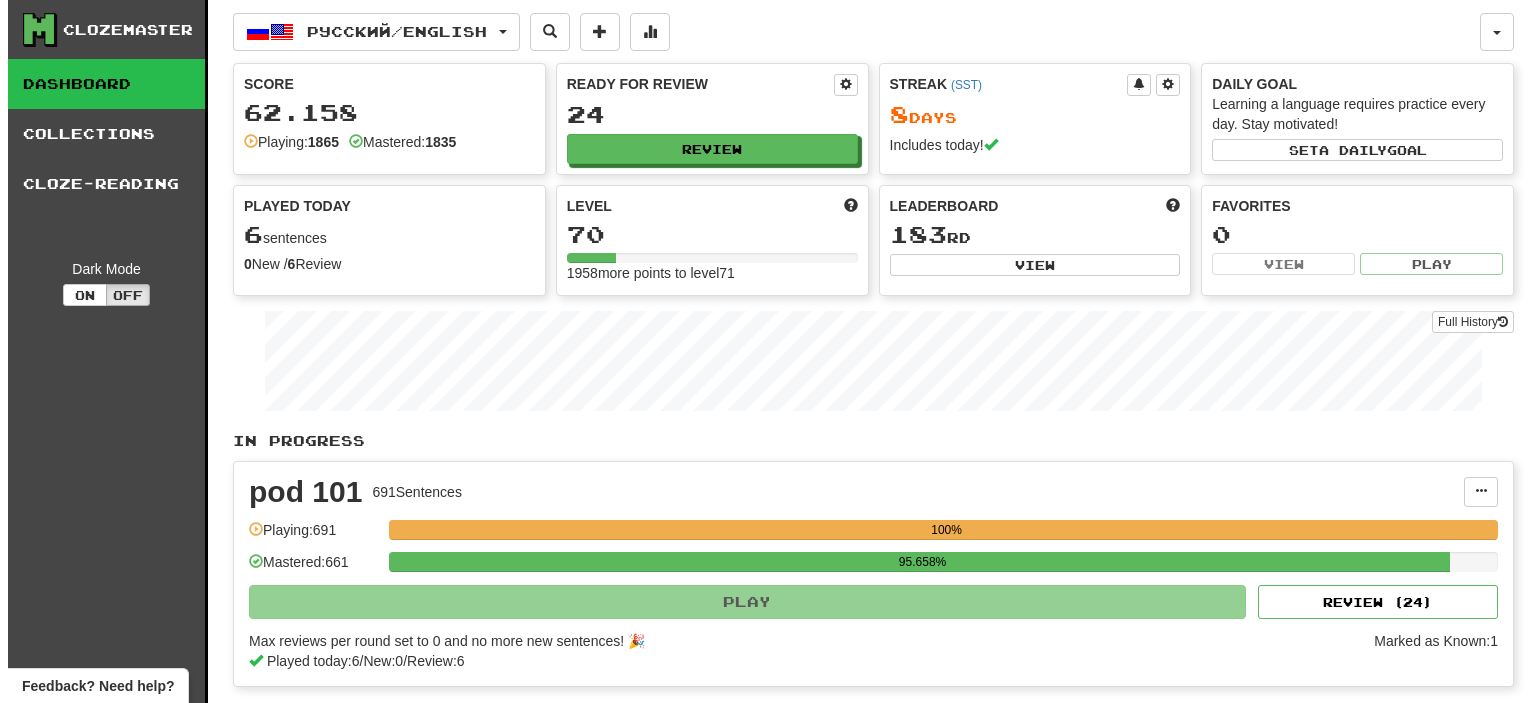 scroll, scrollTop: 0, scrollLeft: 0, axis: both 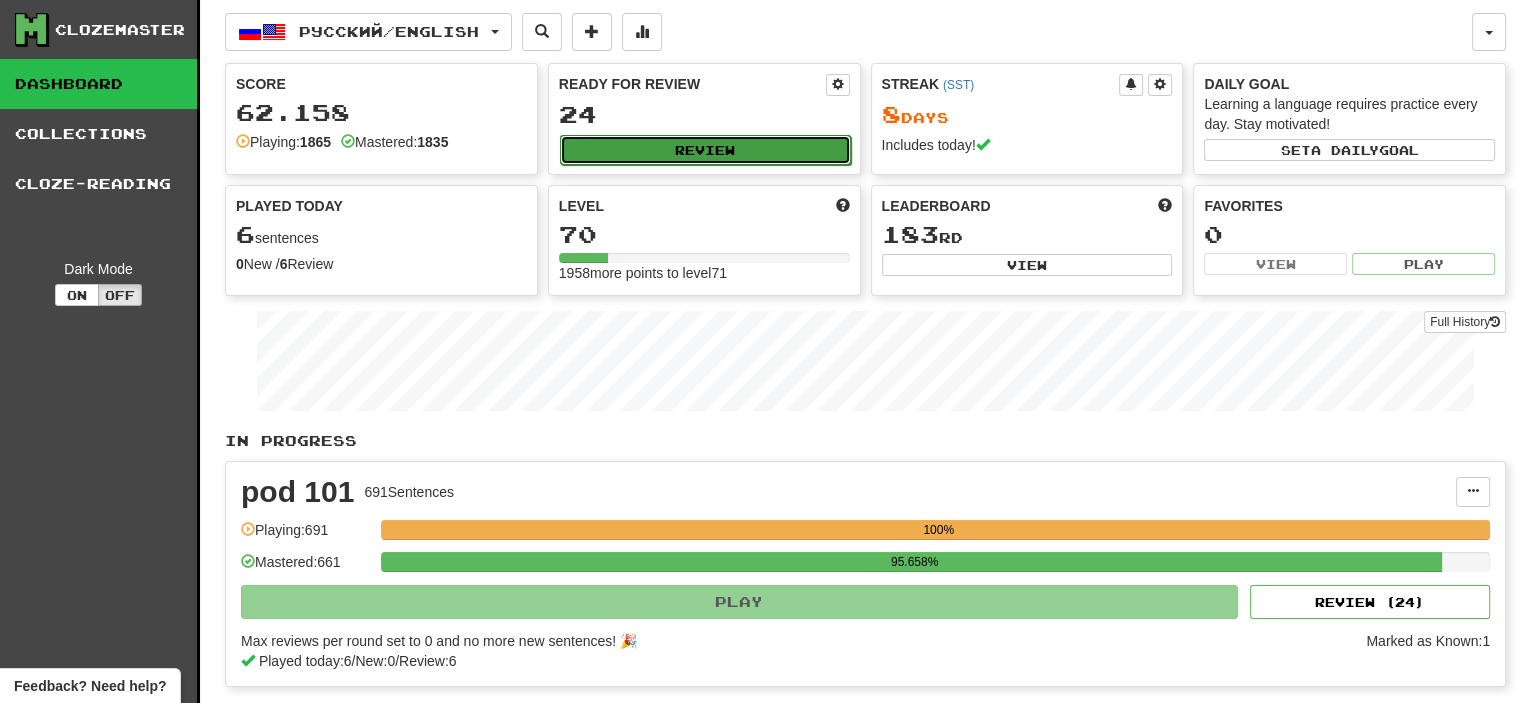 click on "Review" at bounding box center [705, 150] 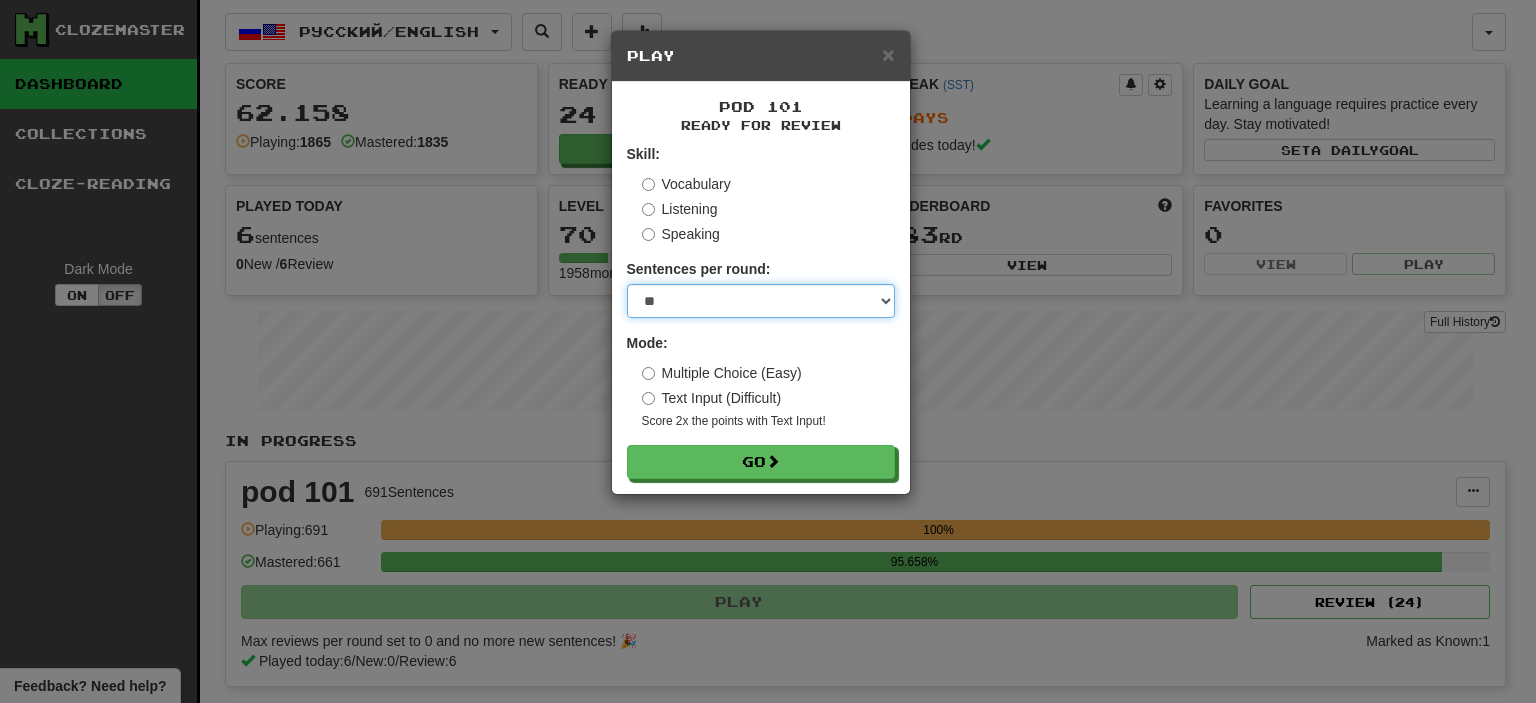 click on "* ** ** ** ** ** *** ********" at bounding box center (761, 301) 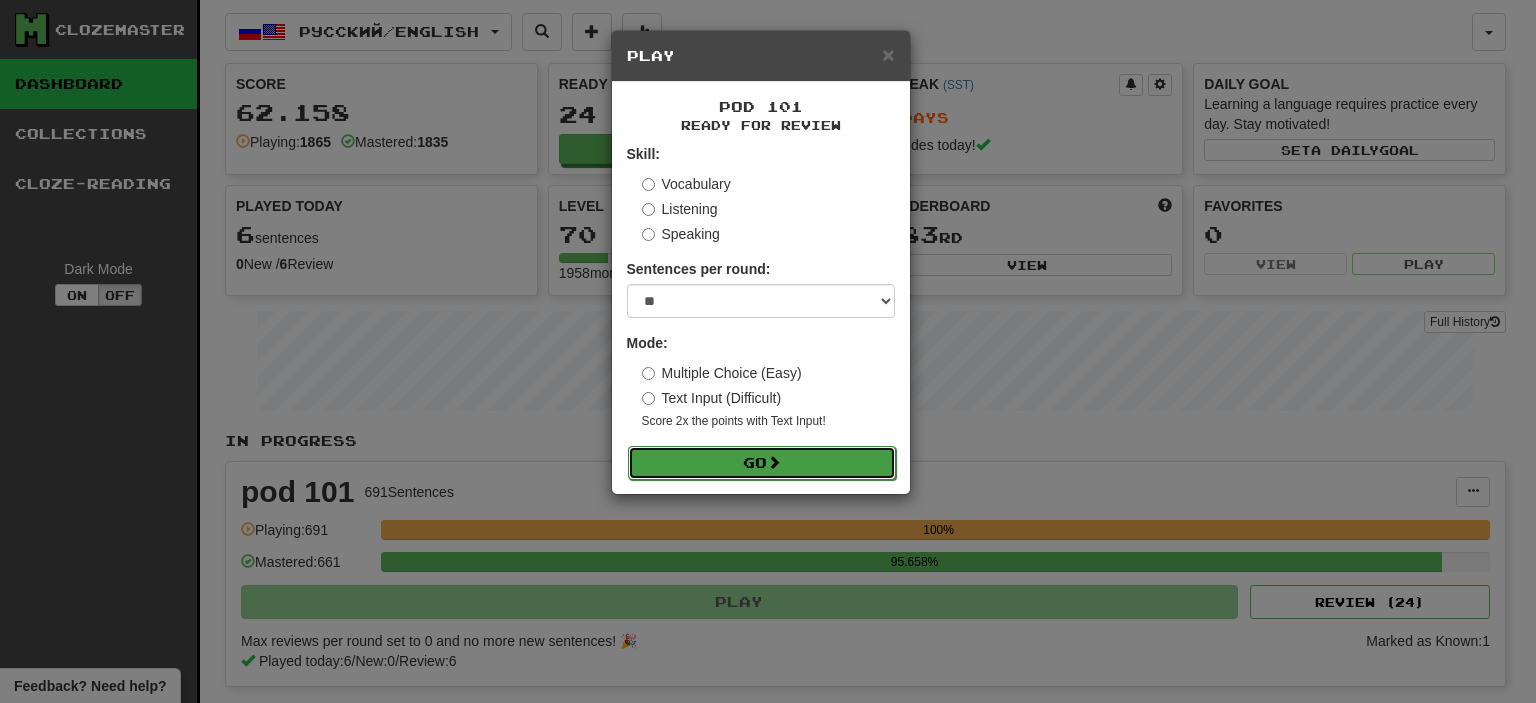 click on "Go" at bounding box center [762, 463] 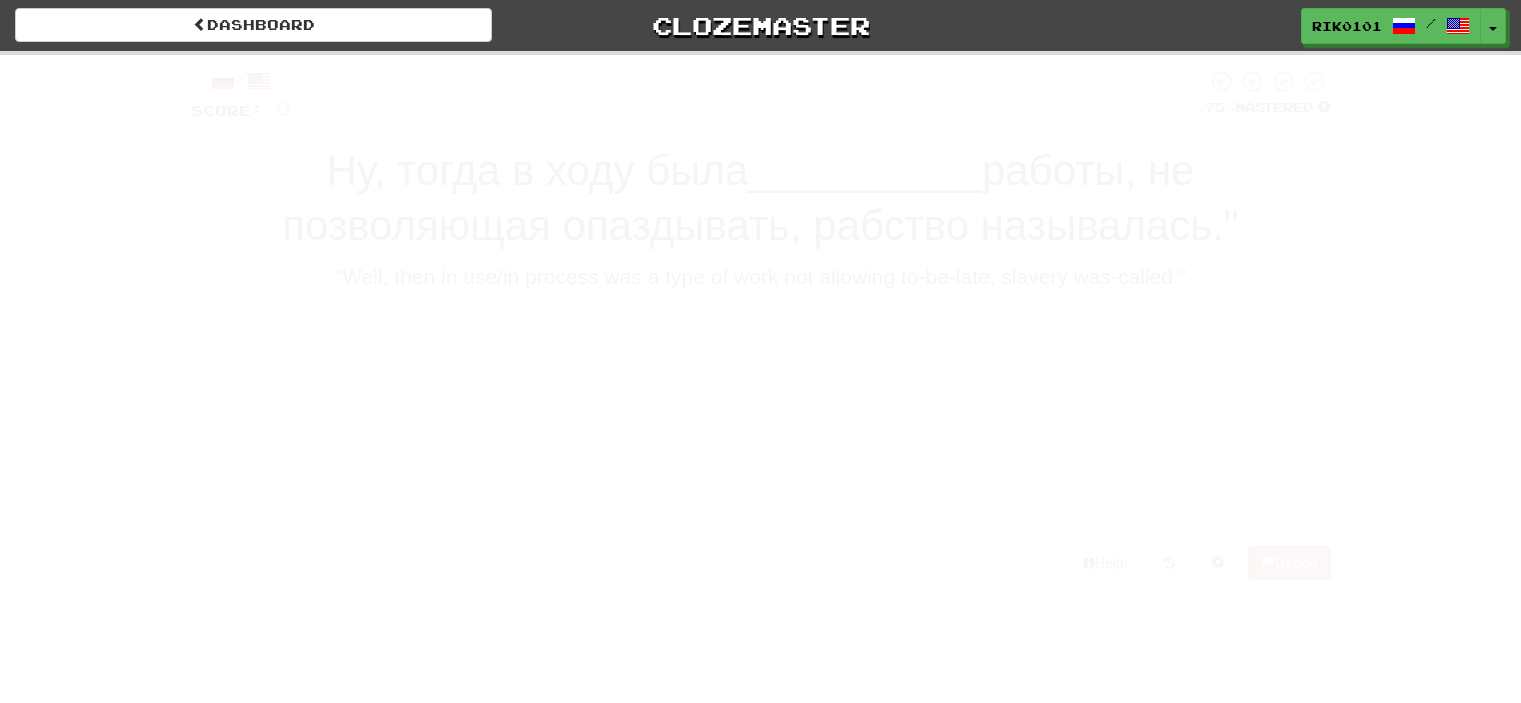 scroll, scrollTop: 0, scrollLeft: 0, axis: both 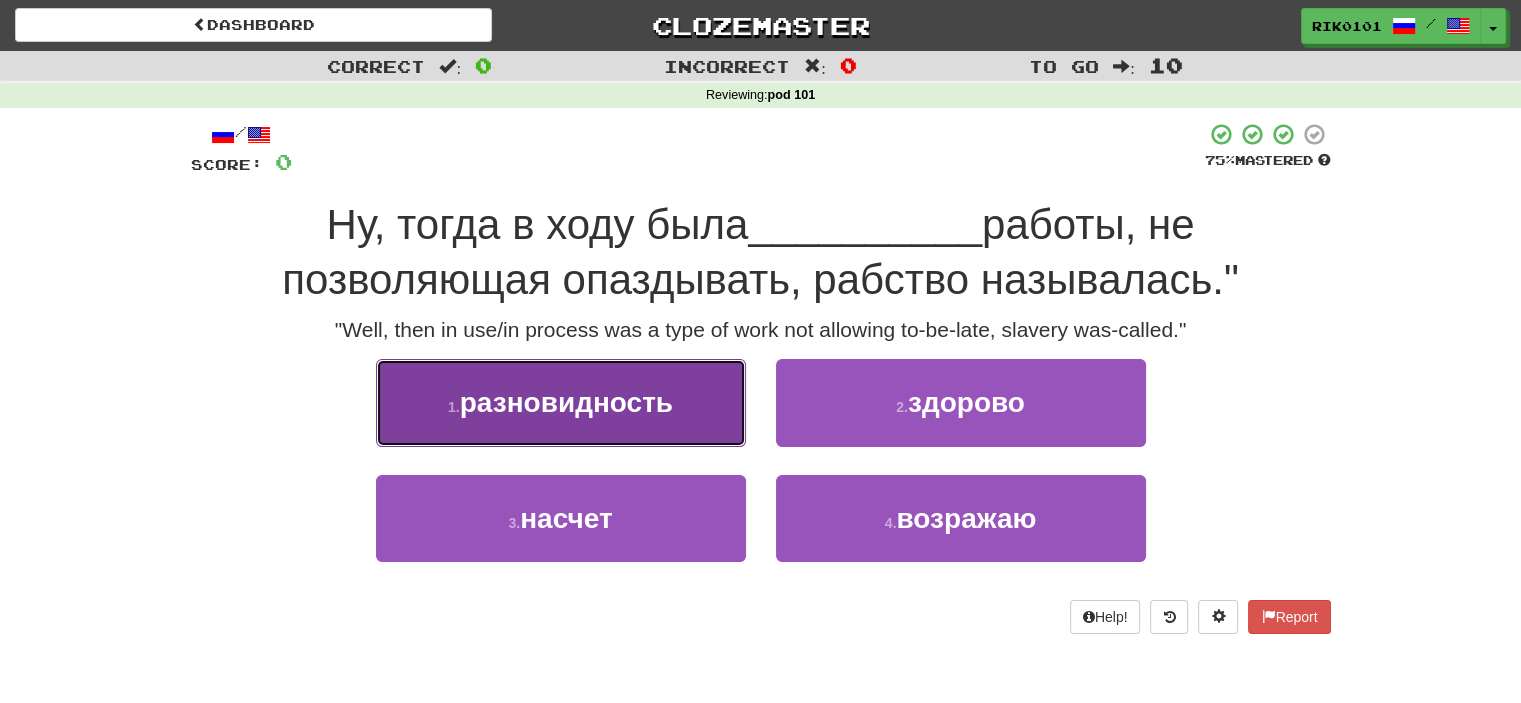 click on "разновидность" at bounding box center (566, 402) 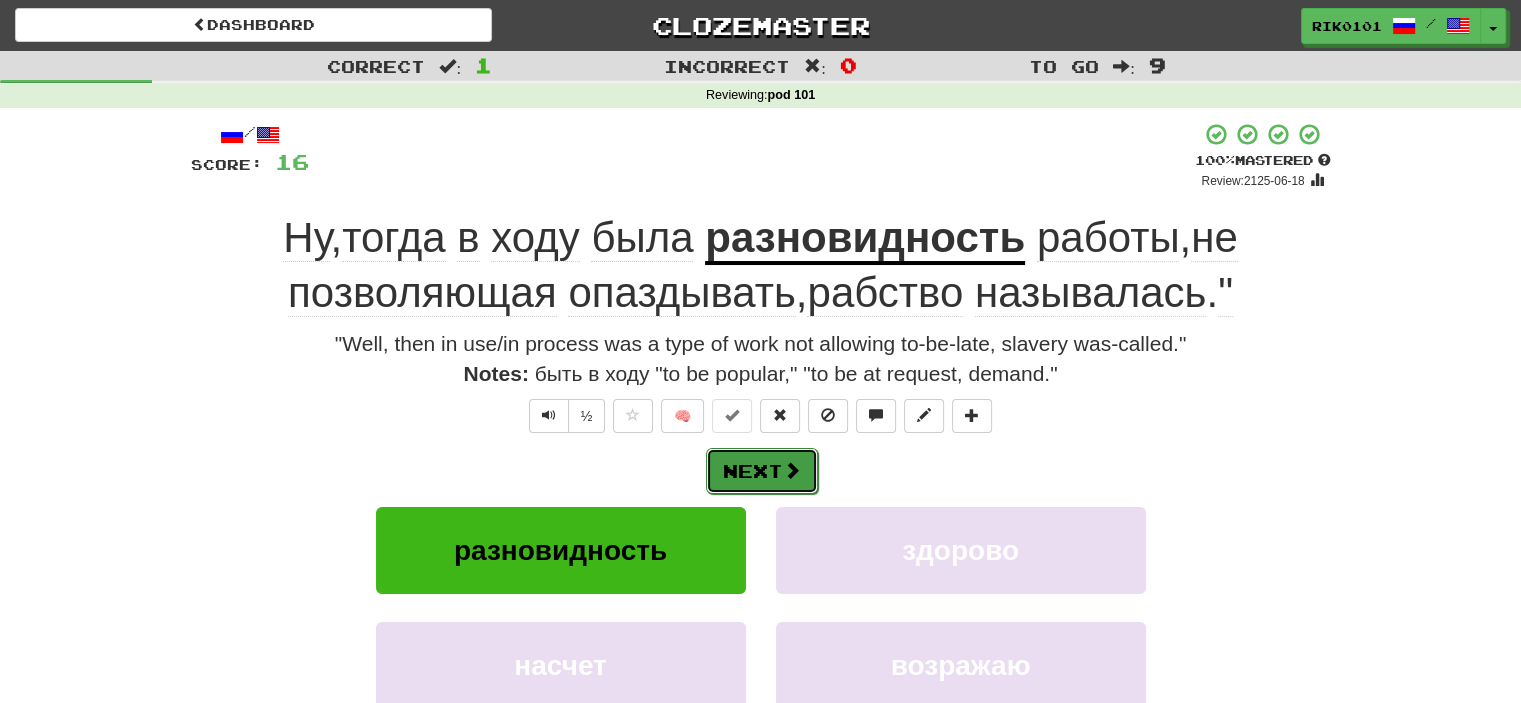 click on "Next" at bounding box center (762, 471) 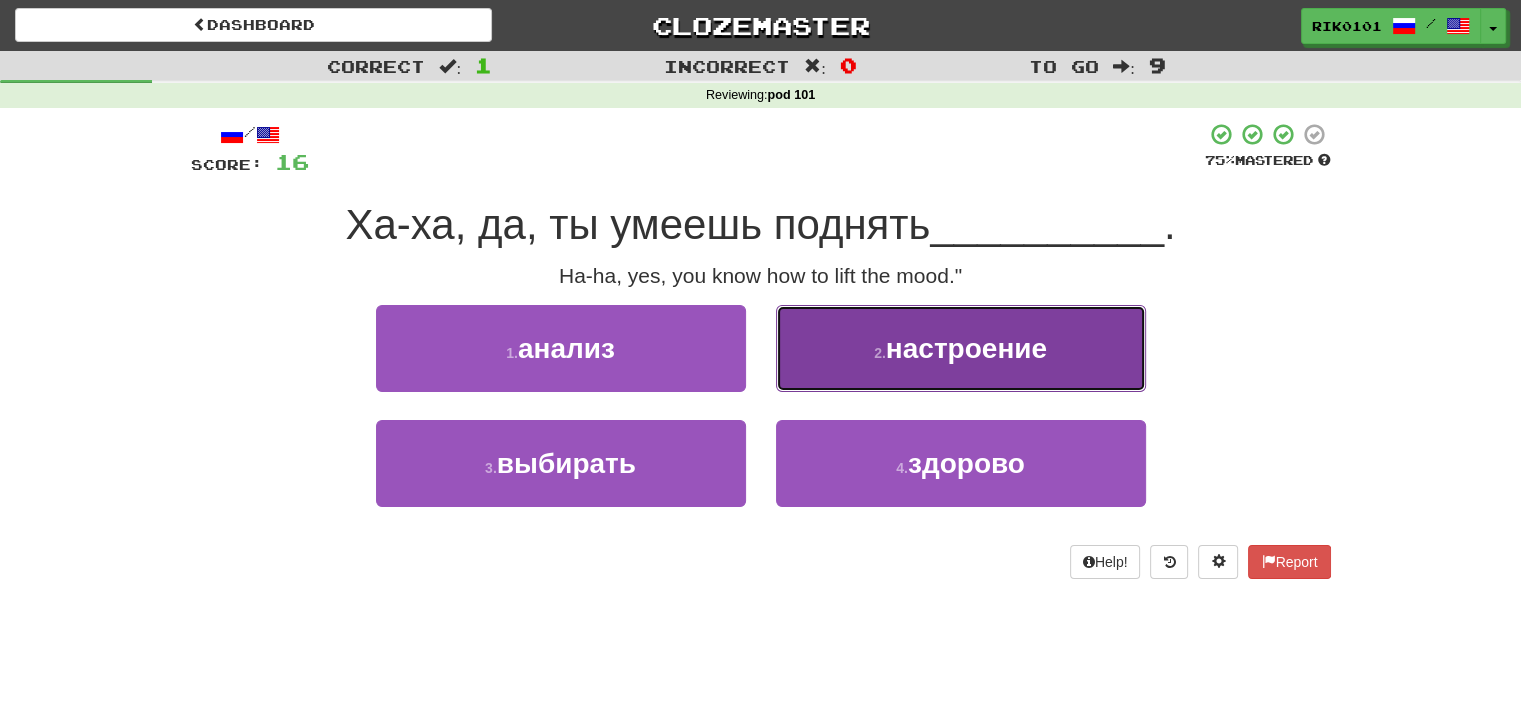 click on "настроение" at bounding box center (966, 348) 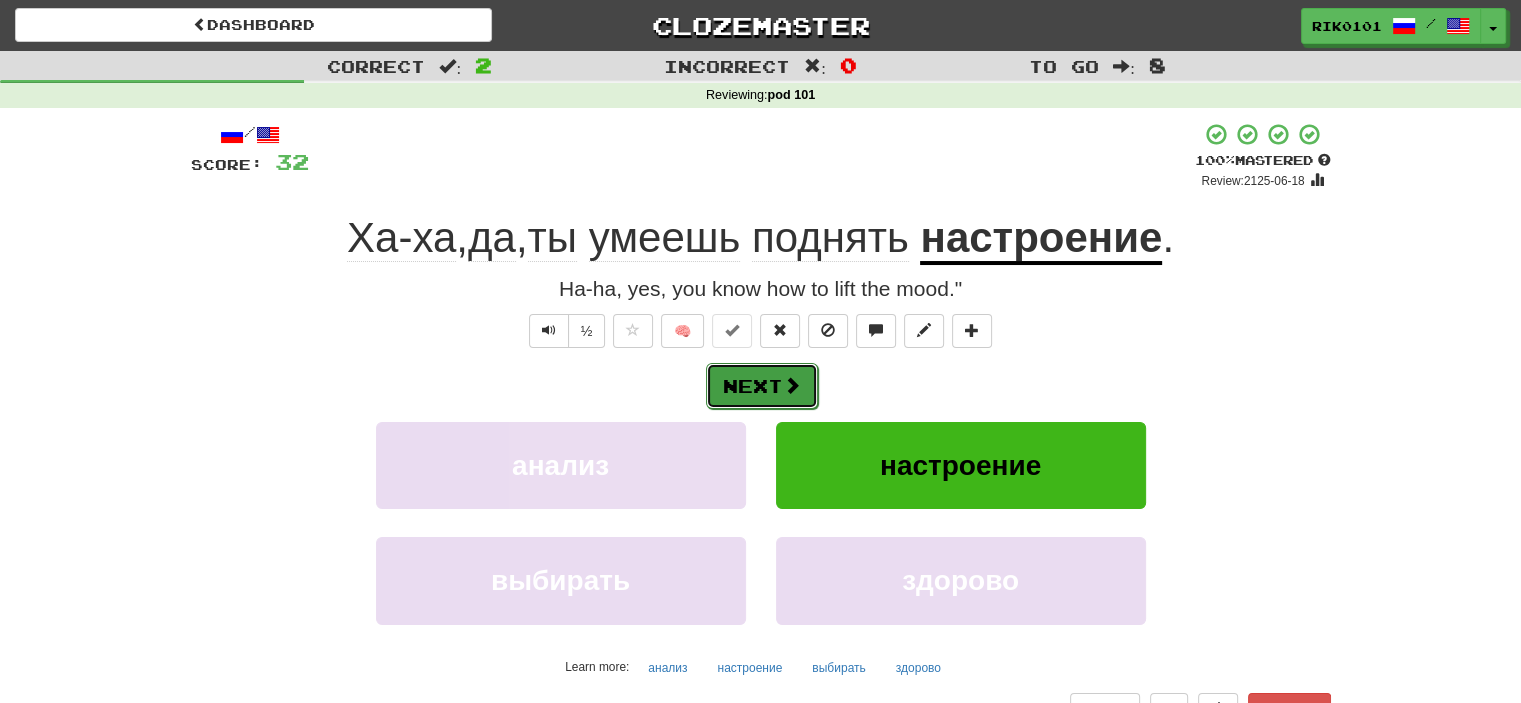 click on "Next" at bounding box center (762, 386) 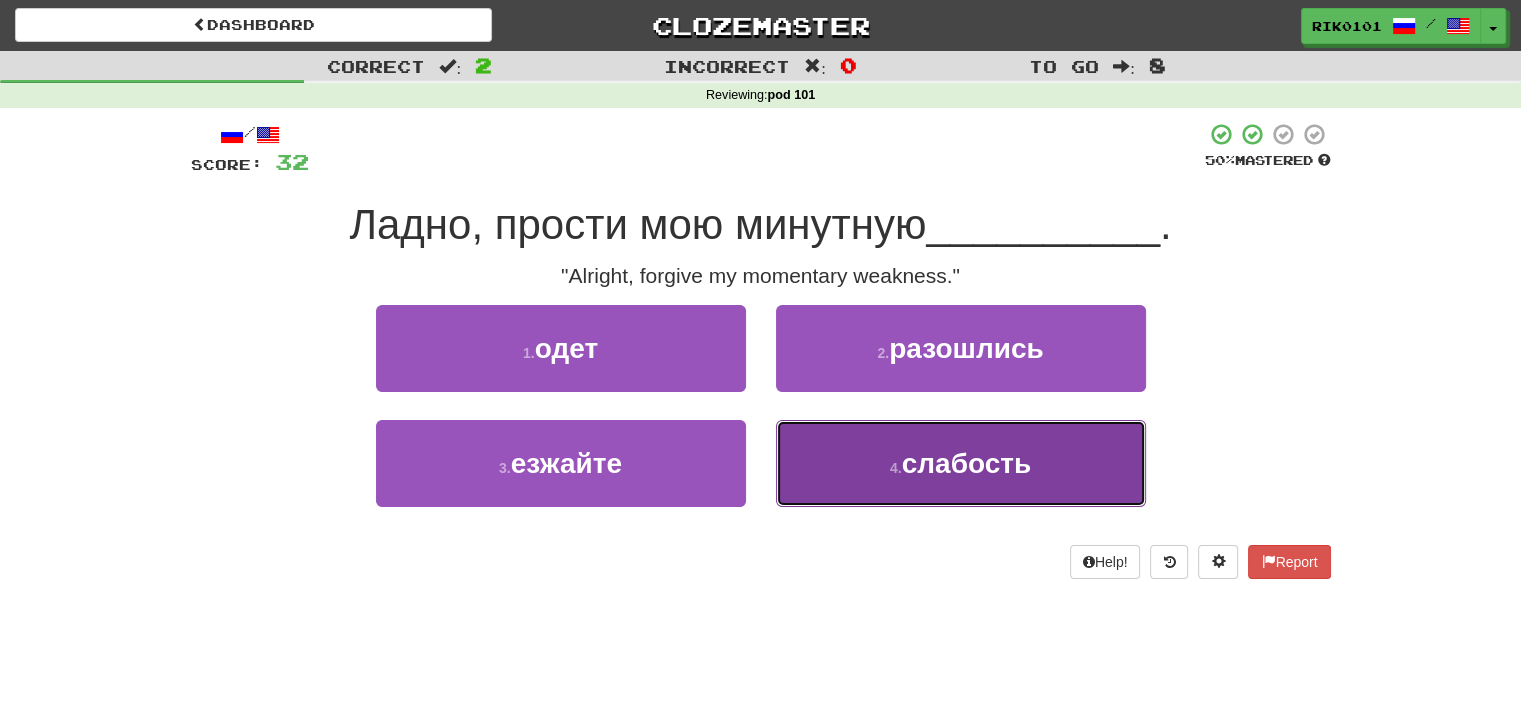 click on "4 .  слабость" at bounding box center (961, 463) 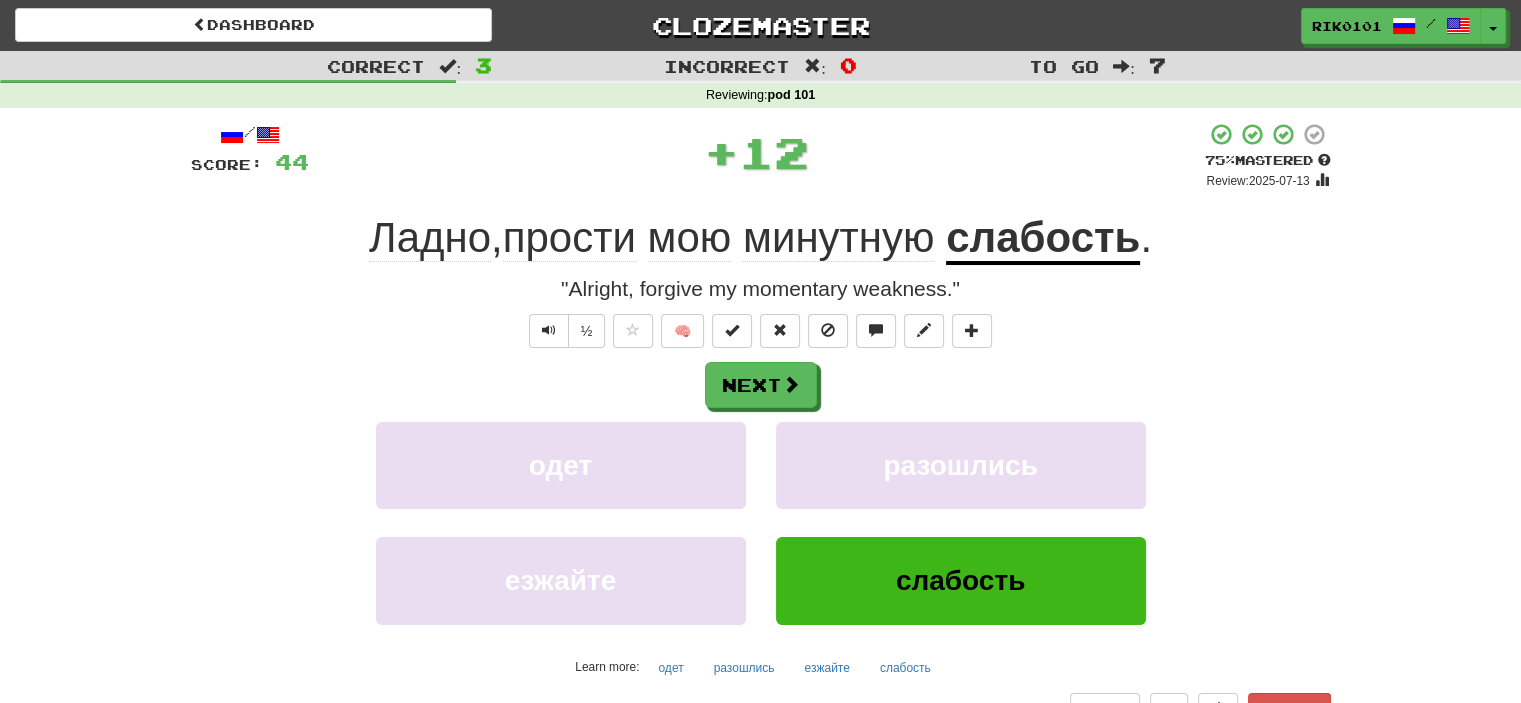 click on "слабость" at bounding box center (1043, 239) 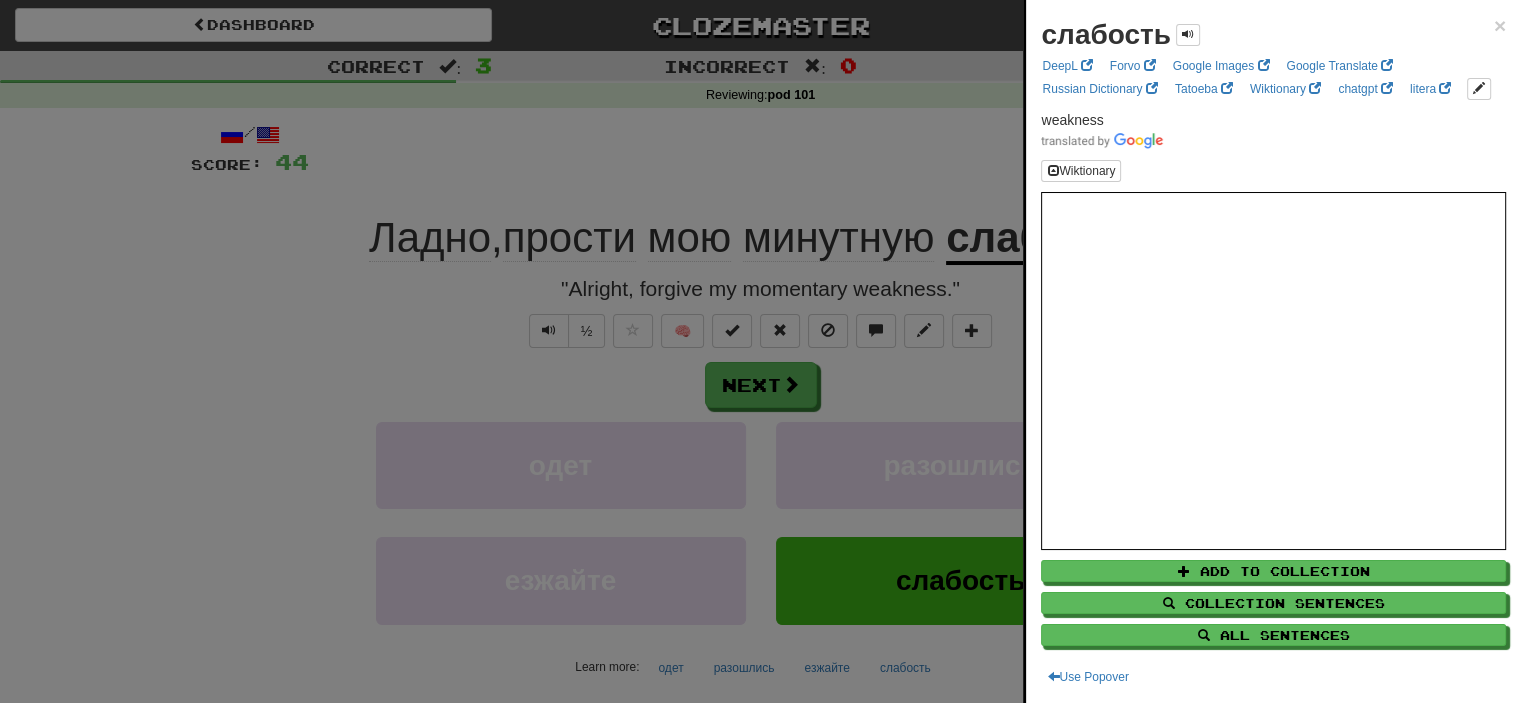 click at bounding box center [760, 351] 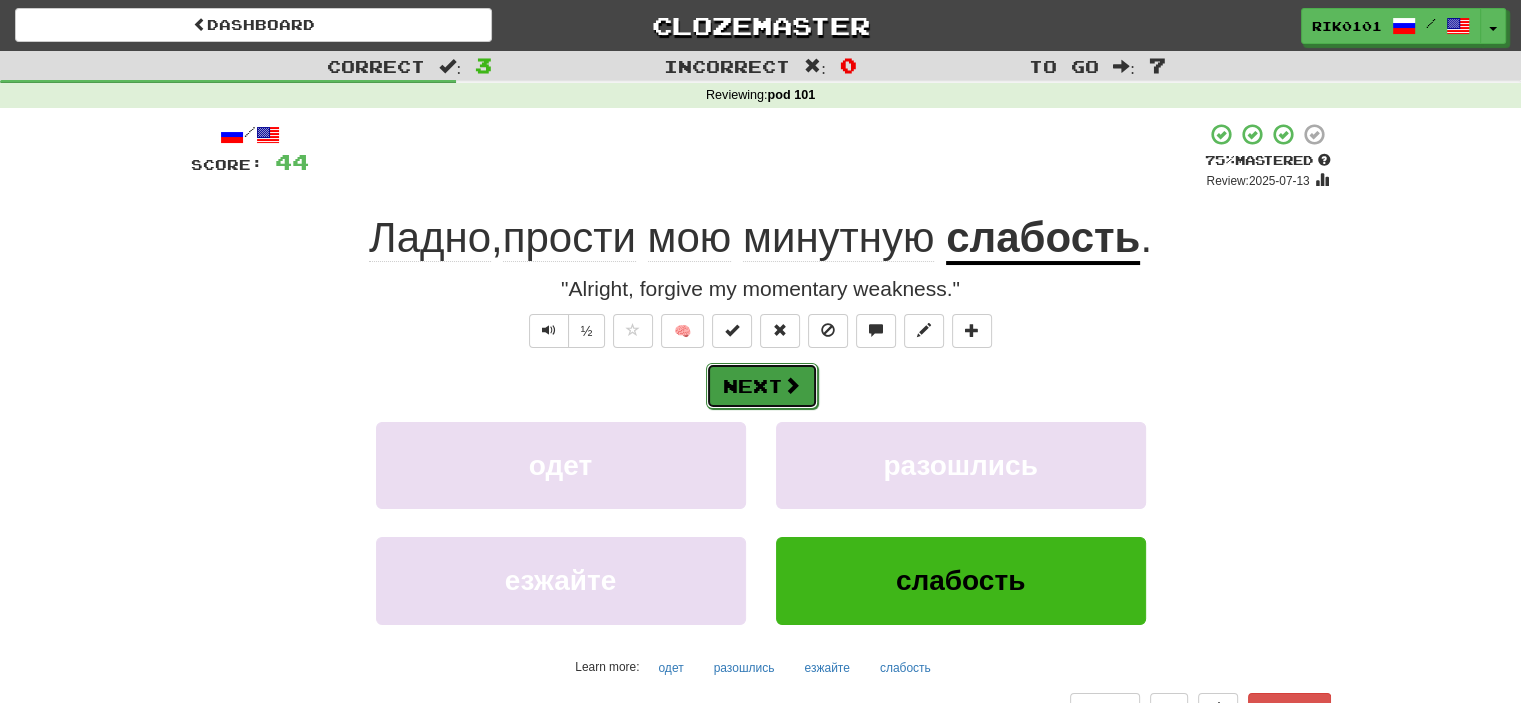 click at bounding box center [792, 385] 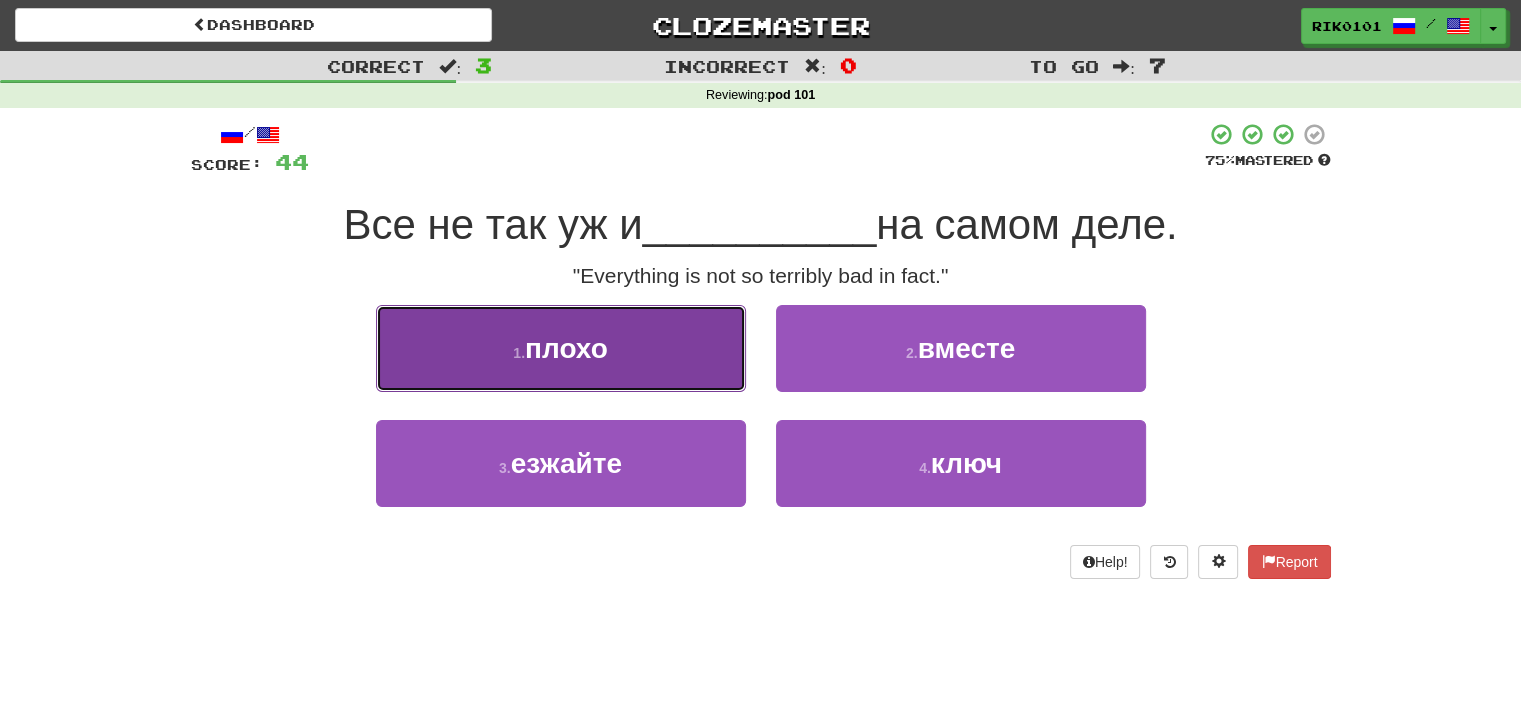 click on "1 .  плохо" at bounding box center [561, 348] 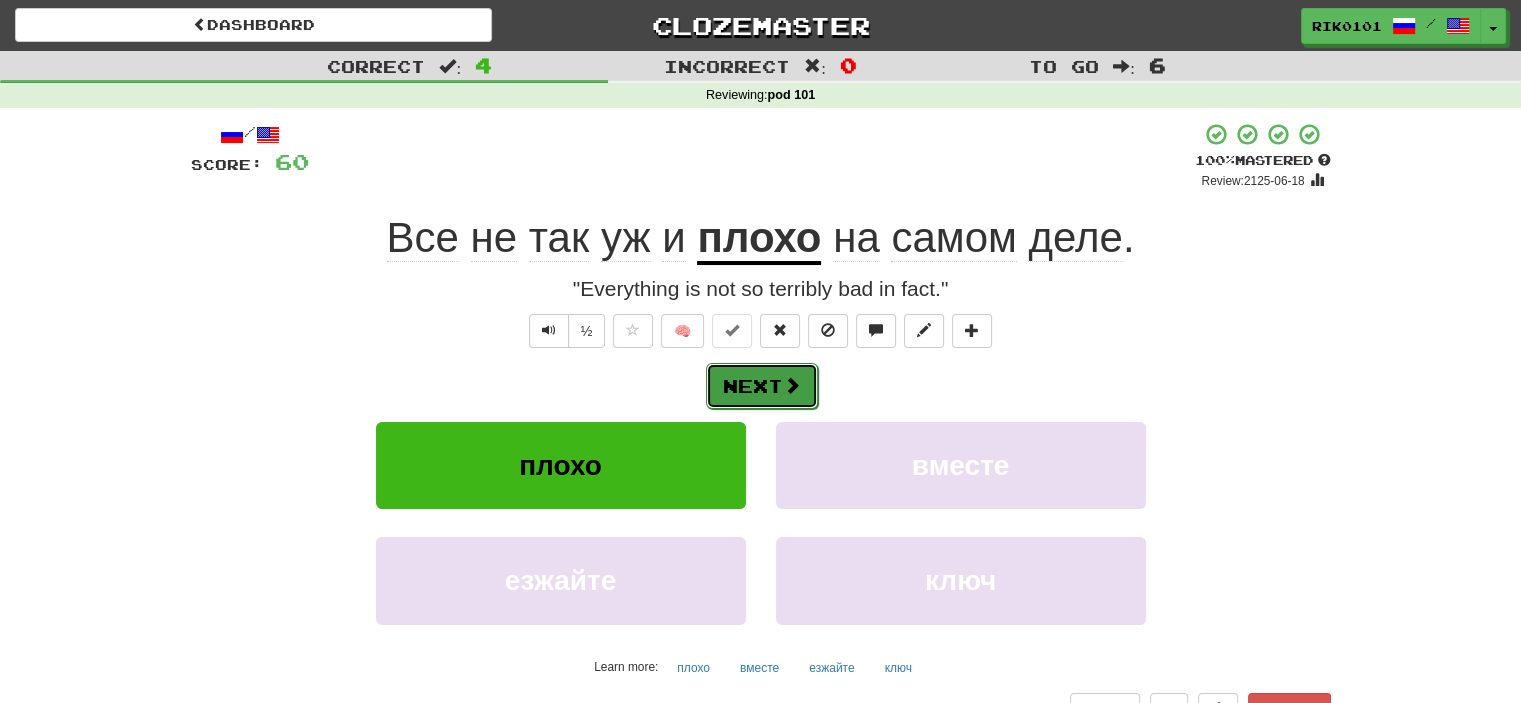click on "Next" at bounding box center [762, 386] 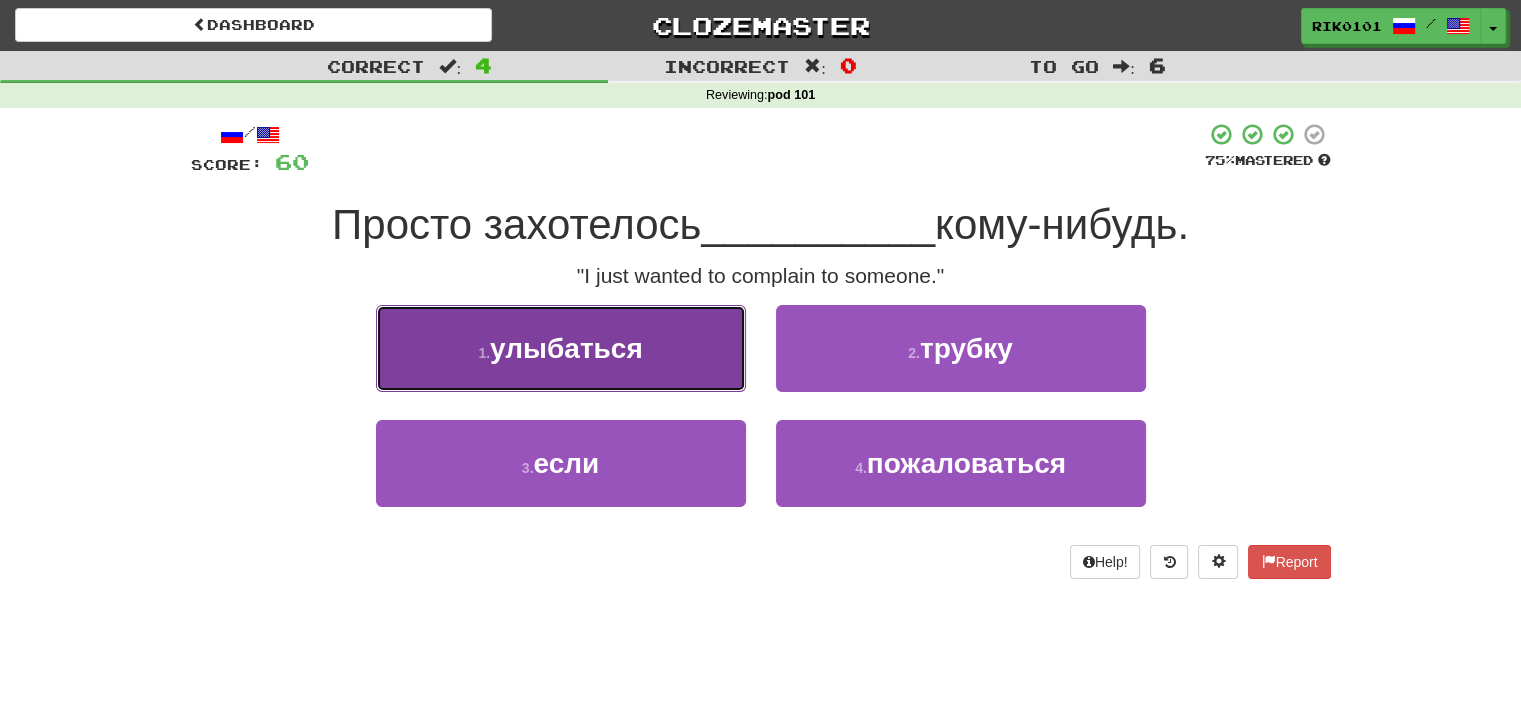 click on "1 .  улыбаться" at bounding box center [561, 348] 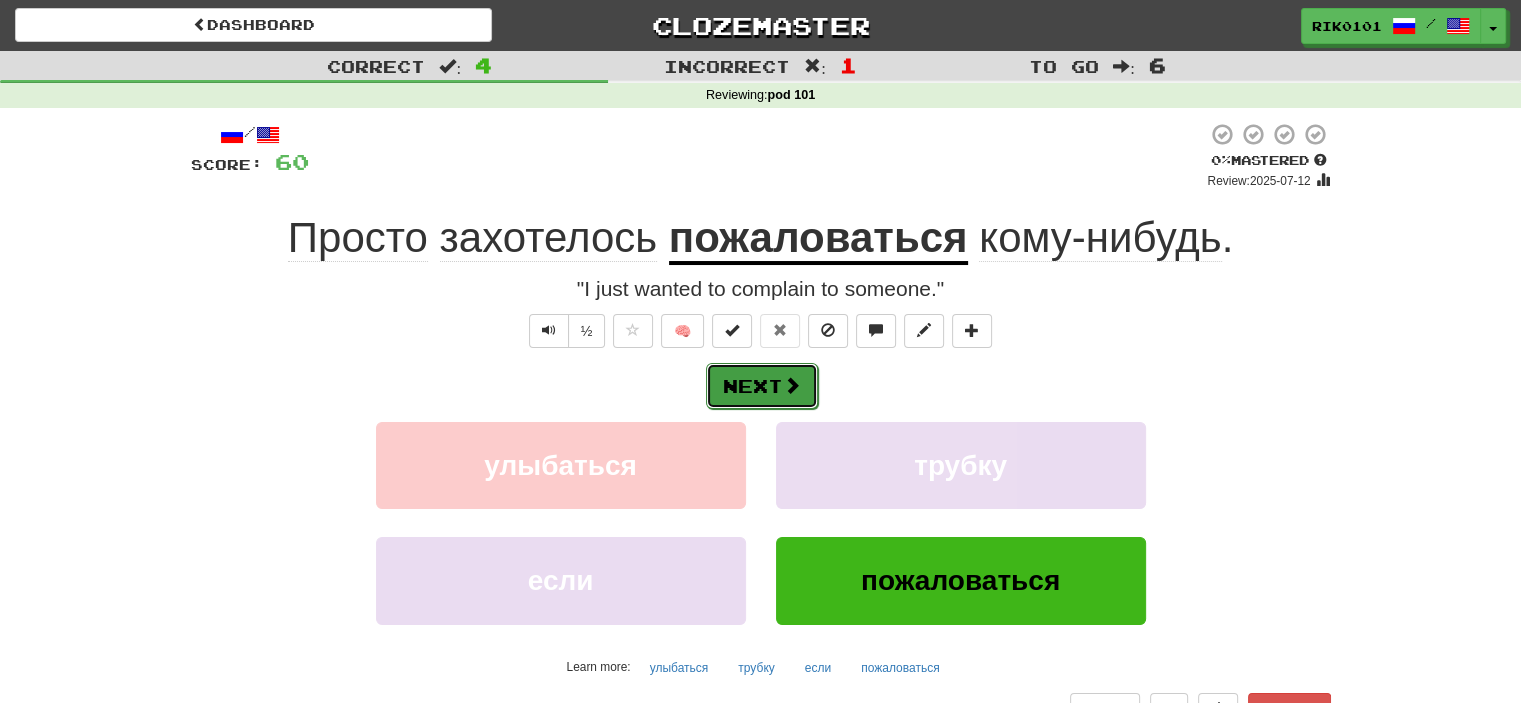 click on "Next" at bounding box center (762, 386) 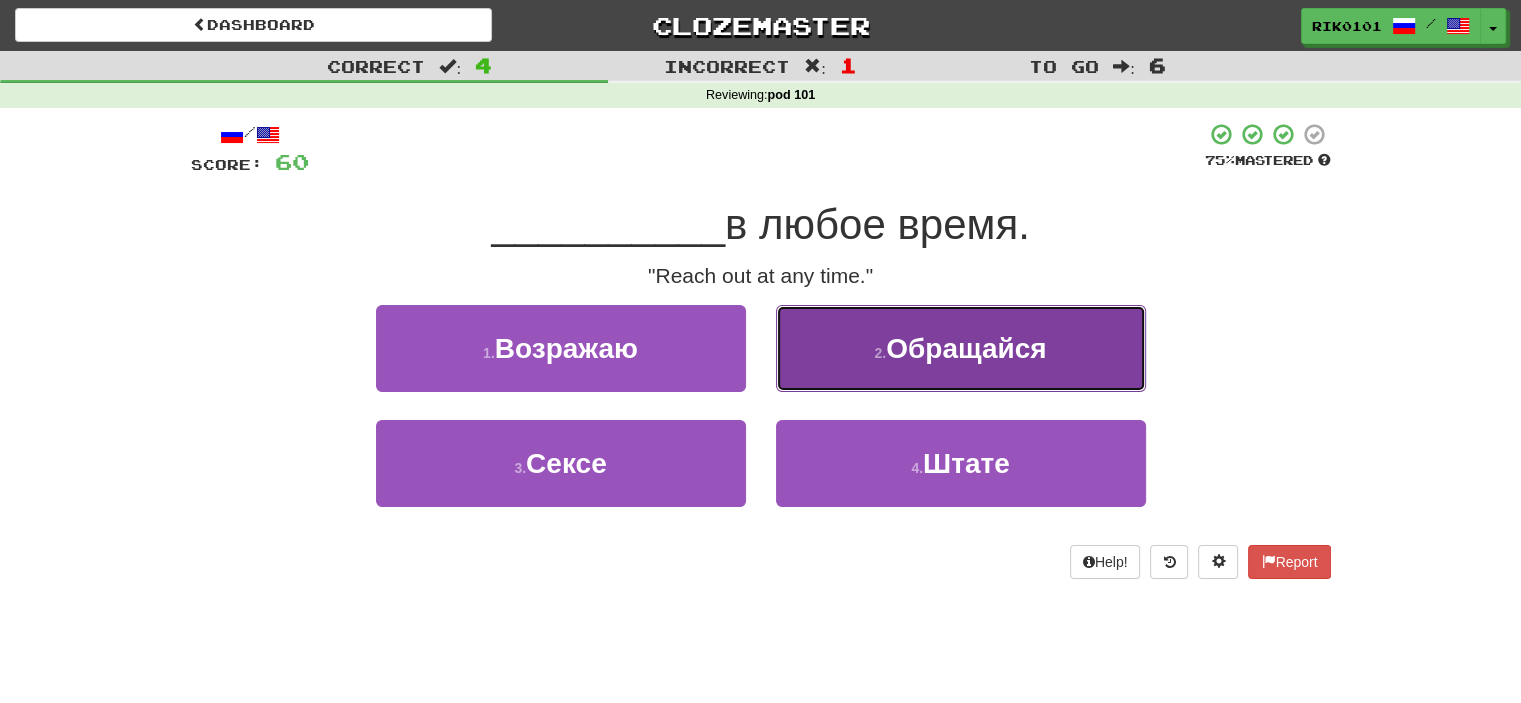 click on "Обращайся" at bounding box center [966, 348] 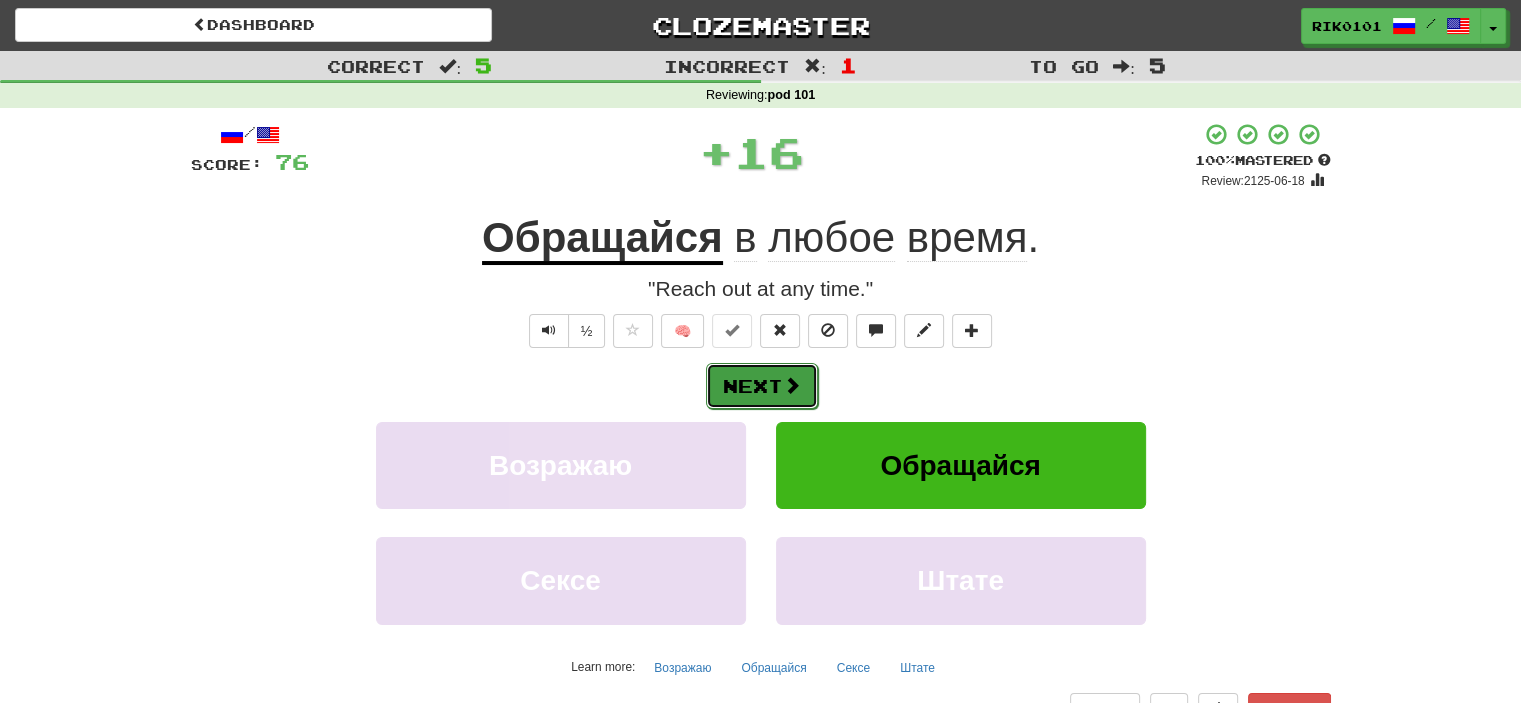 click at bounding box center [792, 385] 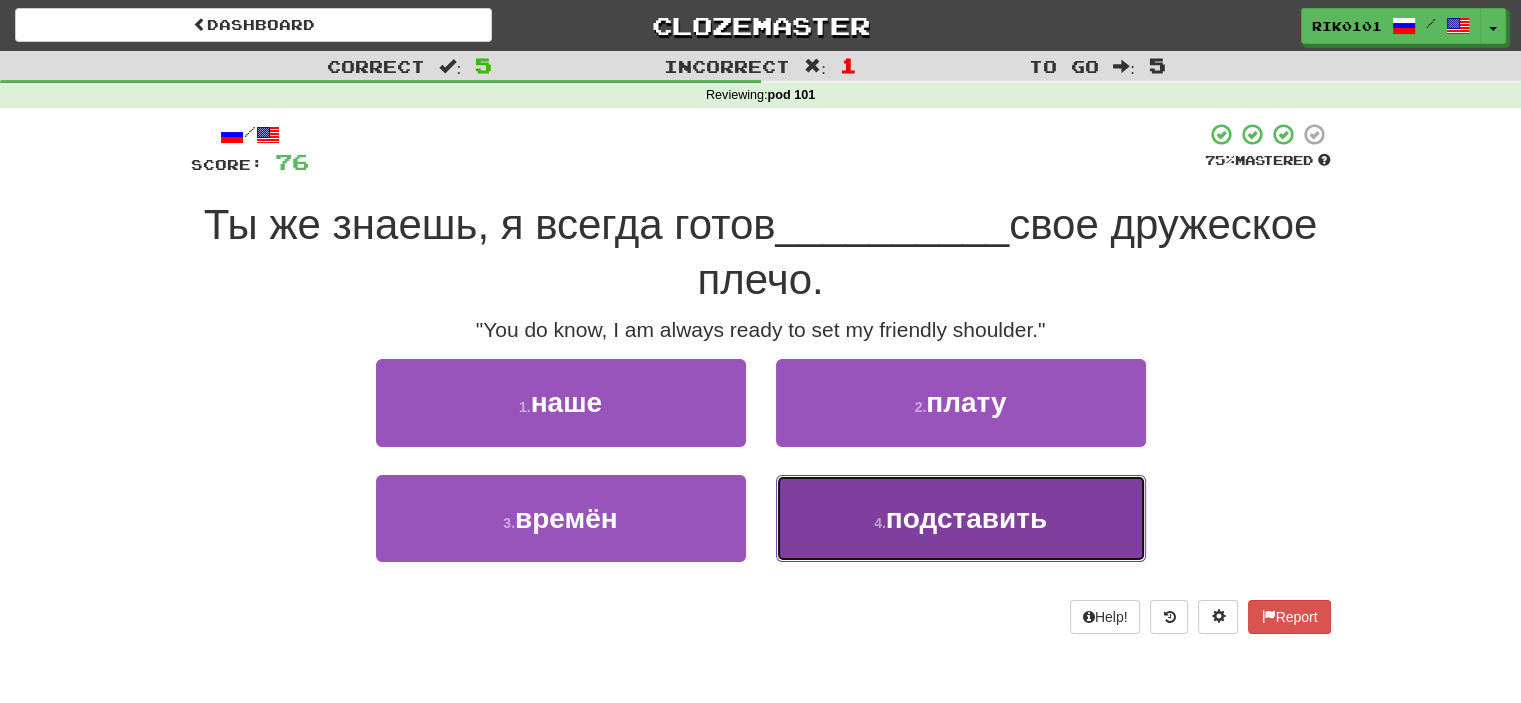 click on "подставить" at bounding box center [966, 518] 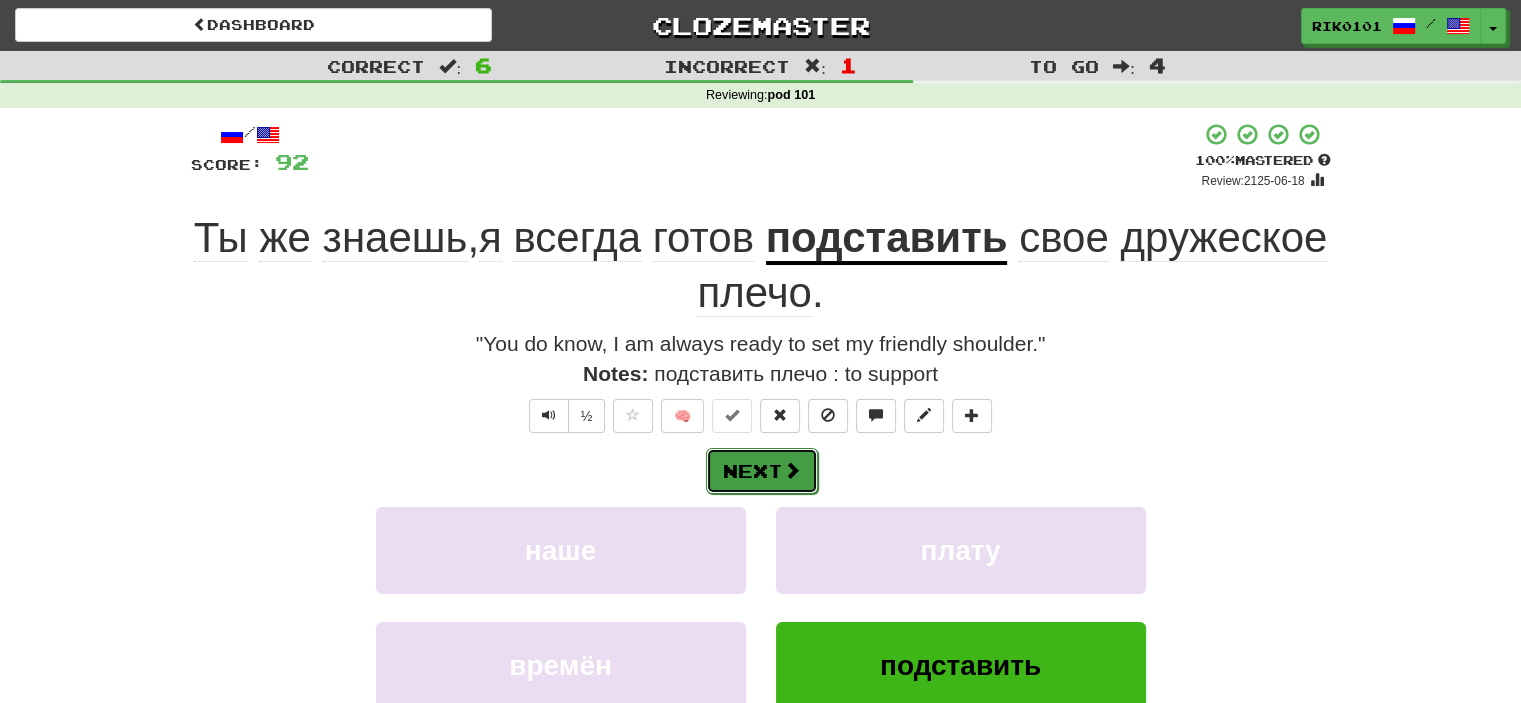 click at bounding box center [792, 470] 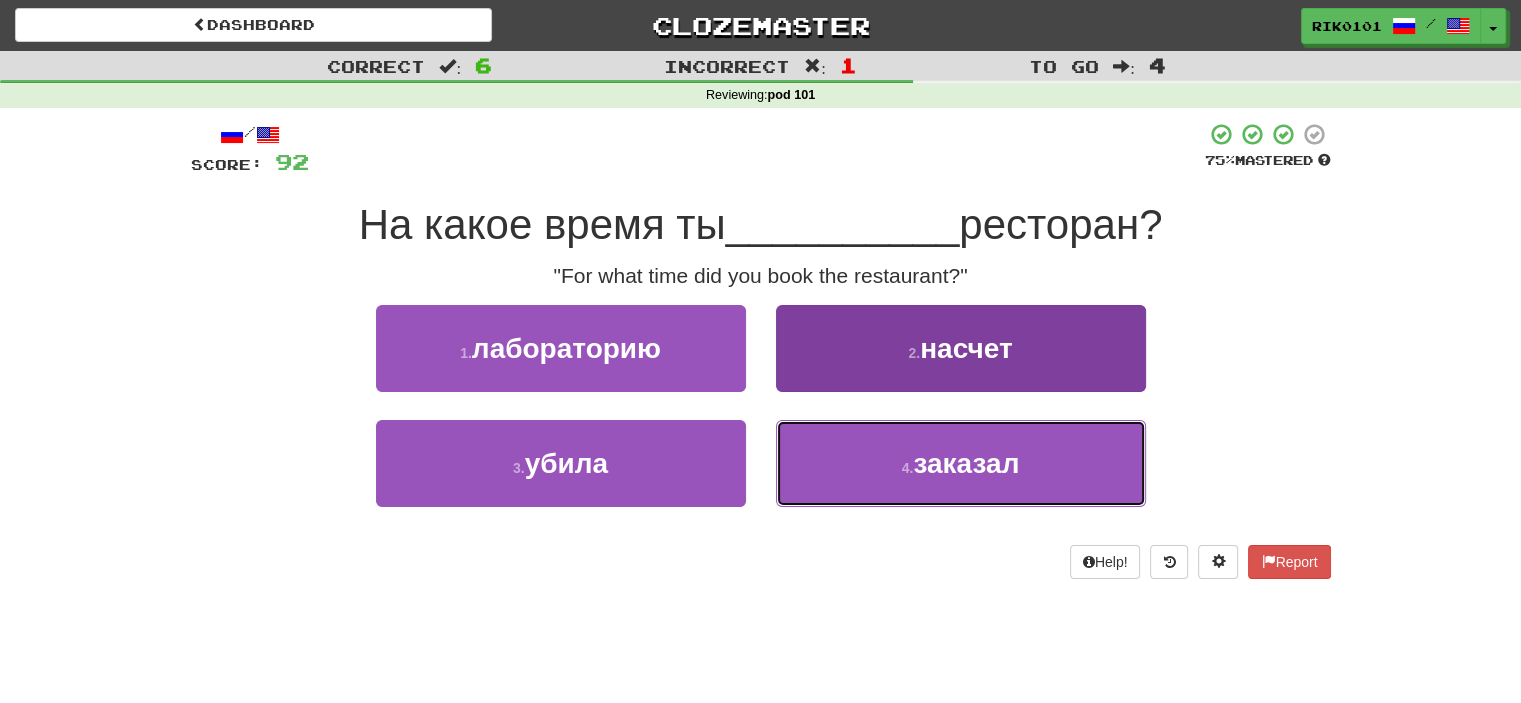 click on "заказал" at bounding box center [966, 463] 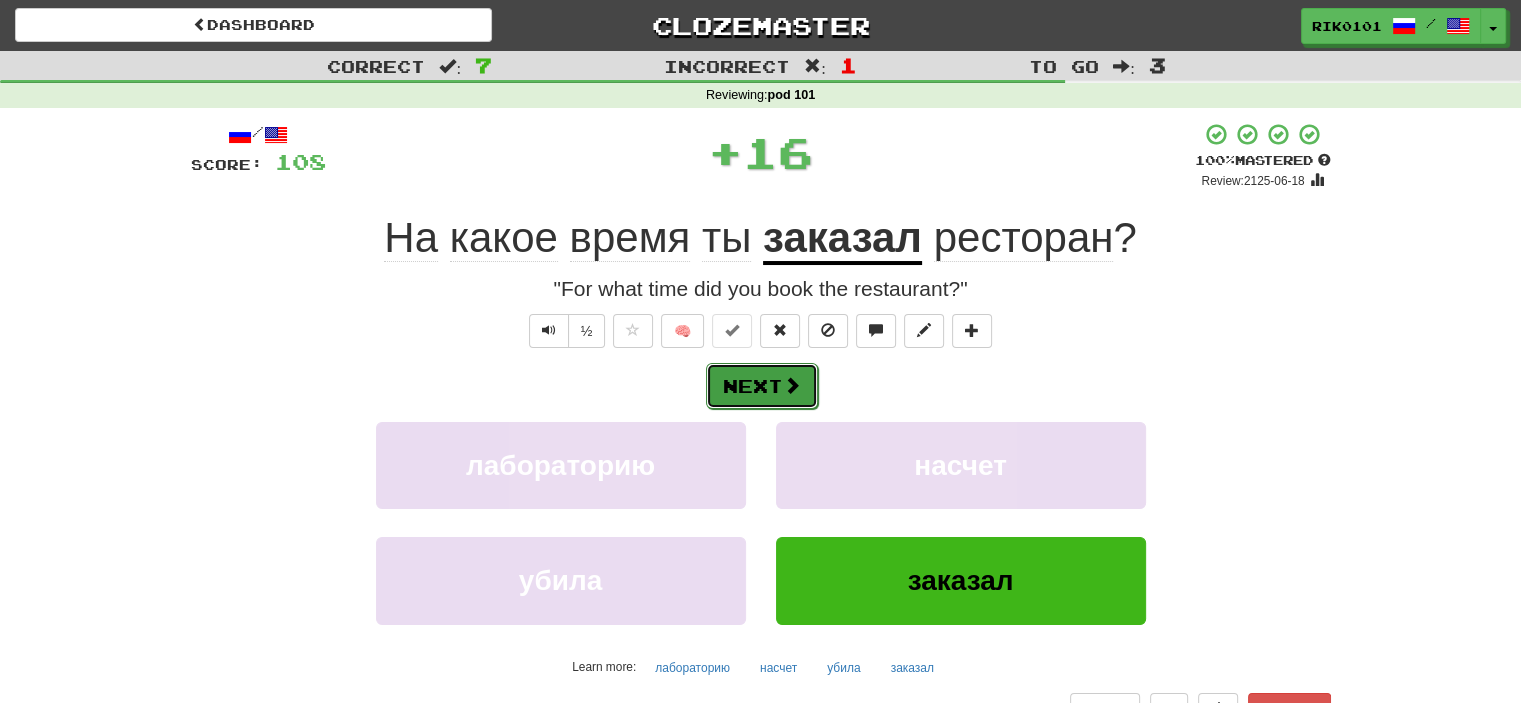click on "Next" at bounding box center [762, 386] 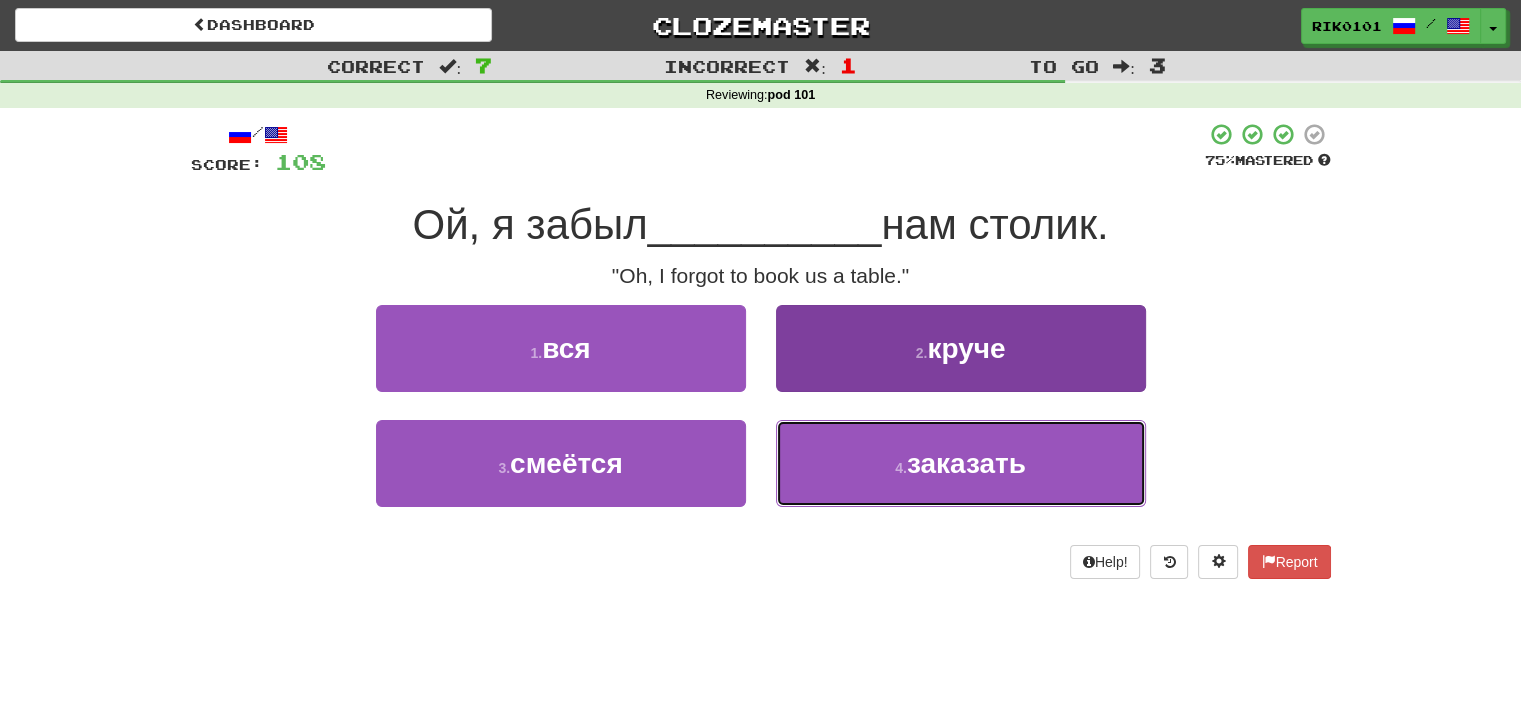 drag, startPoint x: 967, startPoint y: 449, endPoint x: 1019, endPoint y: 438, distance: 53.15073 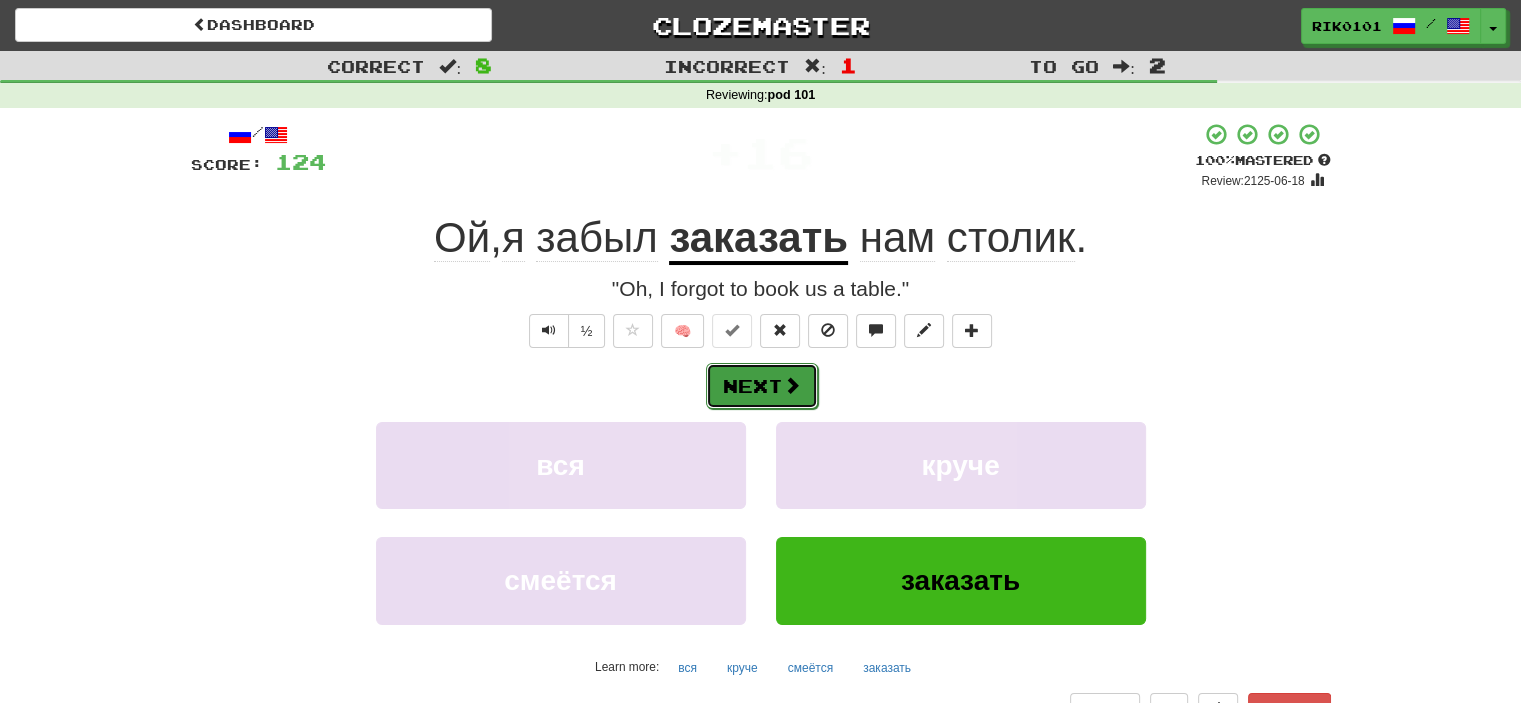 click at bounding box center (792, 385) 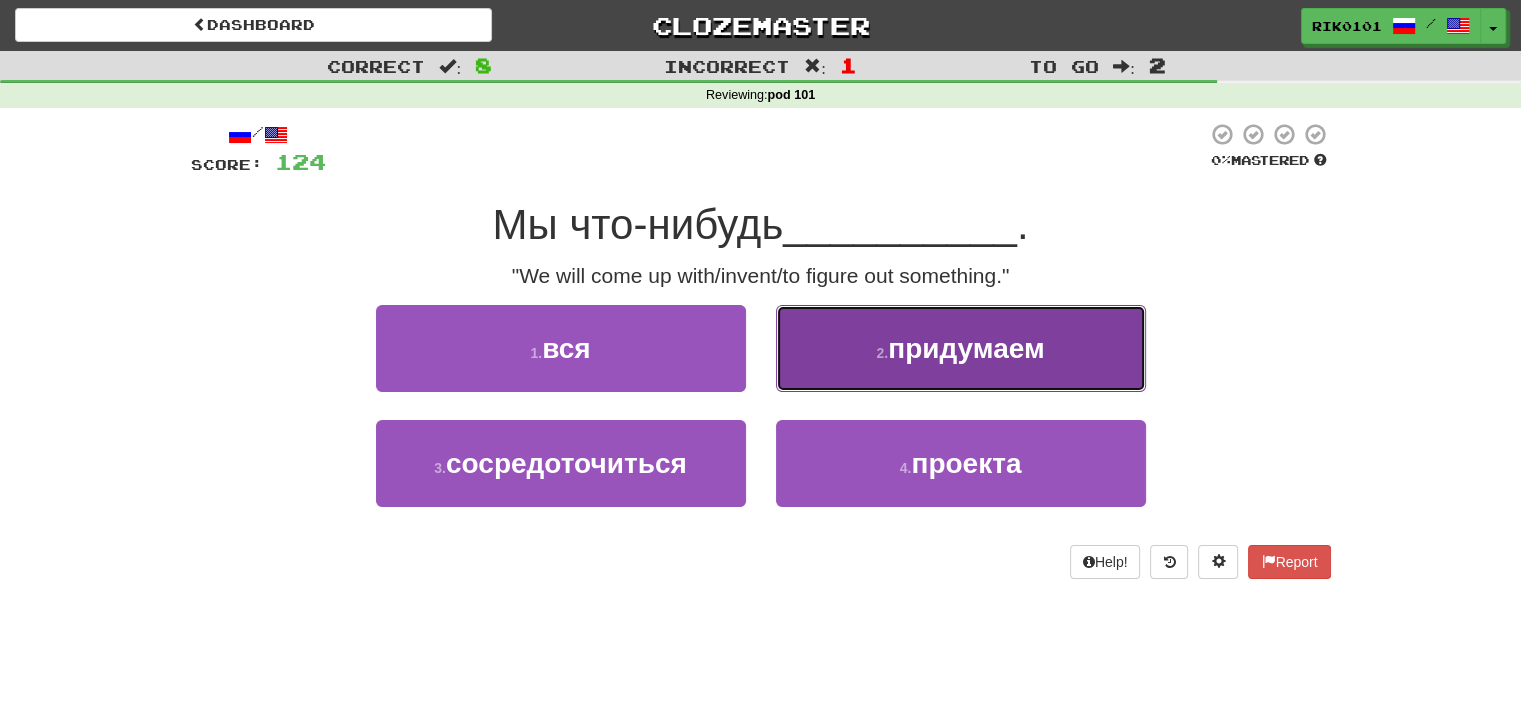 click on "придумаем" at bounding box center [966, 348] 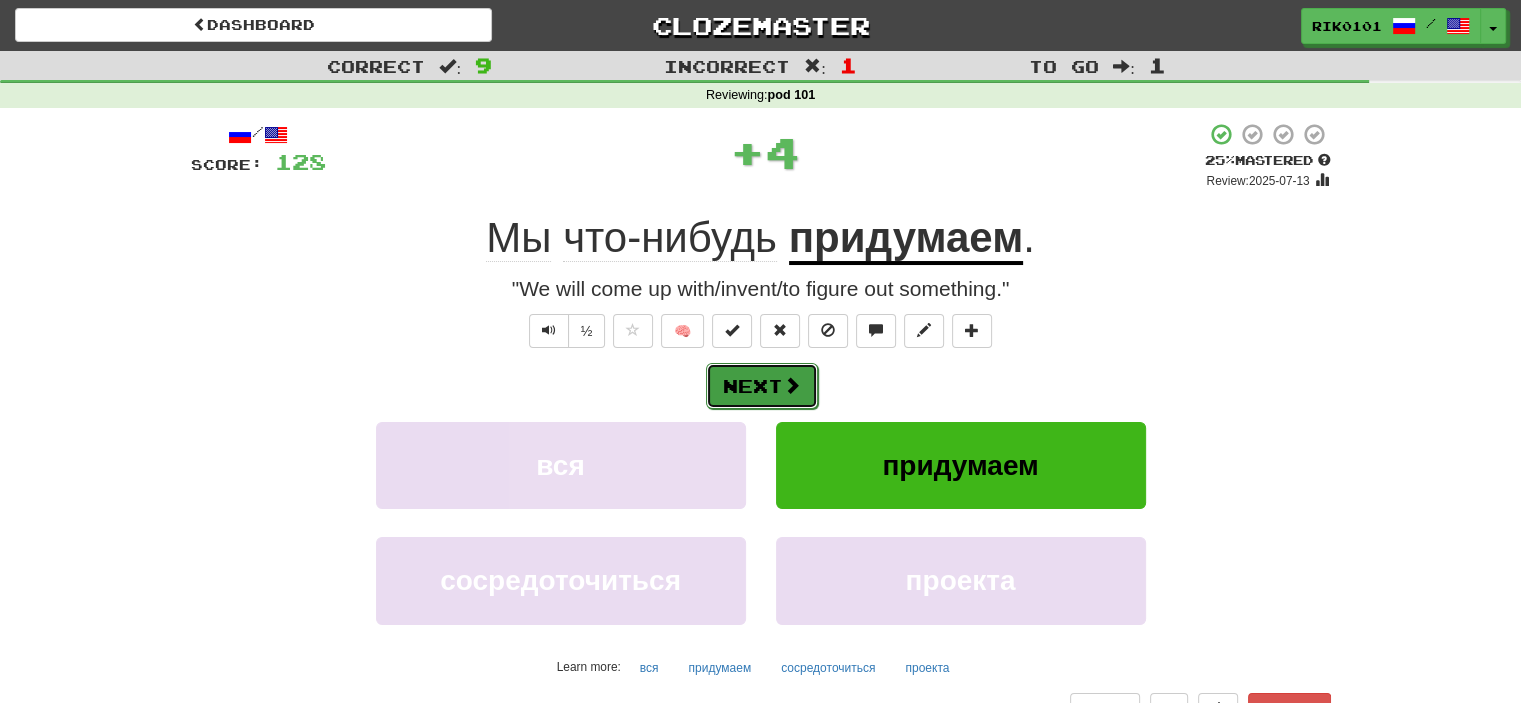 click on "Next" at bounding box center (762, 386) 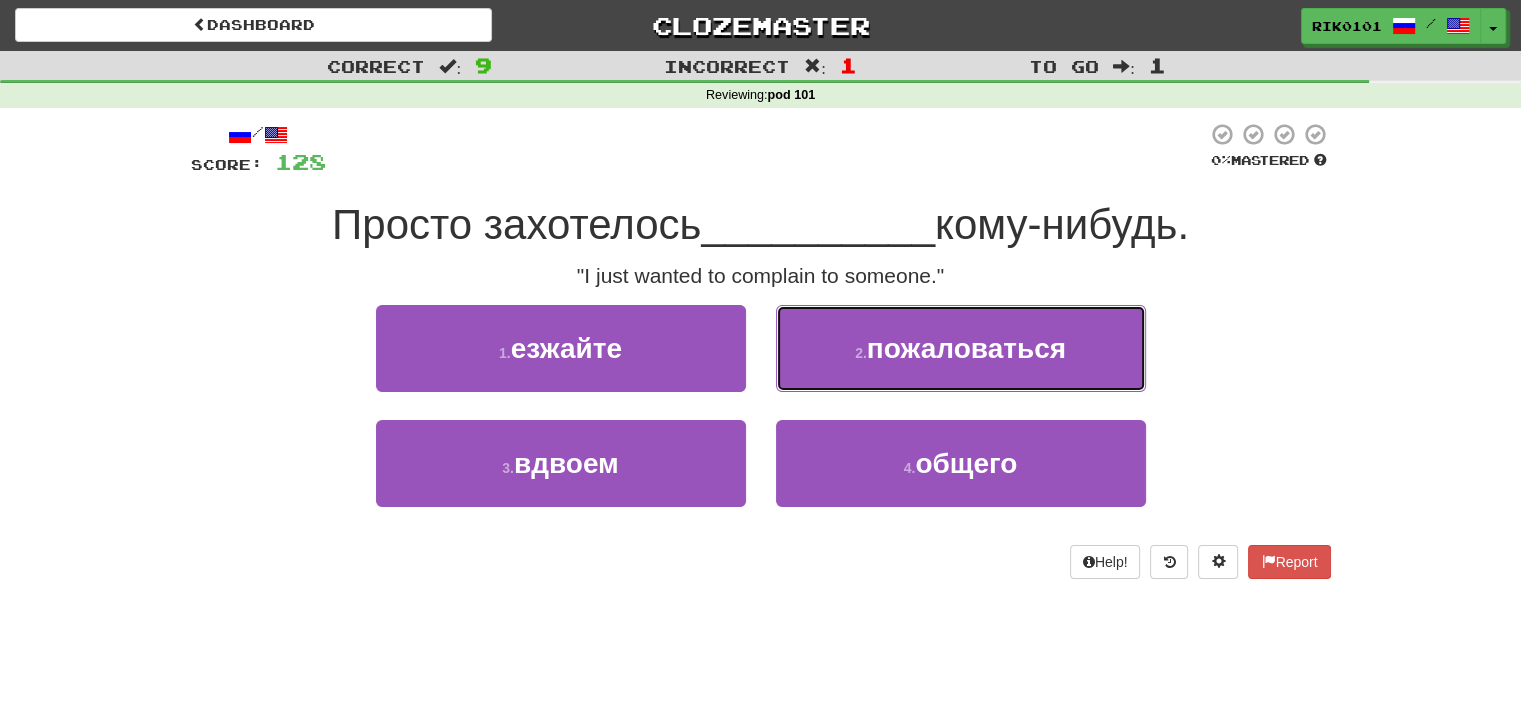 click on "пожаловаться" at bounding box center (966, 348) 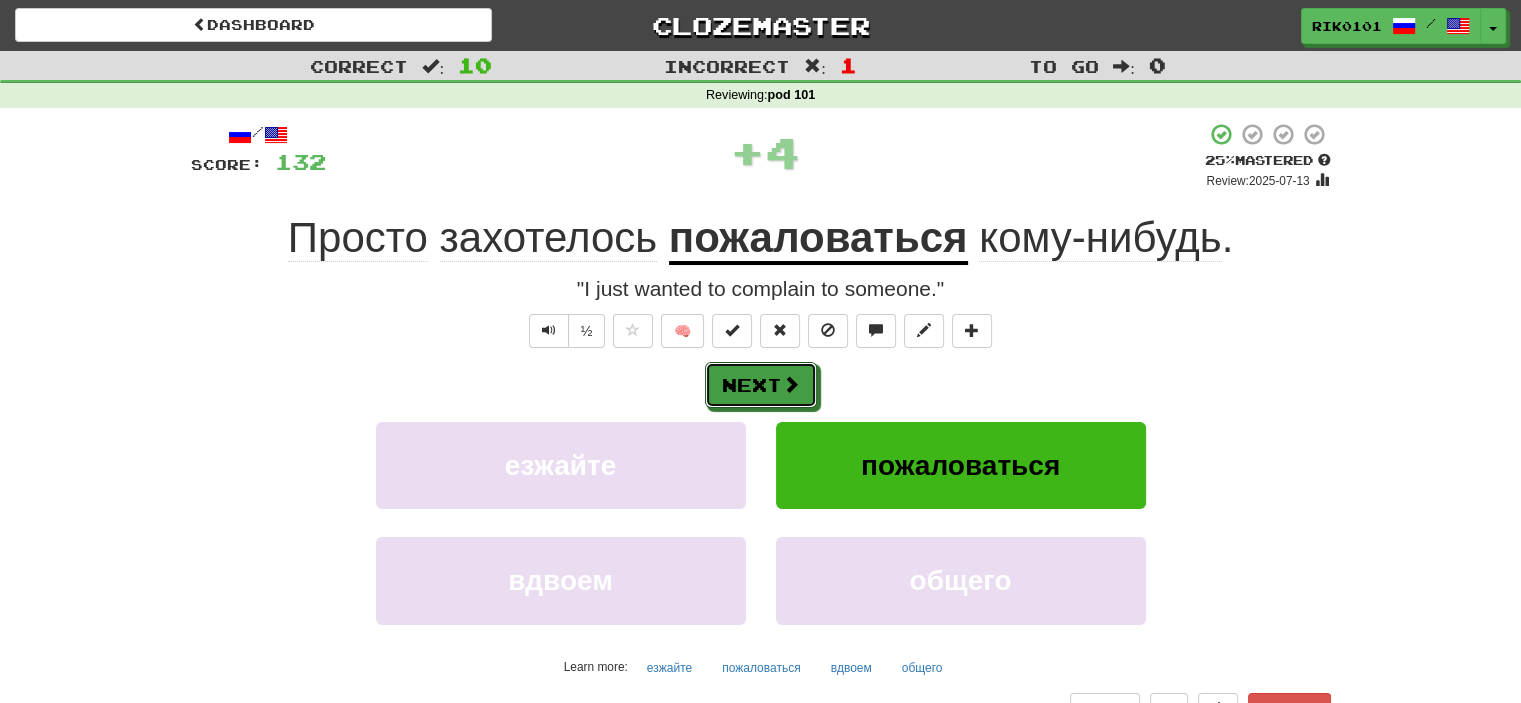 click at bounding box center [791, 384] 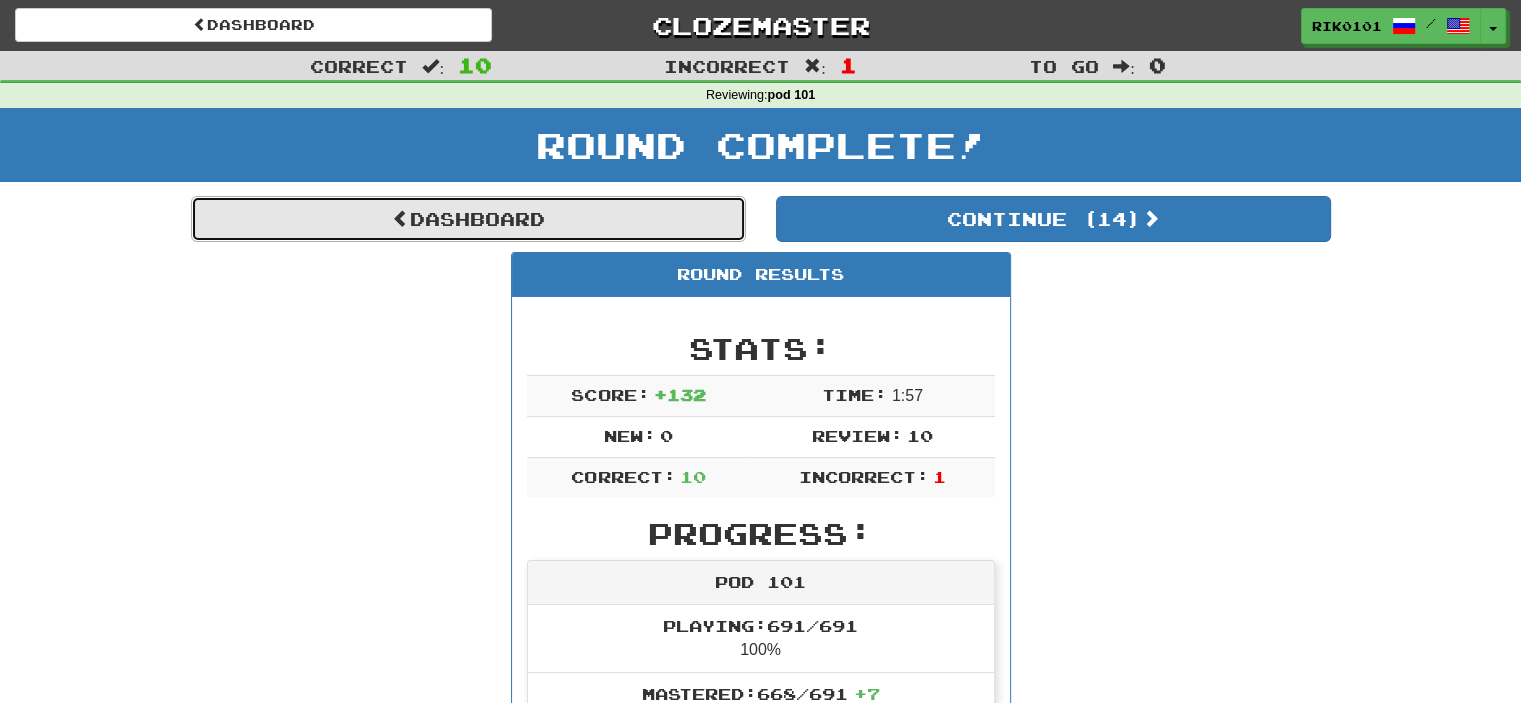 click on "Dashboard" at bounding box center (468, 219) 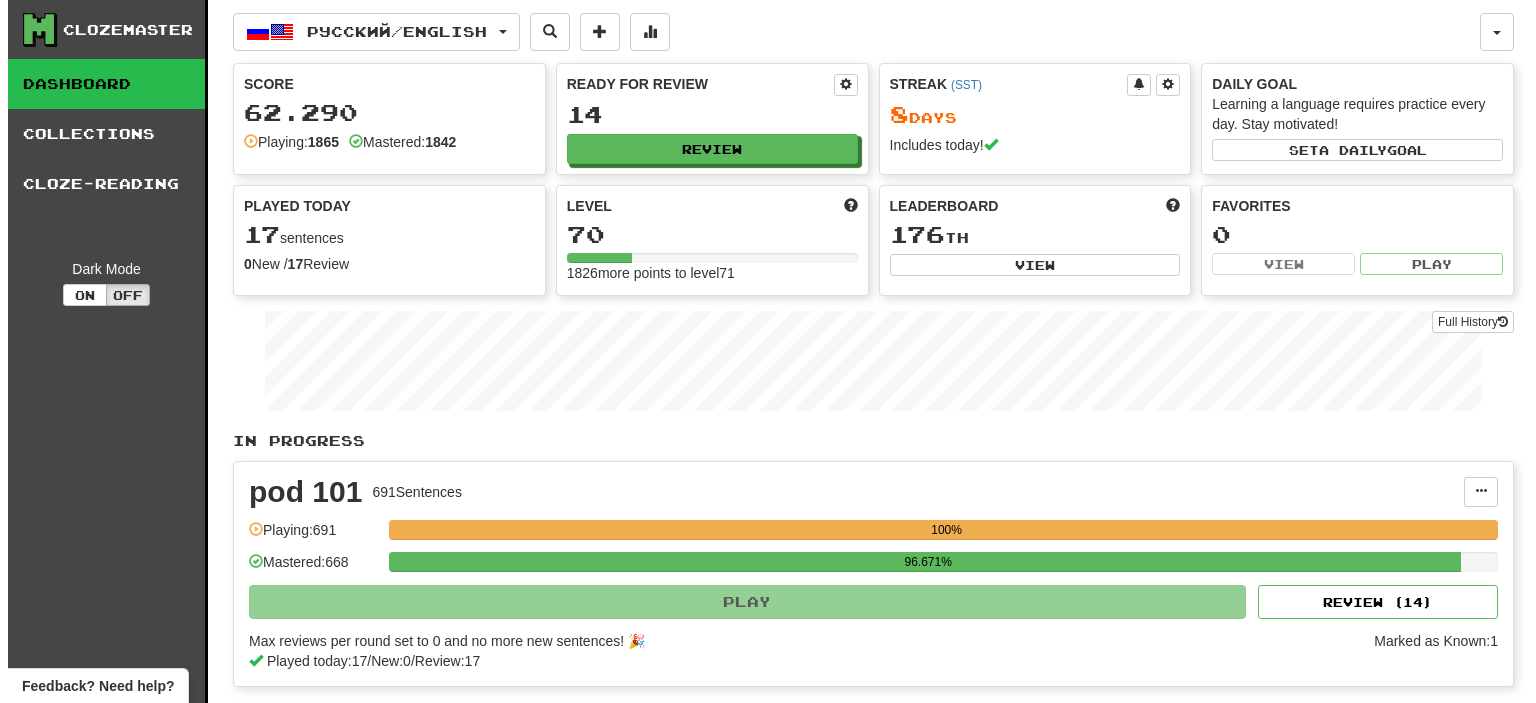scroll, scrollTop: 0, scrollLeft: 0, axis: both 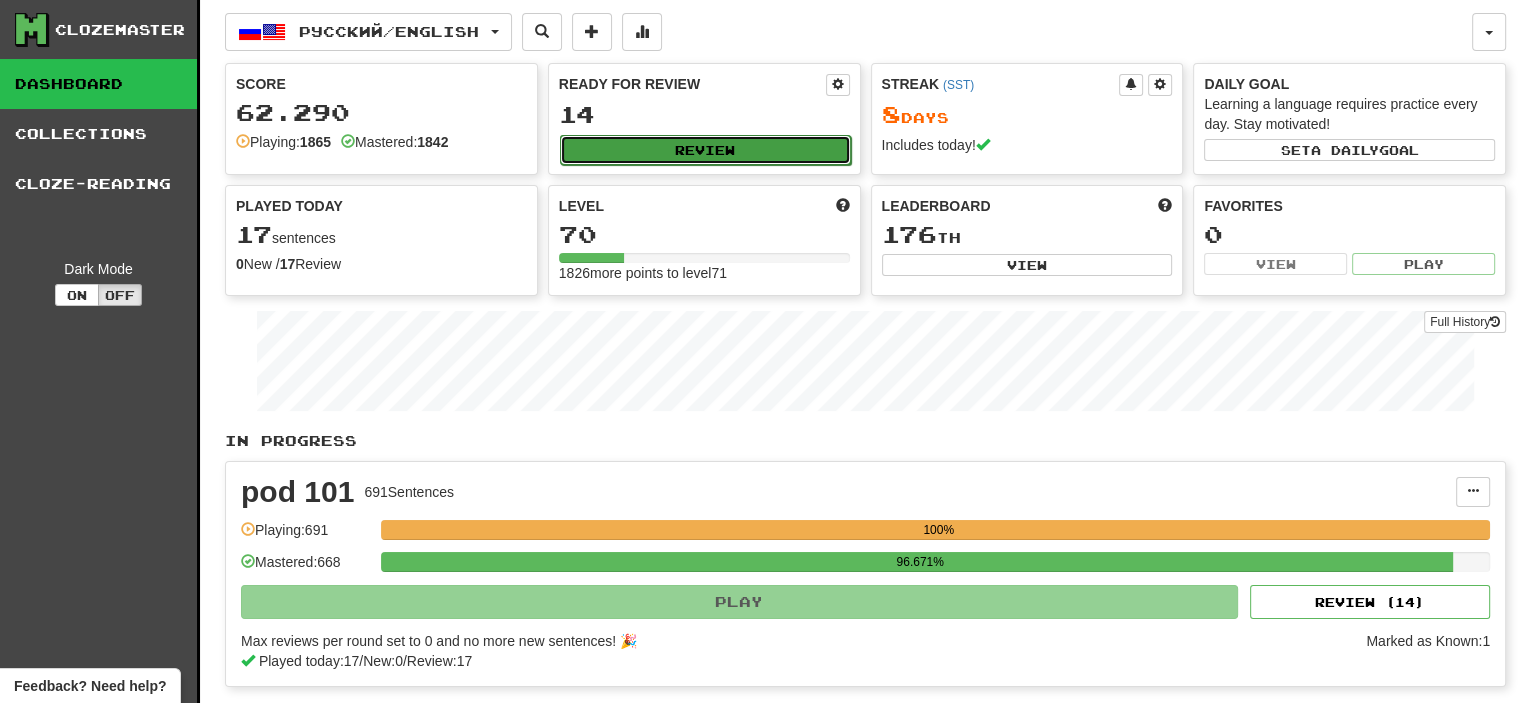 click on "Review" at bounding box center [705, 150] 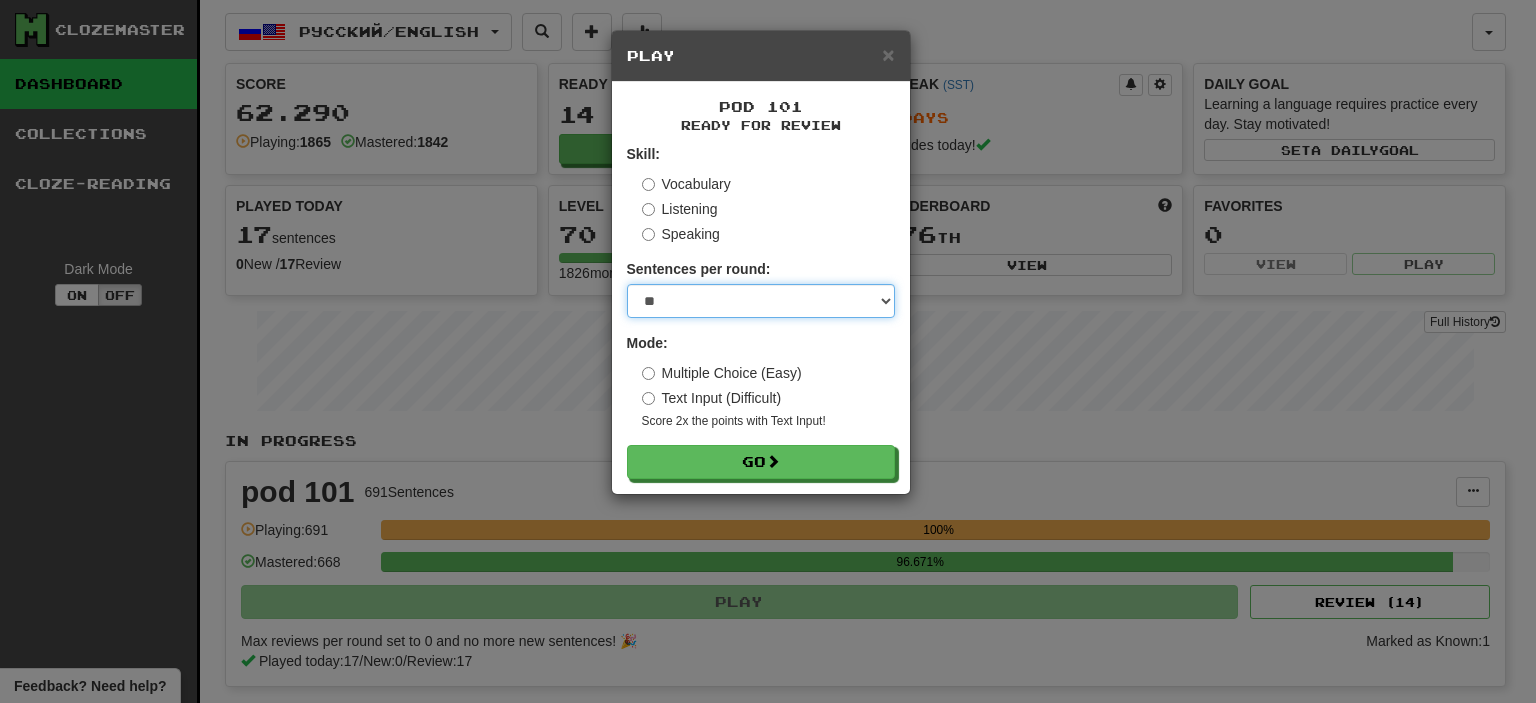 click on "* ** ** ** ** ** *** ********" at bounding box center [761, 301] 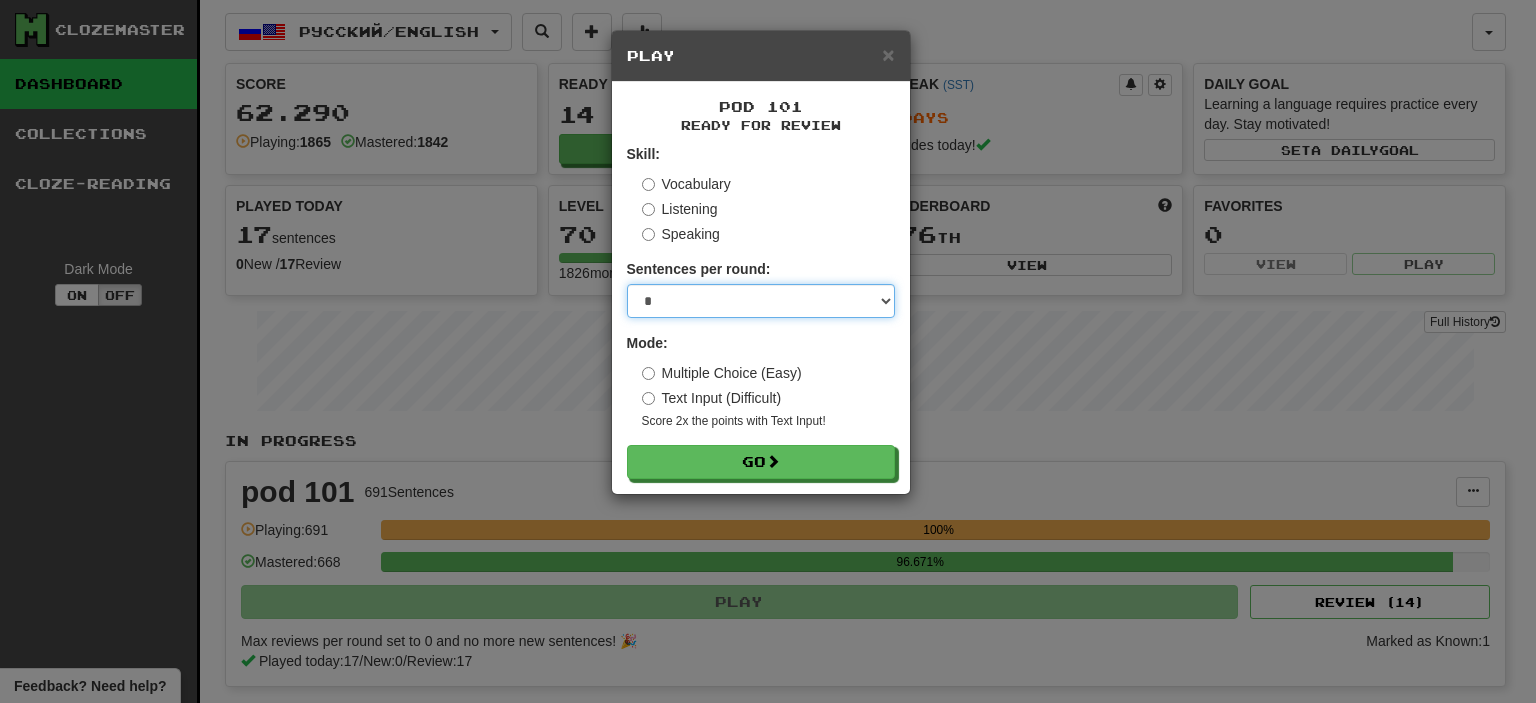click on "* ** ** ** ** ** *** ********" at bounding box center (761, 301) 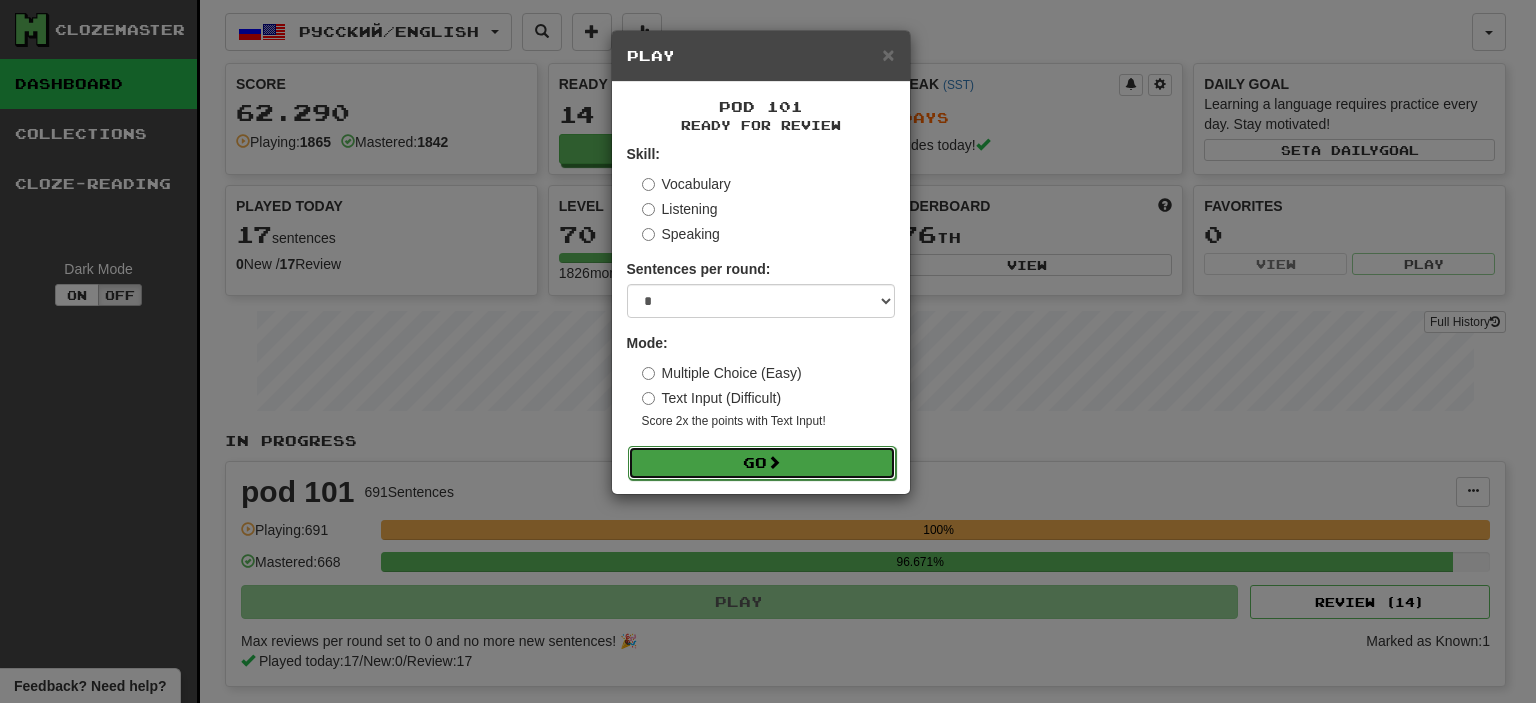 click on "Go" at bounding box center [762, 463] 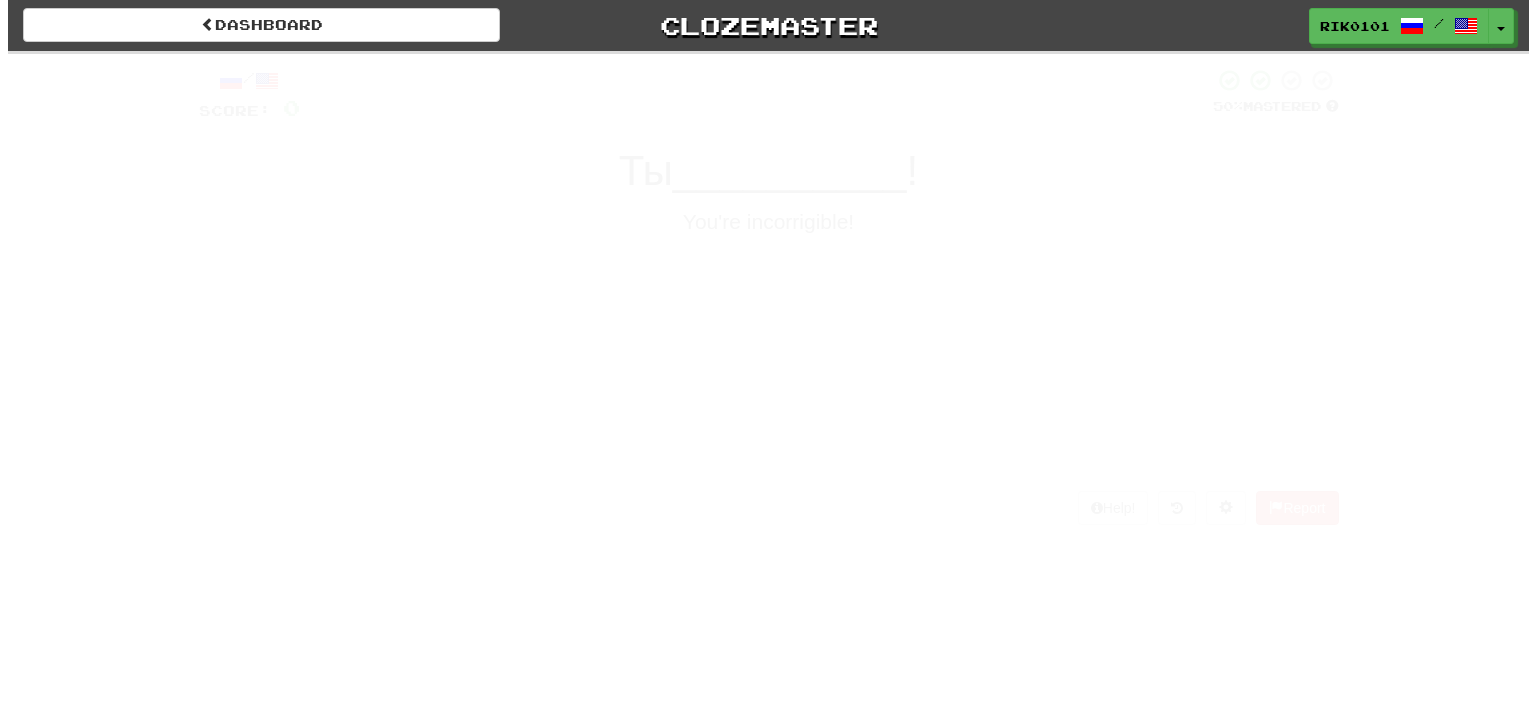 scroll, scrollTop: 0, scrollLeft: 0, axis: both 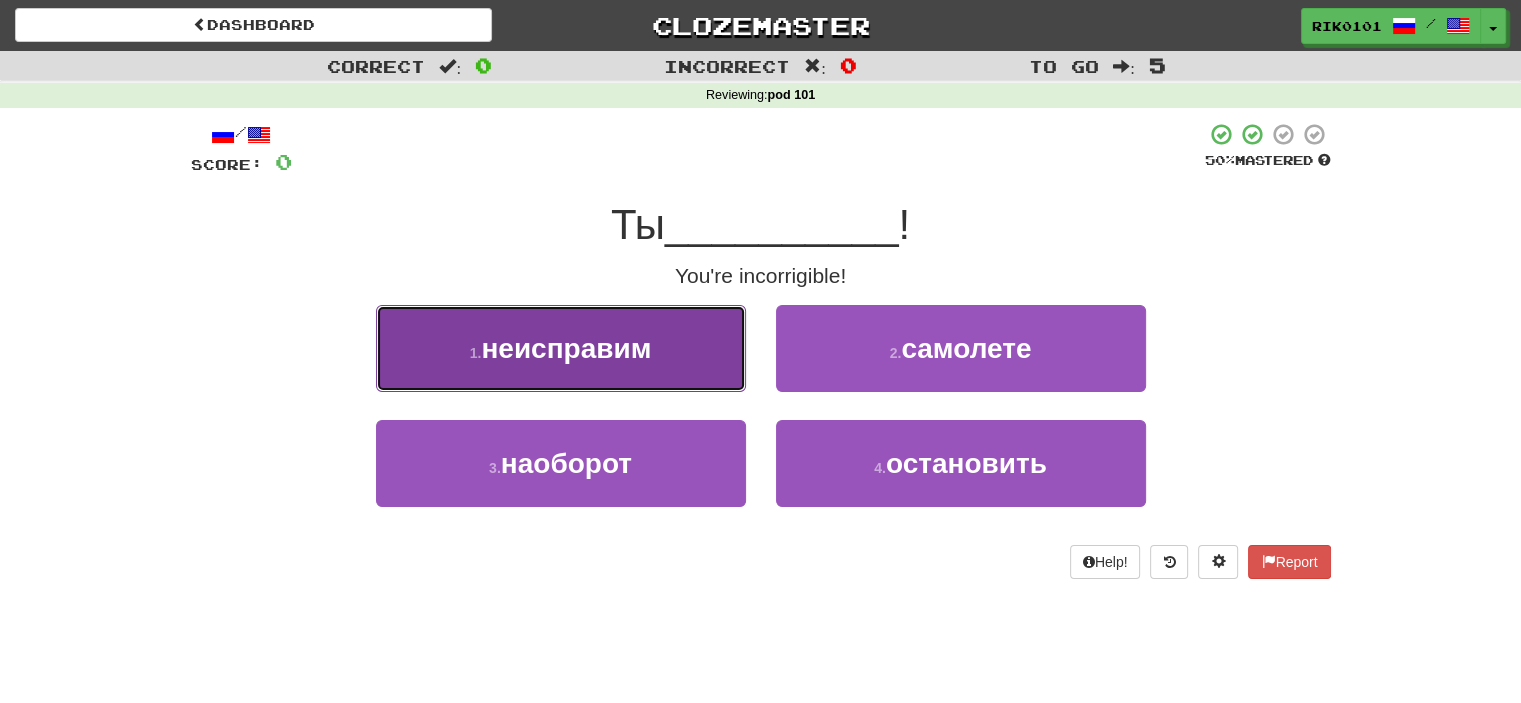 click on "1 .  неисправим" at bounding box center (561, 348) 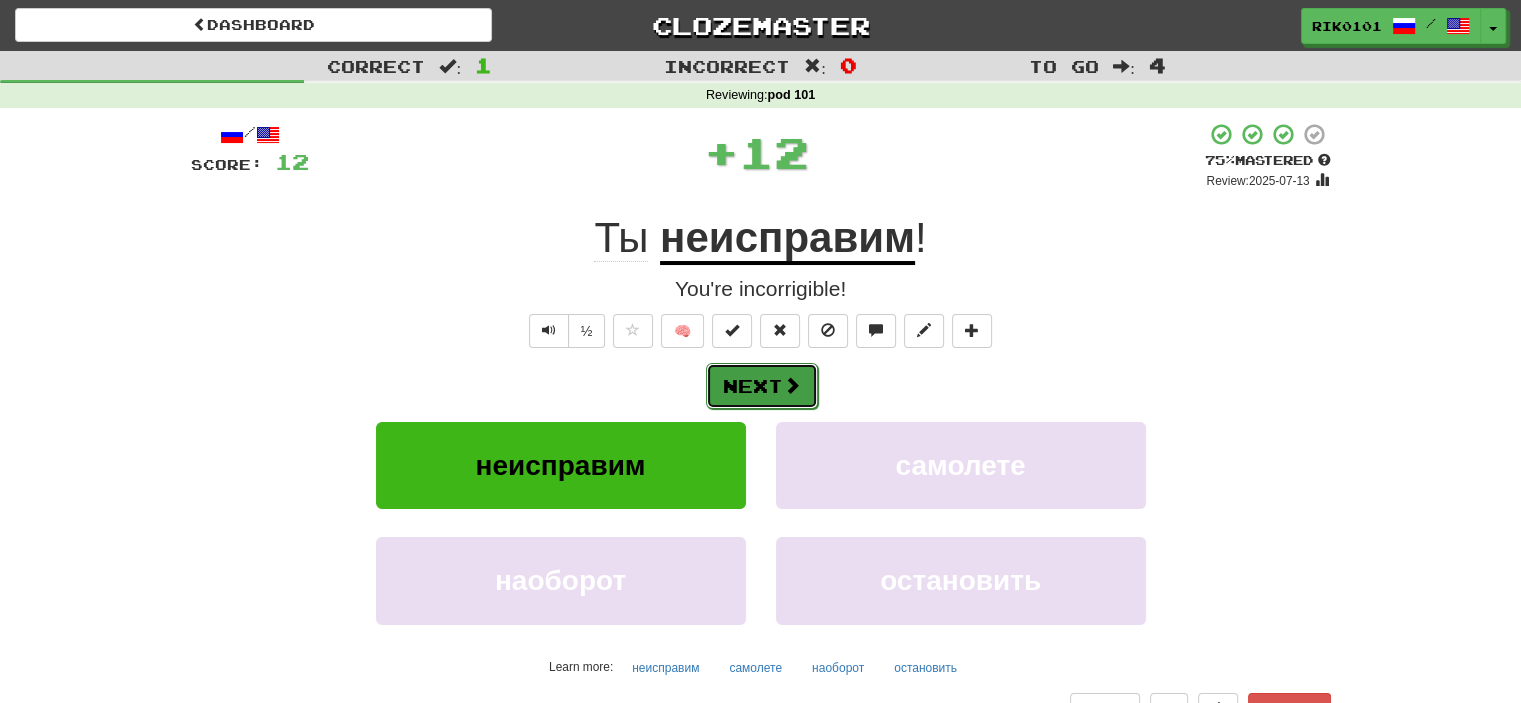 click on "Next" at bounding box center (762, 386) 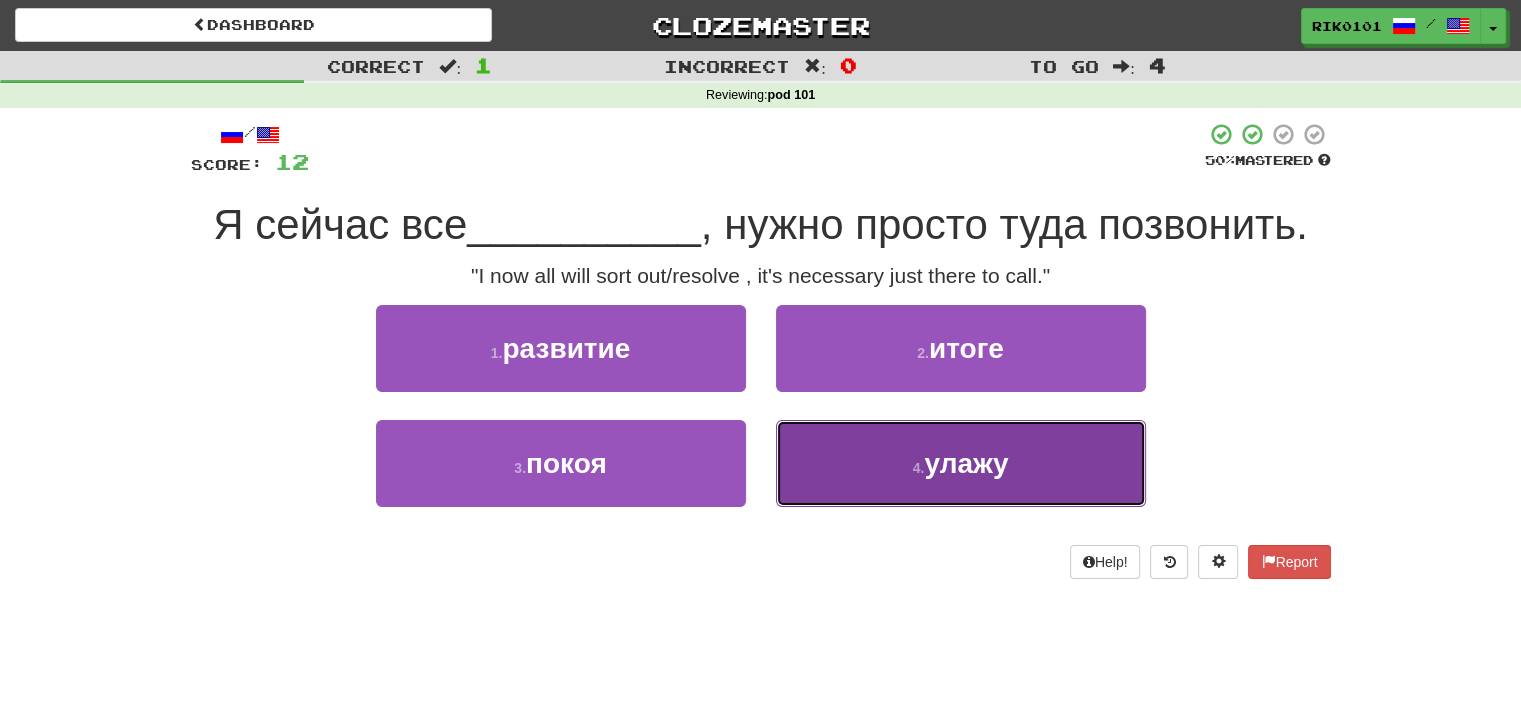 click on "улажу" at bounding box center (966, 463) 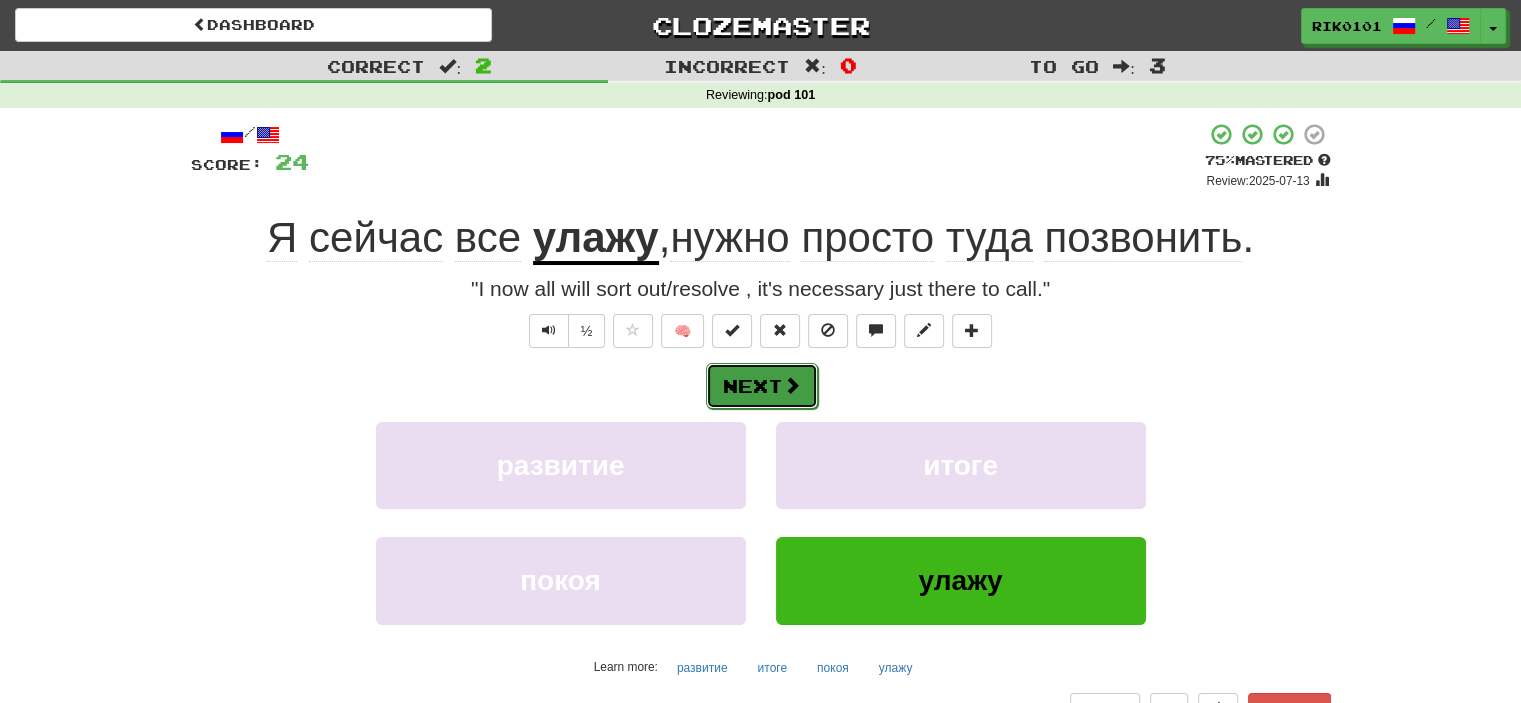 click on "Next" at bounding box center [762, 386] 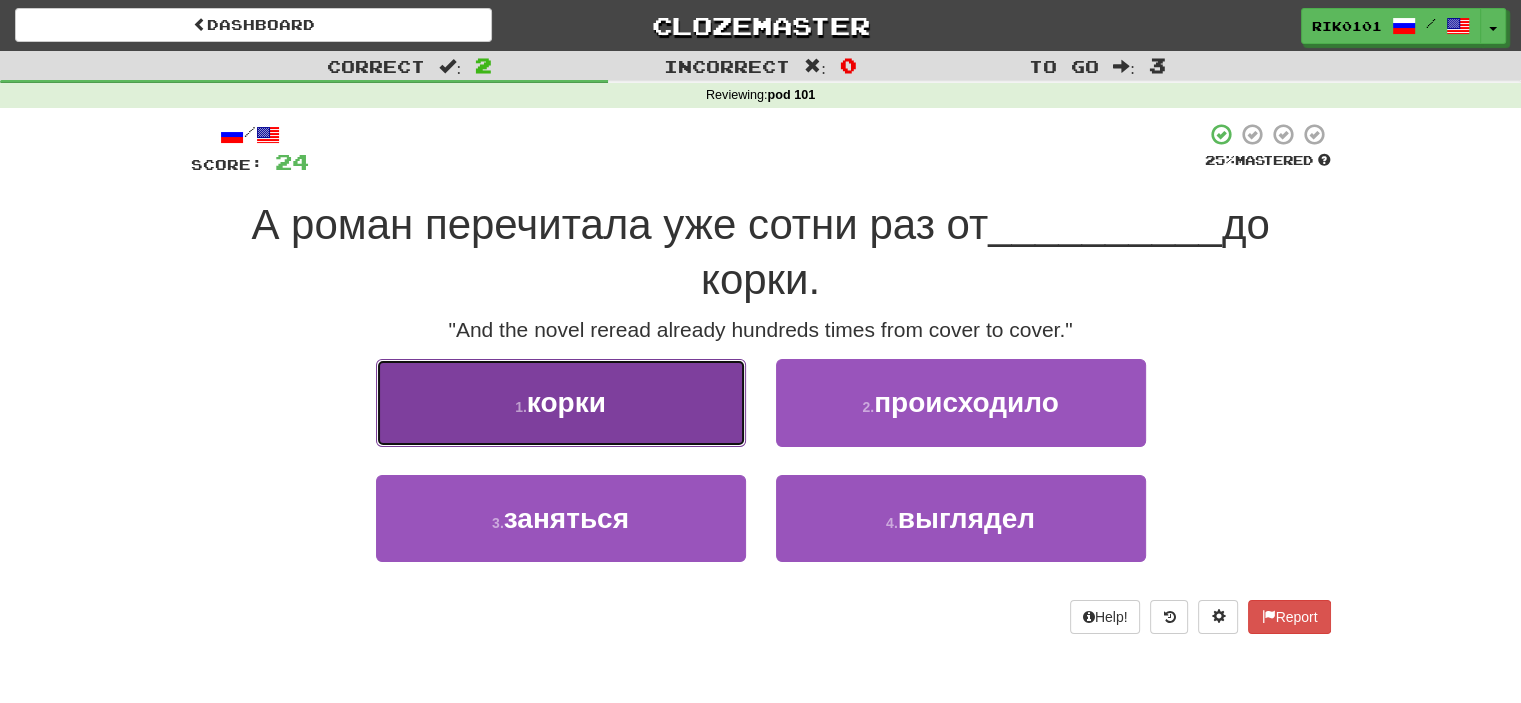 click on "1 .  корки" at bounding box center (561, 402) 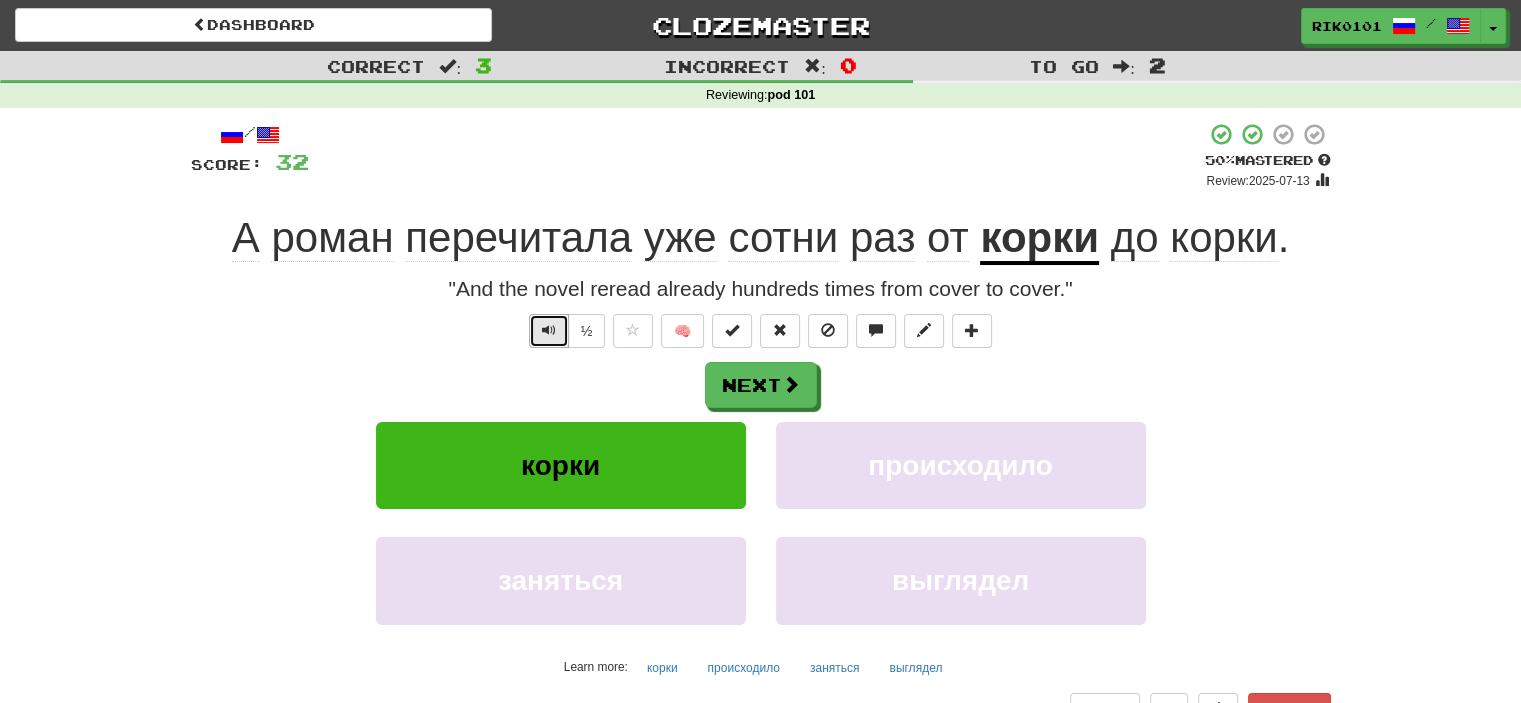 click at bounding box center [549, 331] 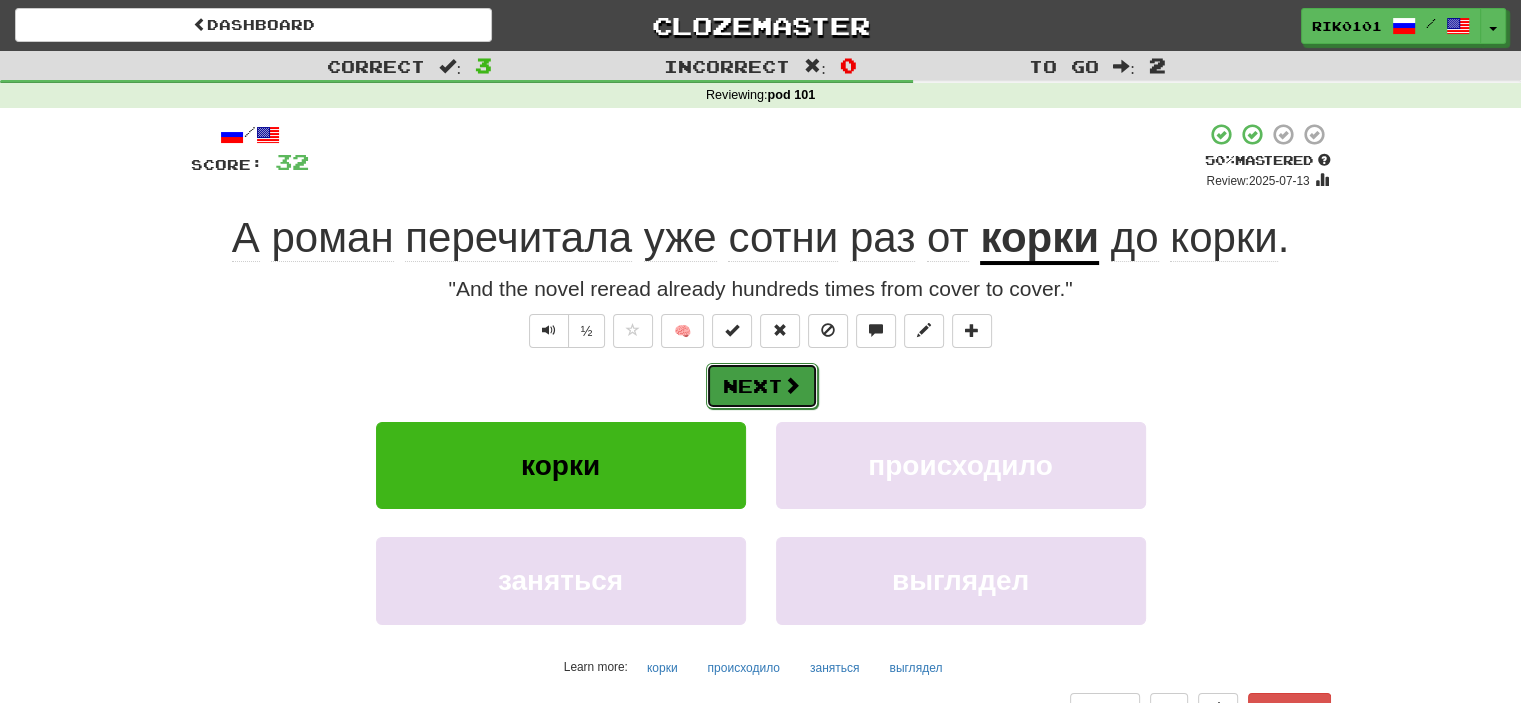 click on "Next" at bounding box center (762, 386) 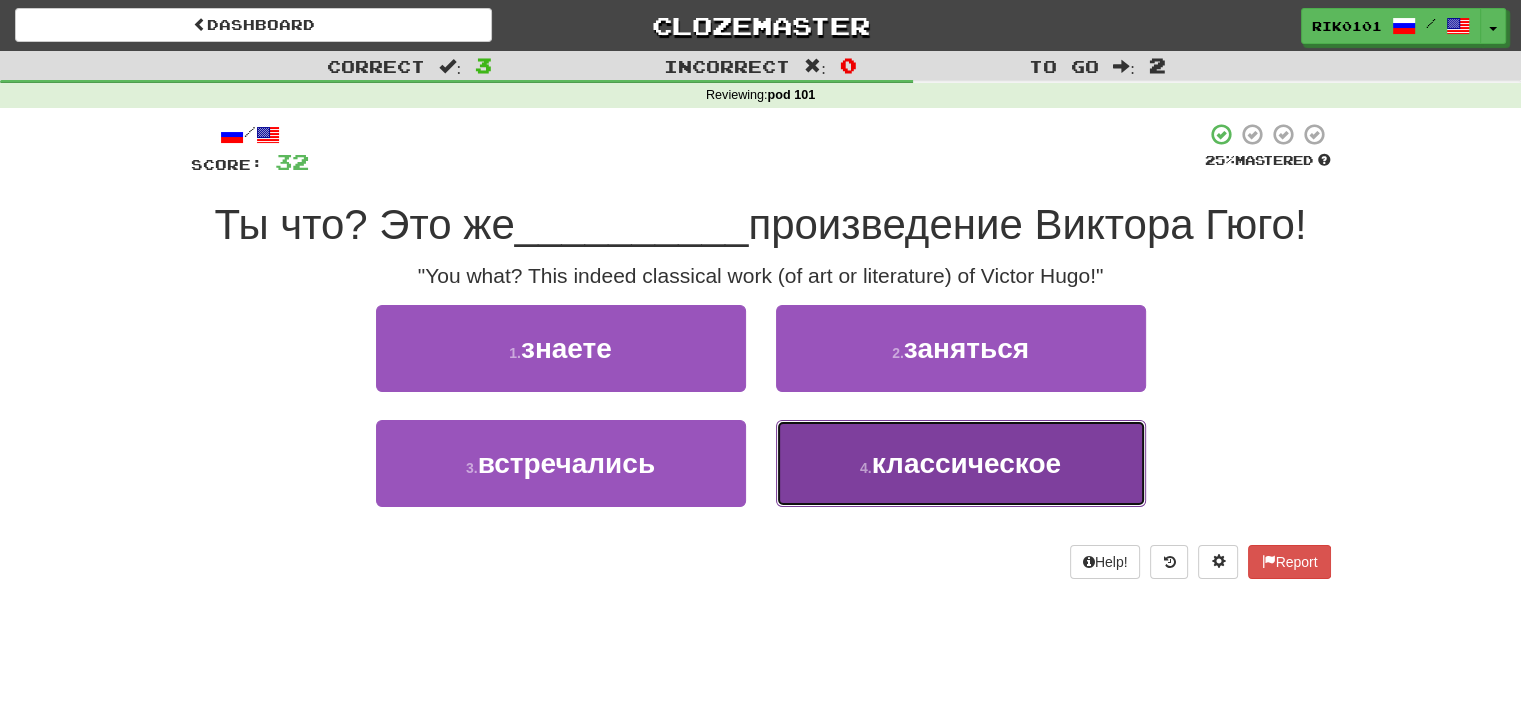 click on "классическое" at bounding box center [966, 463] 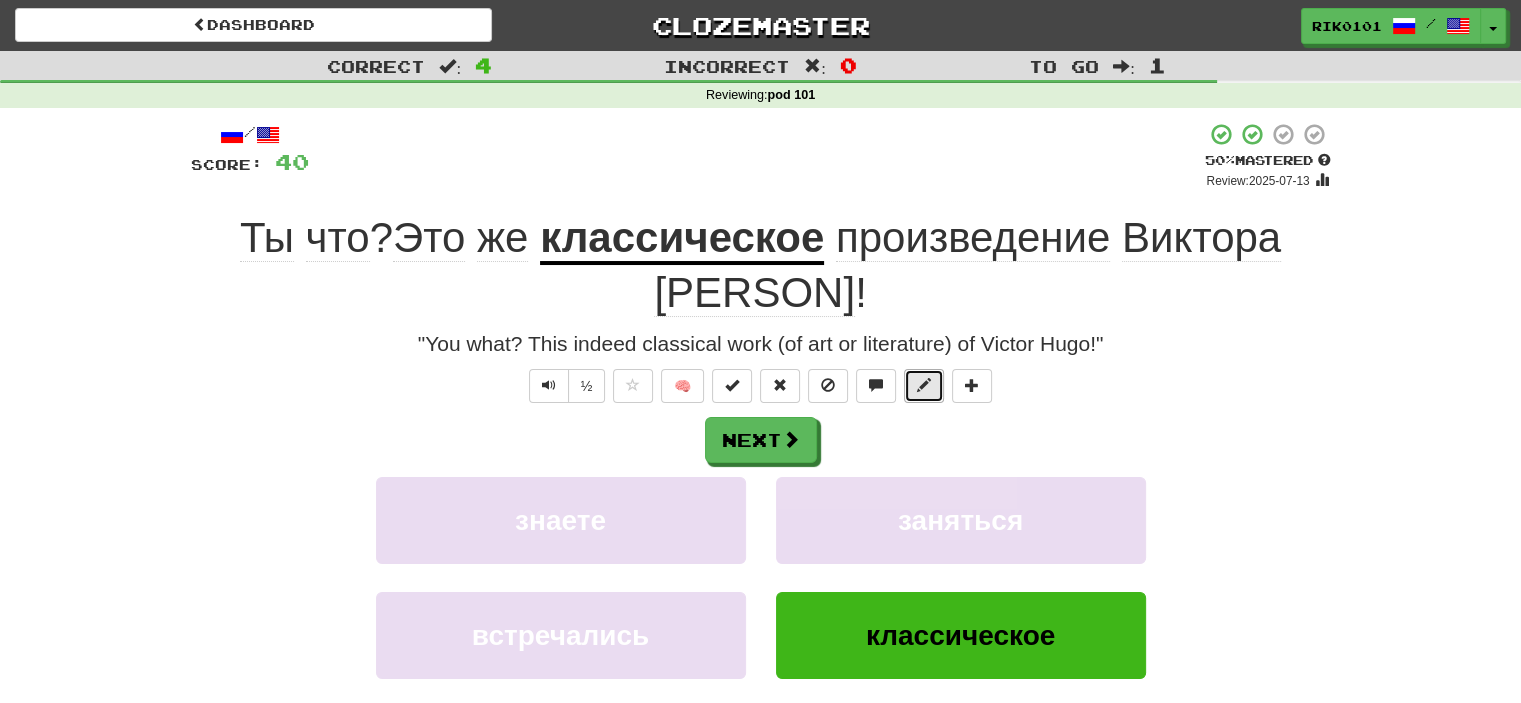 click at bounding box center [924, 385] 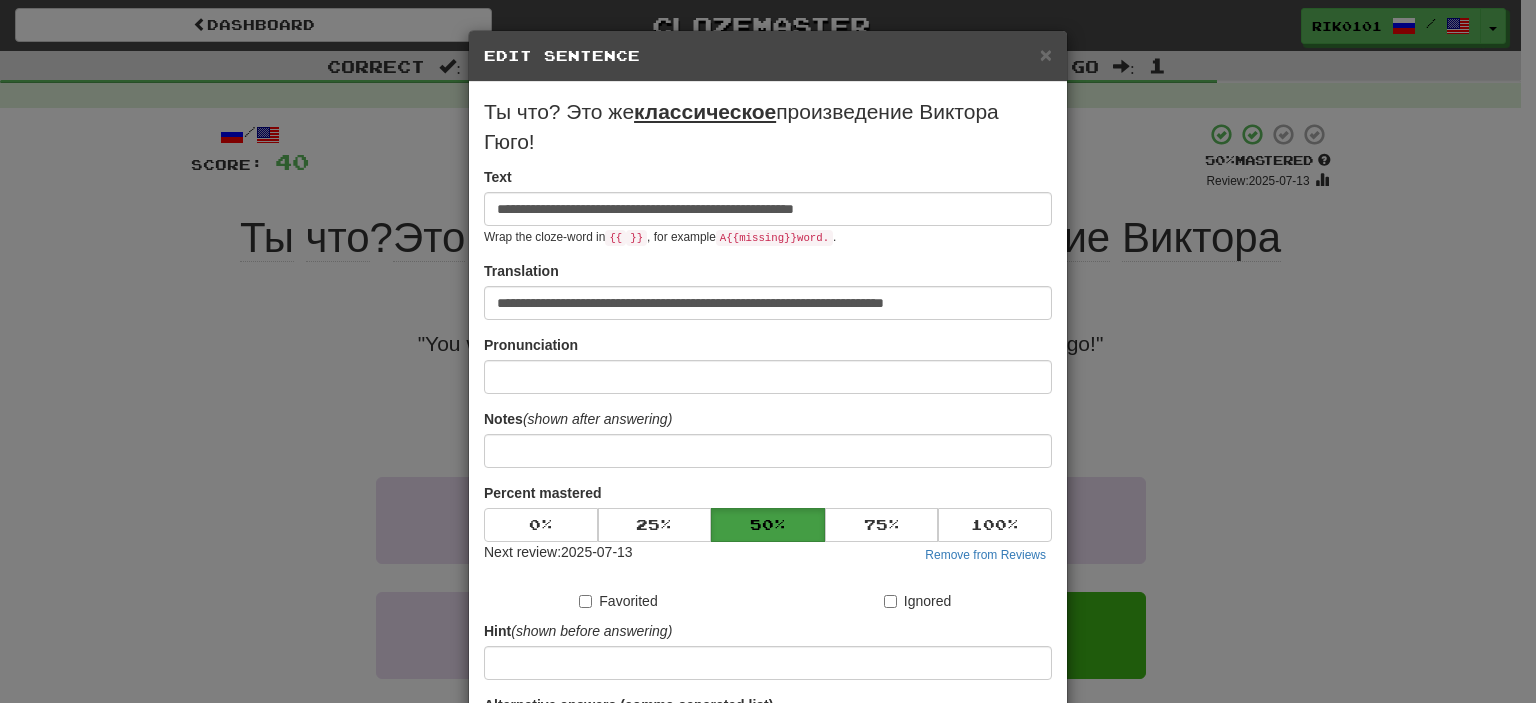 click on "Ты что? Это же  классическое  произведение Виктора Гюго!" at bounding box center [768, 127] 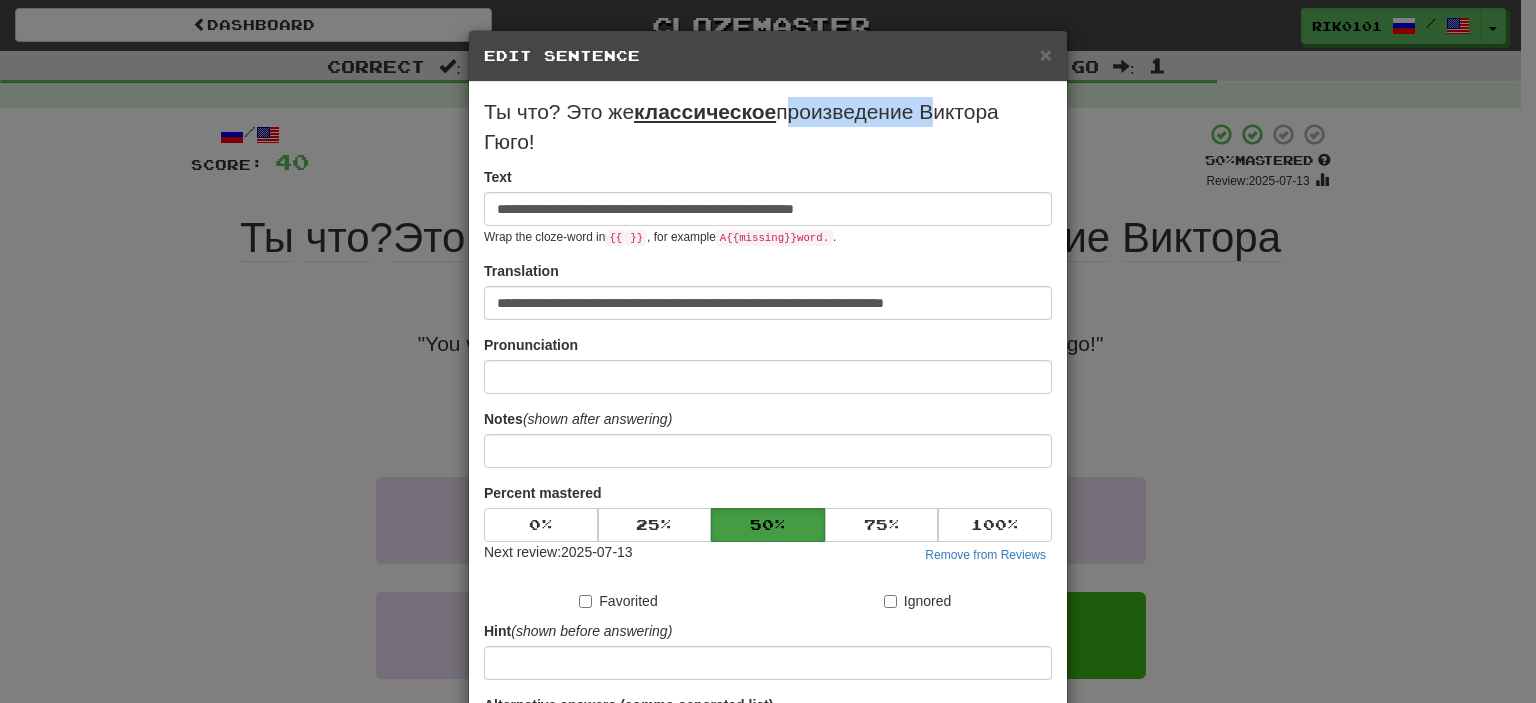 click on "Ты что? Это же  классическое  произведение Виктора Гюго!" at bounding box center (768, 127) 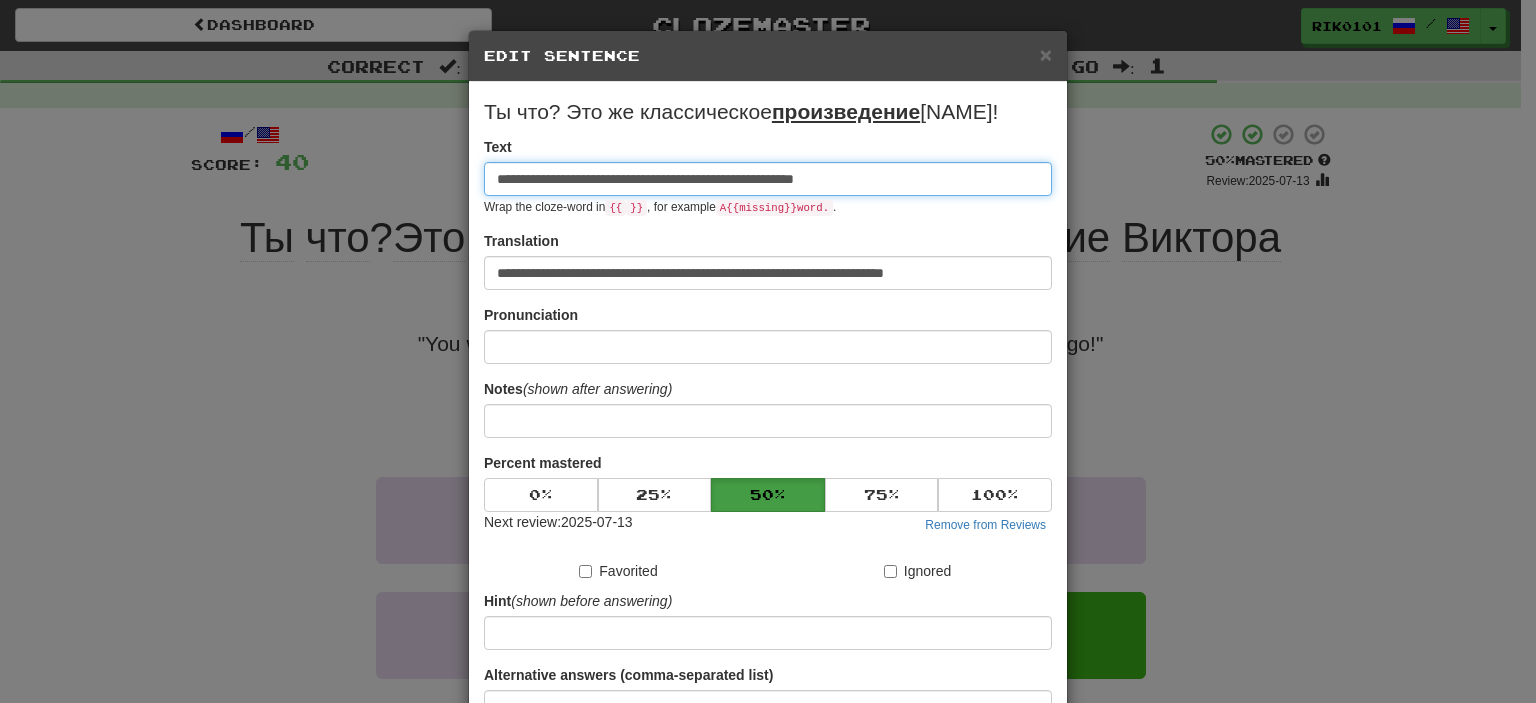 click on "**********" at bounding box center (768, 179) 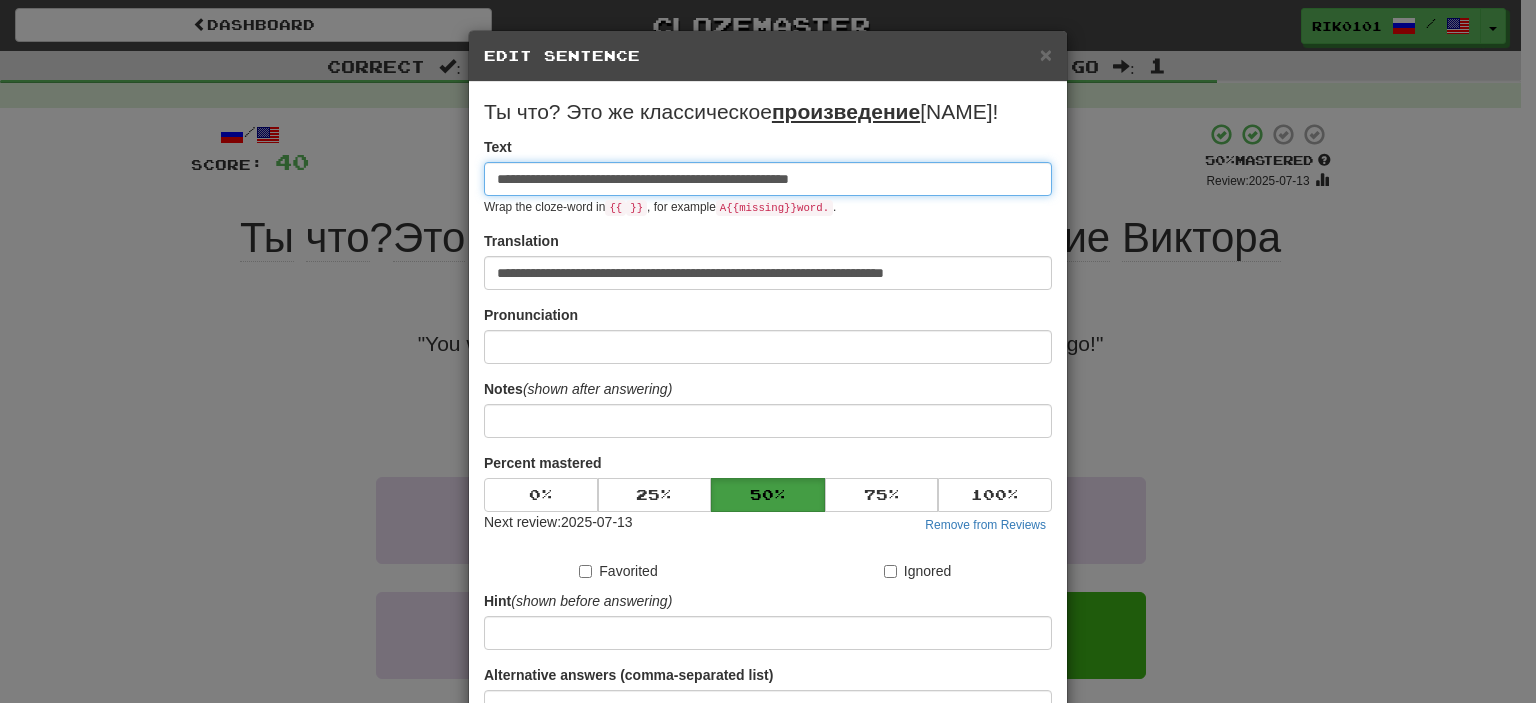 click on "**********" at bounding box center (768, 179) 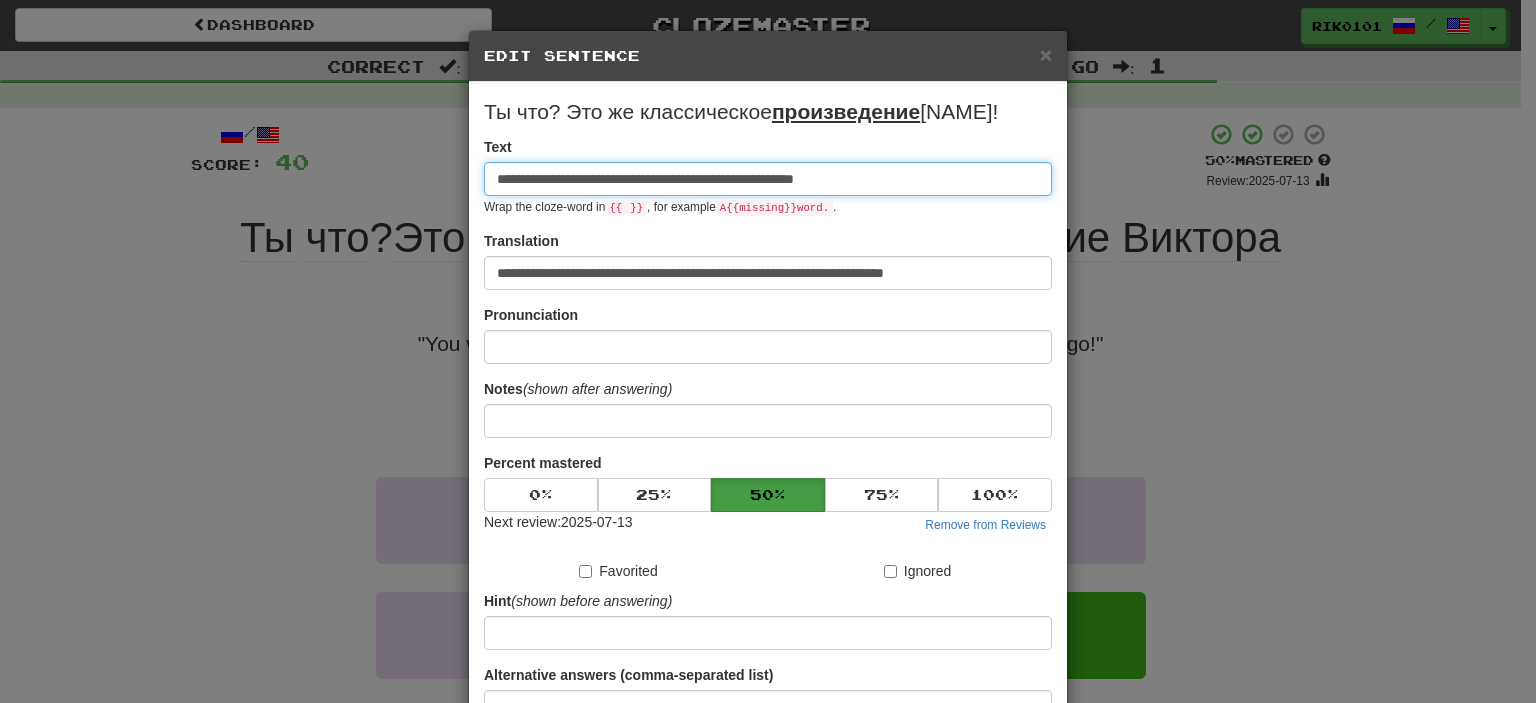 scroll, scrollTop: 220, scrollLeft: 0, axis: vertical 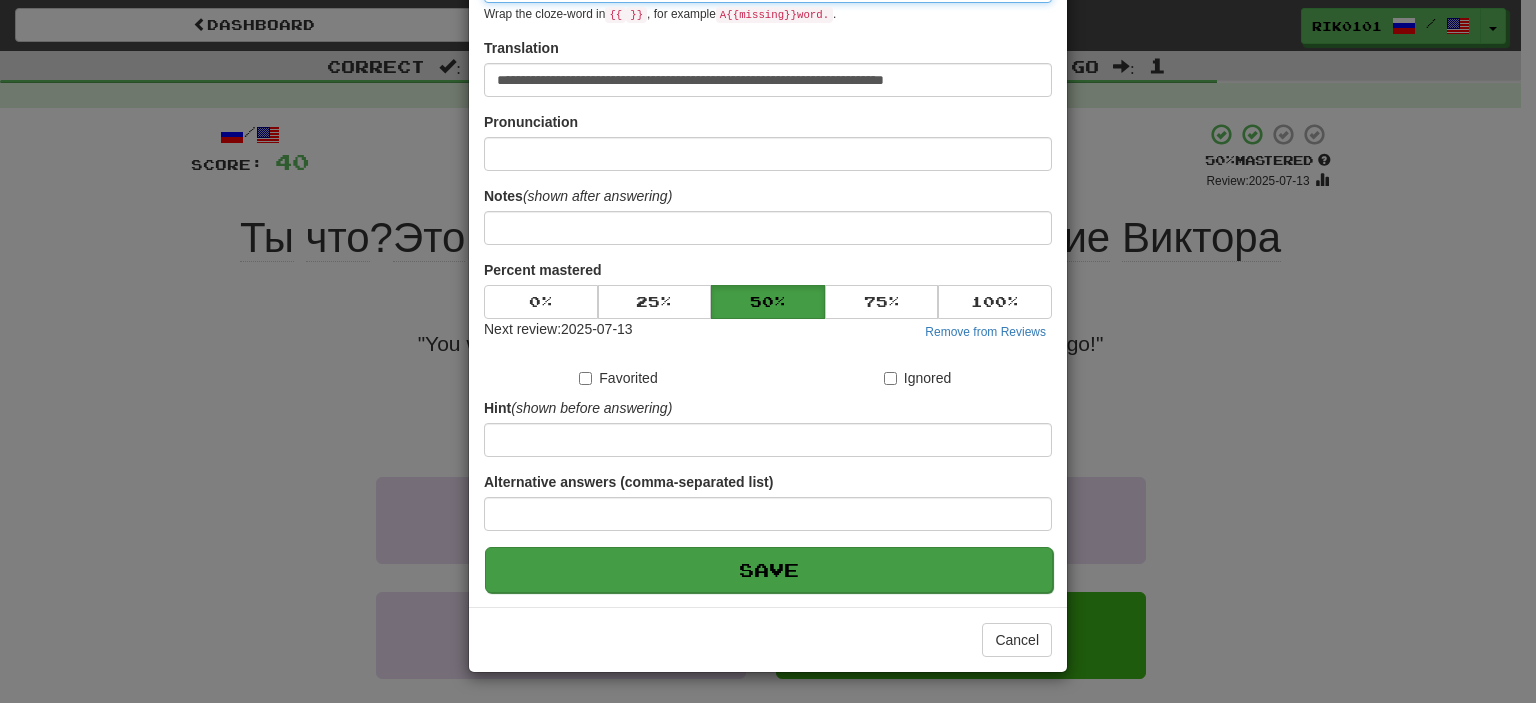 type on "**********" 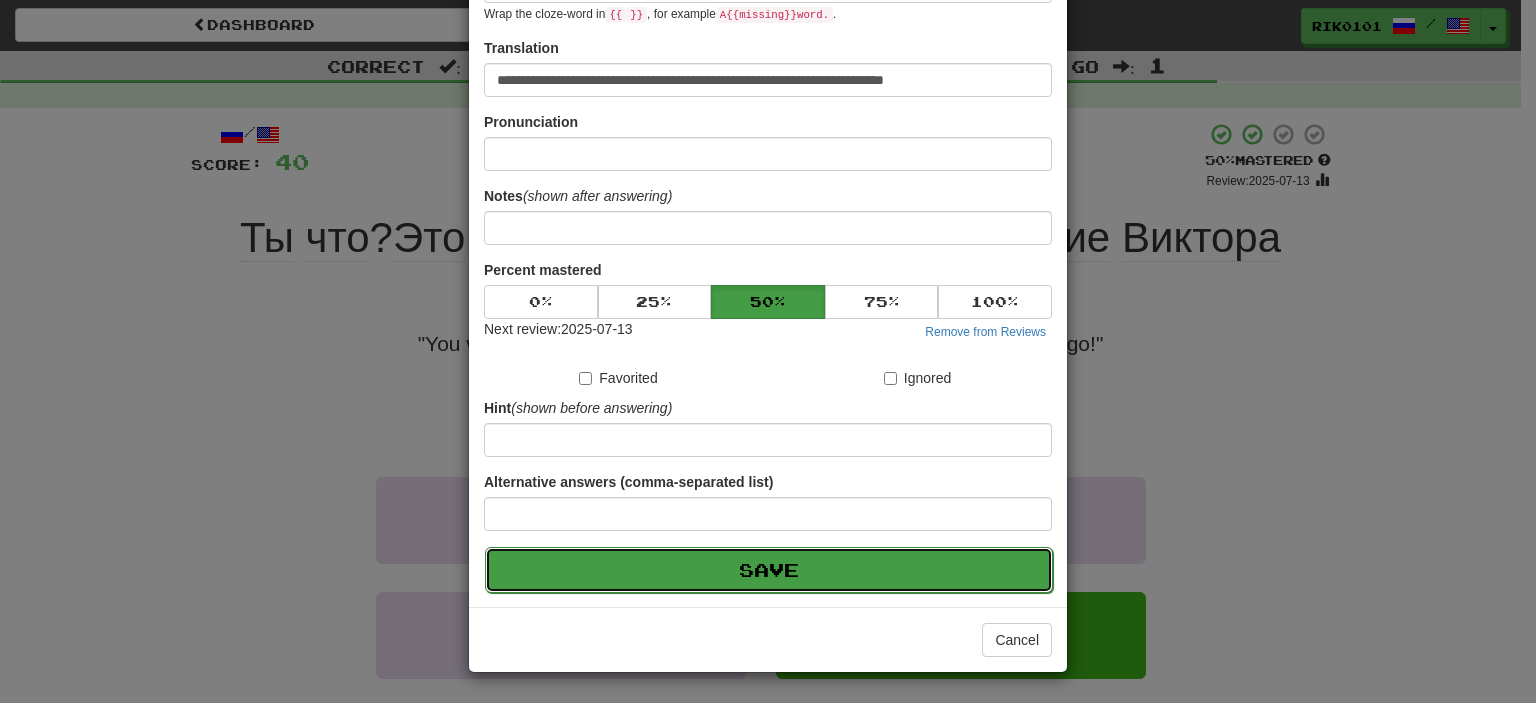 click on "Save" at bounding box center (769, 570) 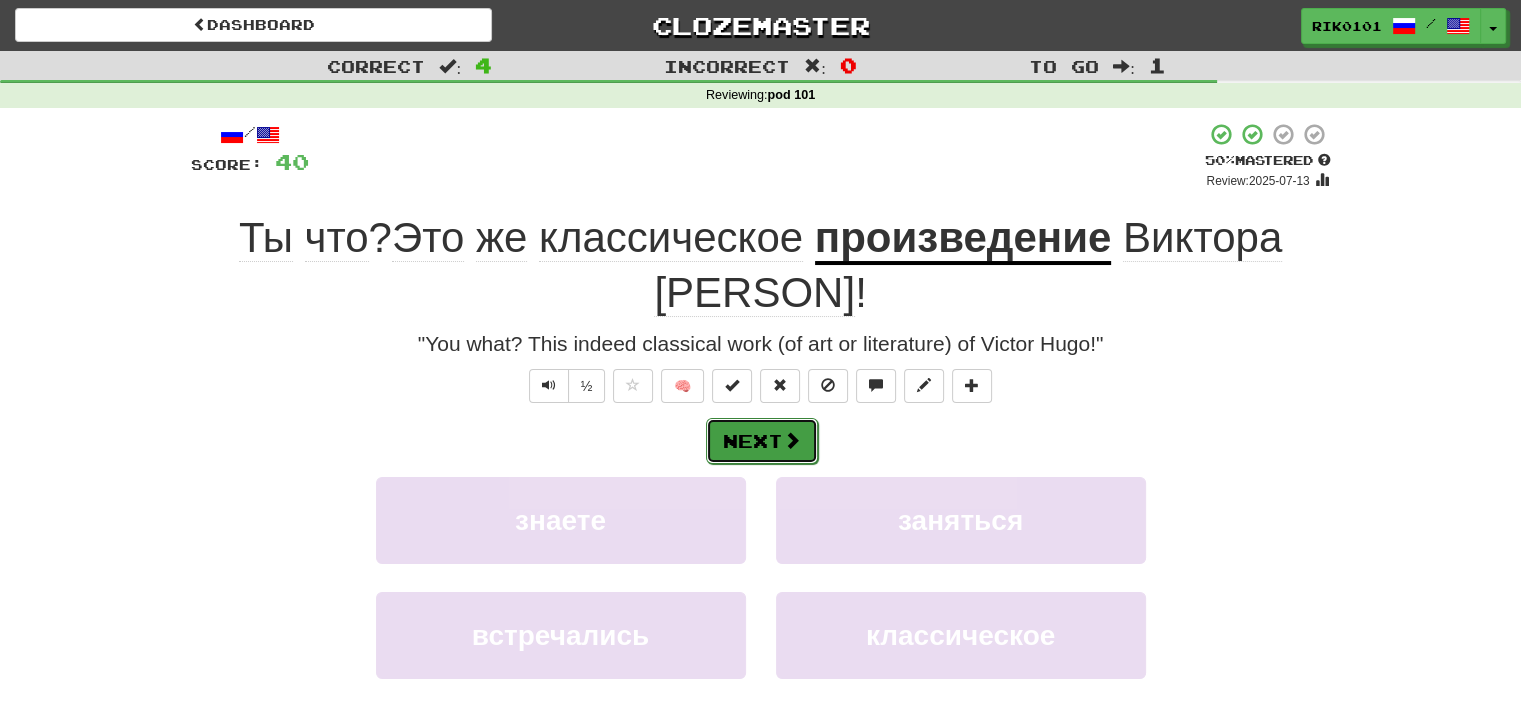 click on "Next" at bounding box center [762, 441] 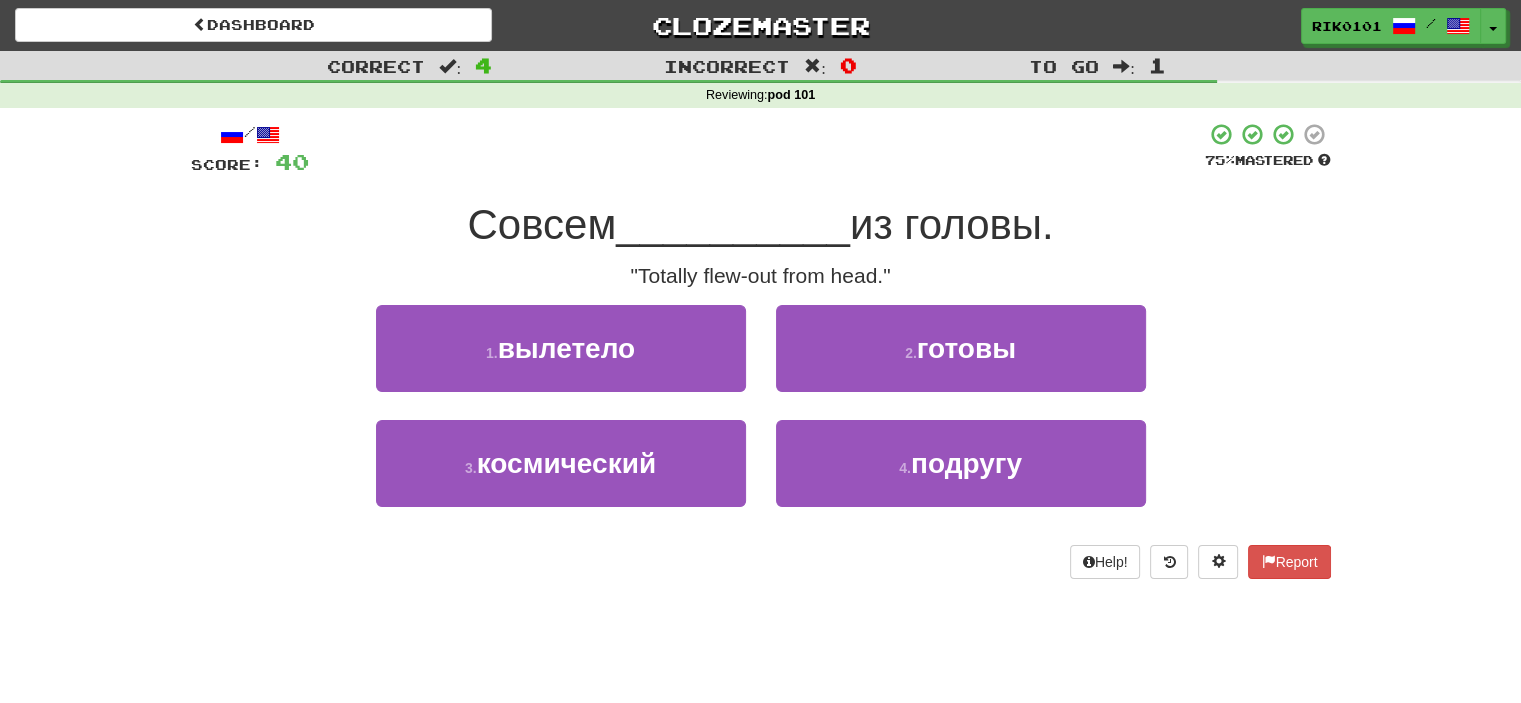 click on "/  Score:   40 75 %  Mastered Совсем  __________  из головы.  "Totally flew-out from head." 1 .  вылетело 2 .  готовы 3 .  космический 4 .  подругу  Help!  Report" at bounding box center (761, 350) 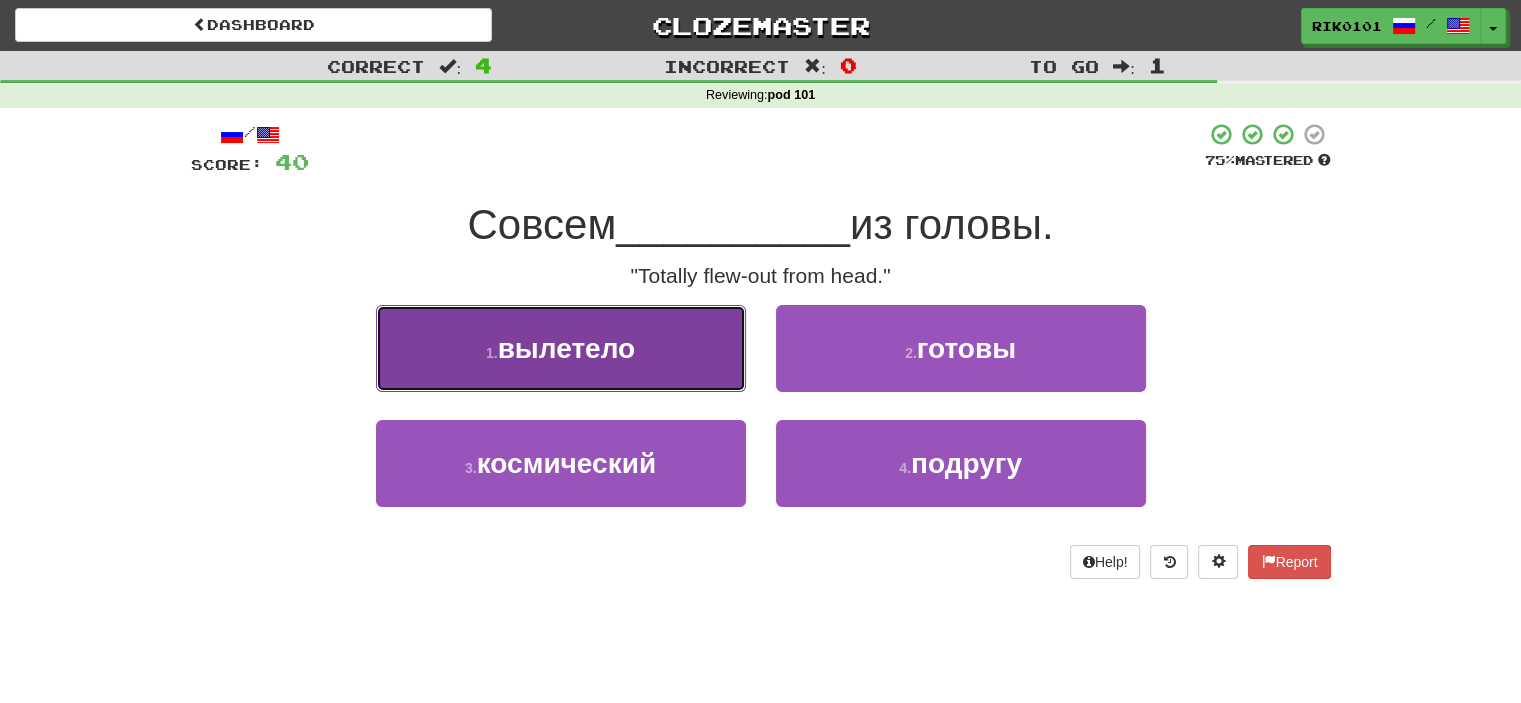 click on "вылетело" at bounding box center (567, 348) 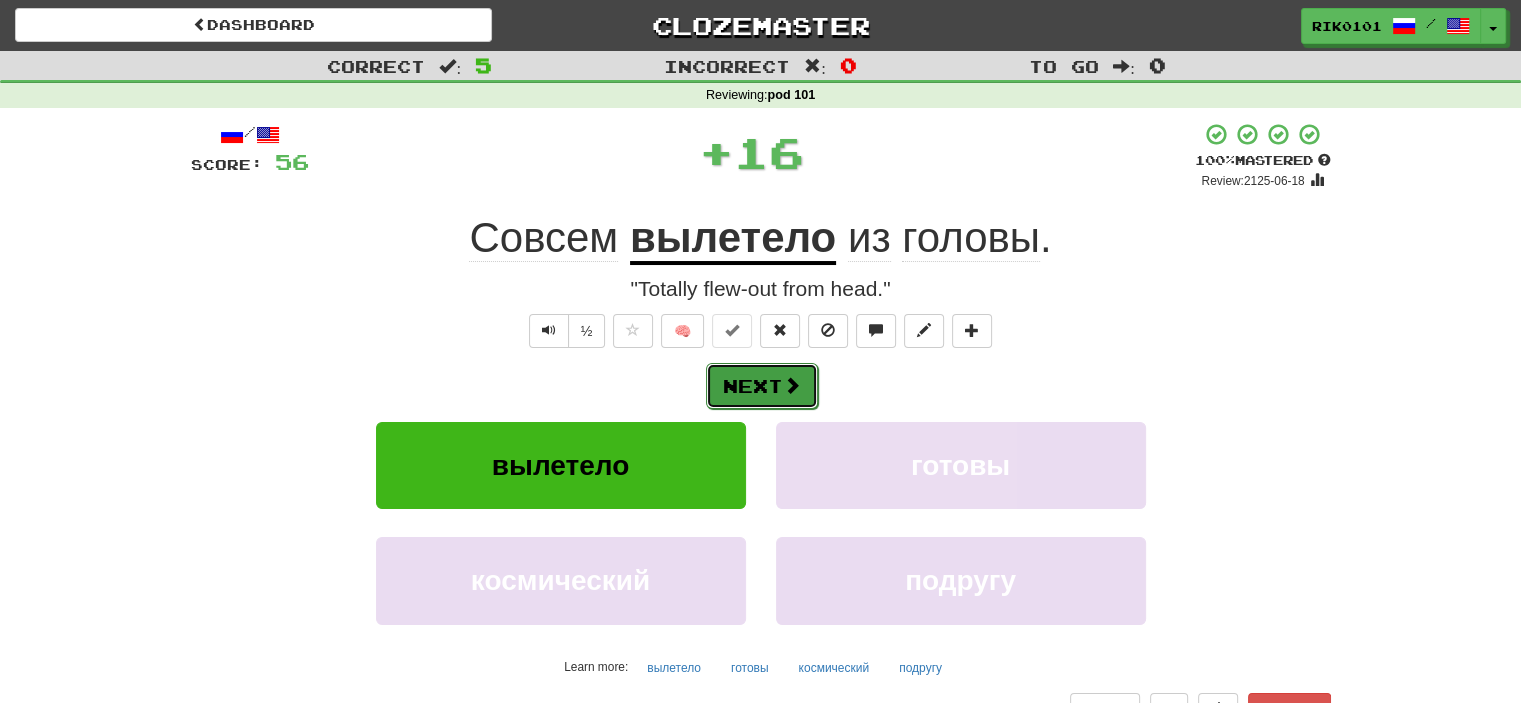 click on "Next" at bounding box center (762, 386) 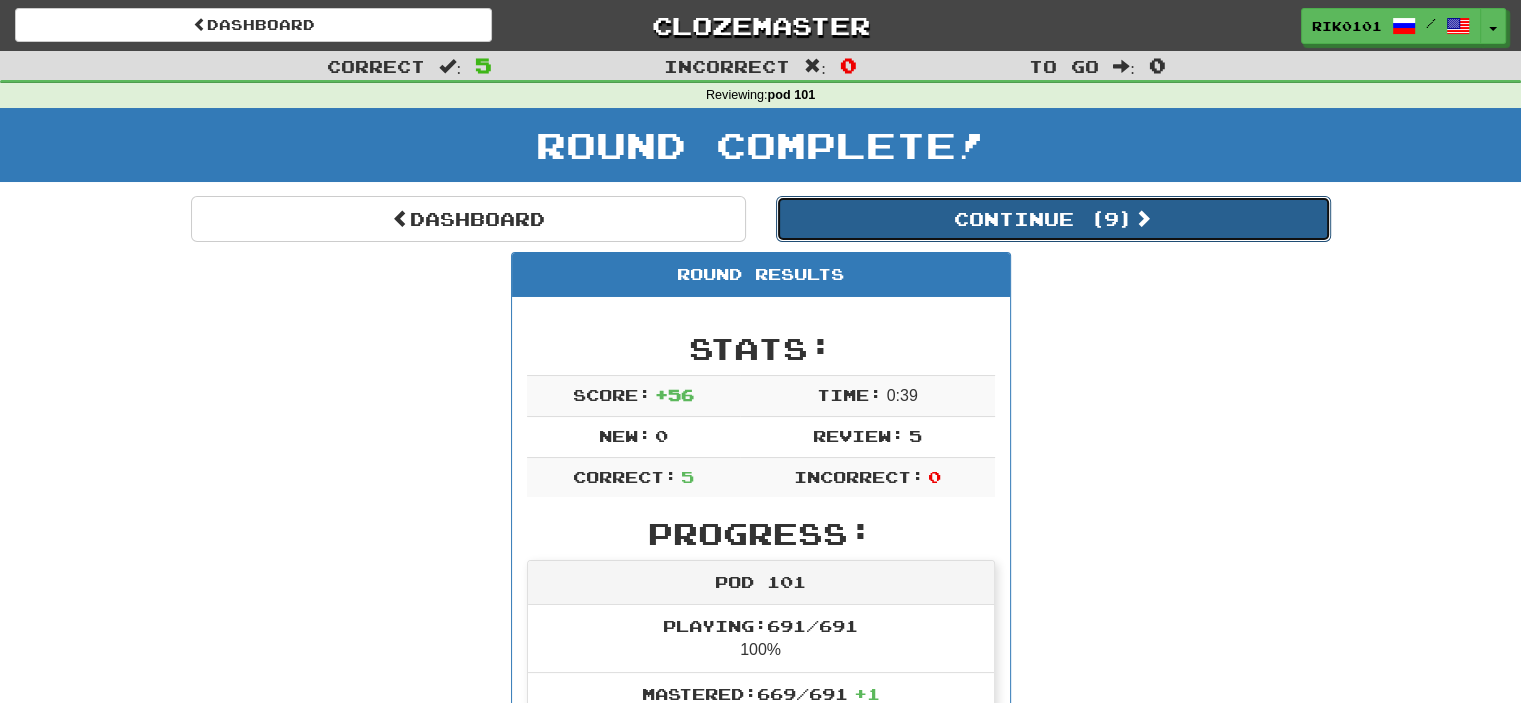 click on "Continue ( 9 )" at bounding box center [1053, 219] 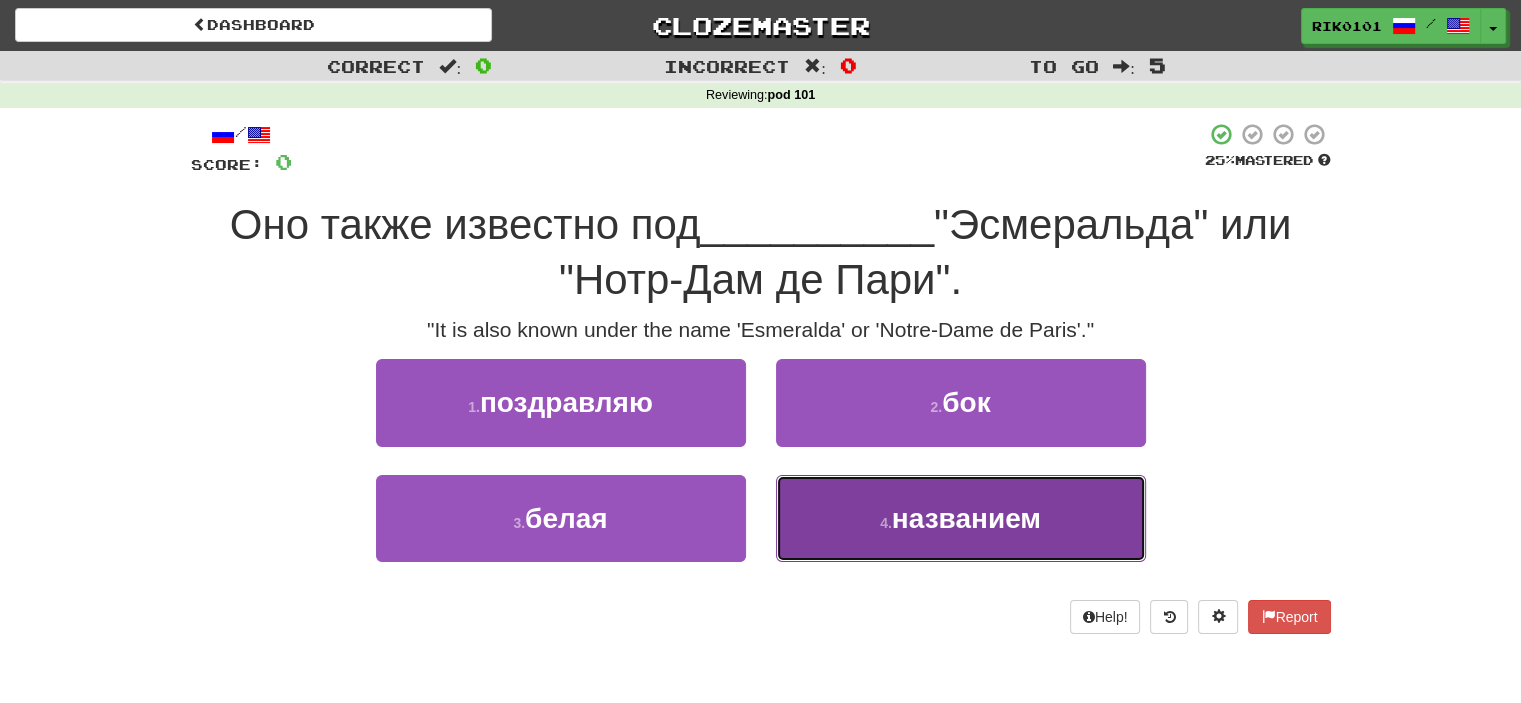 click on "названием" at bounding box center (966, 518) 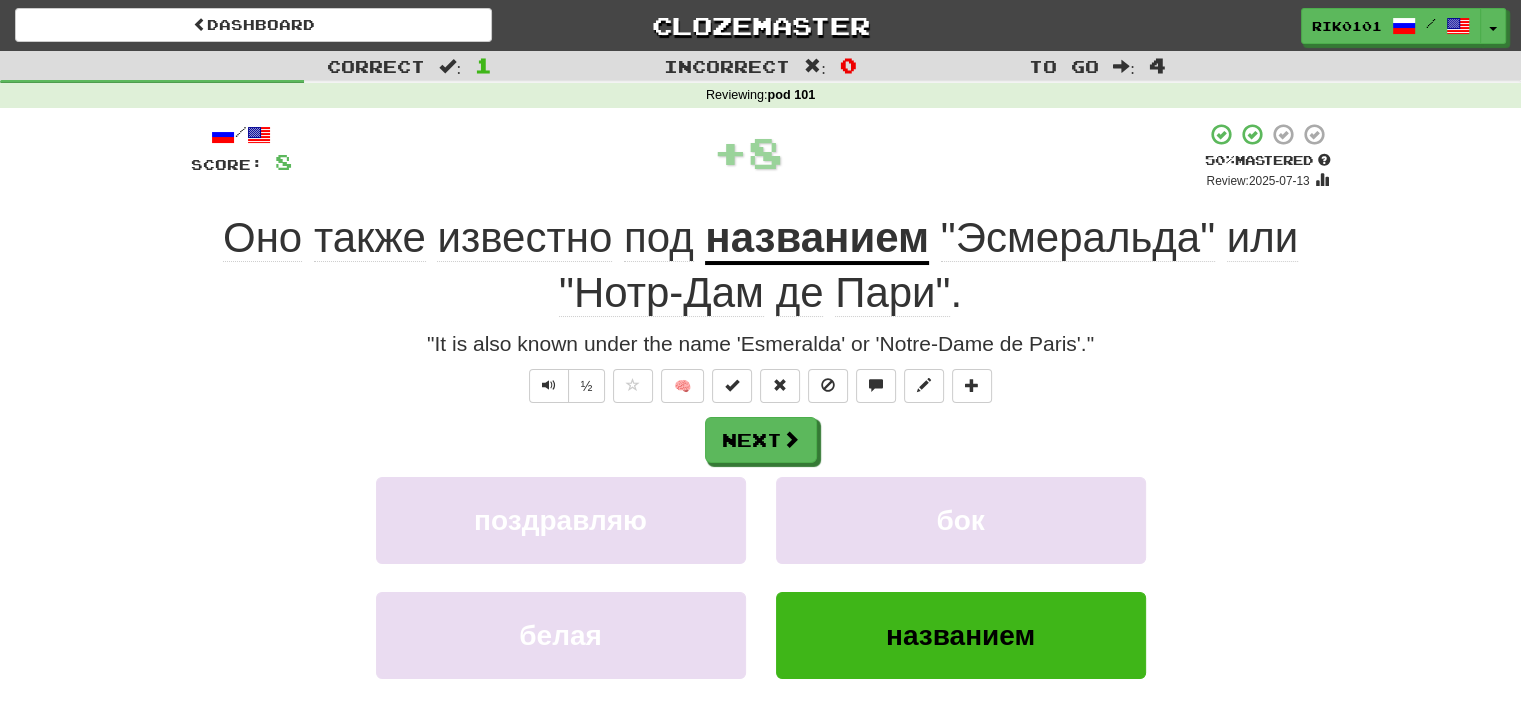 click on "известно" 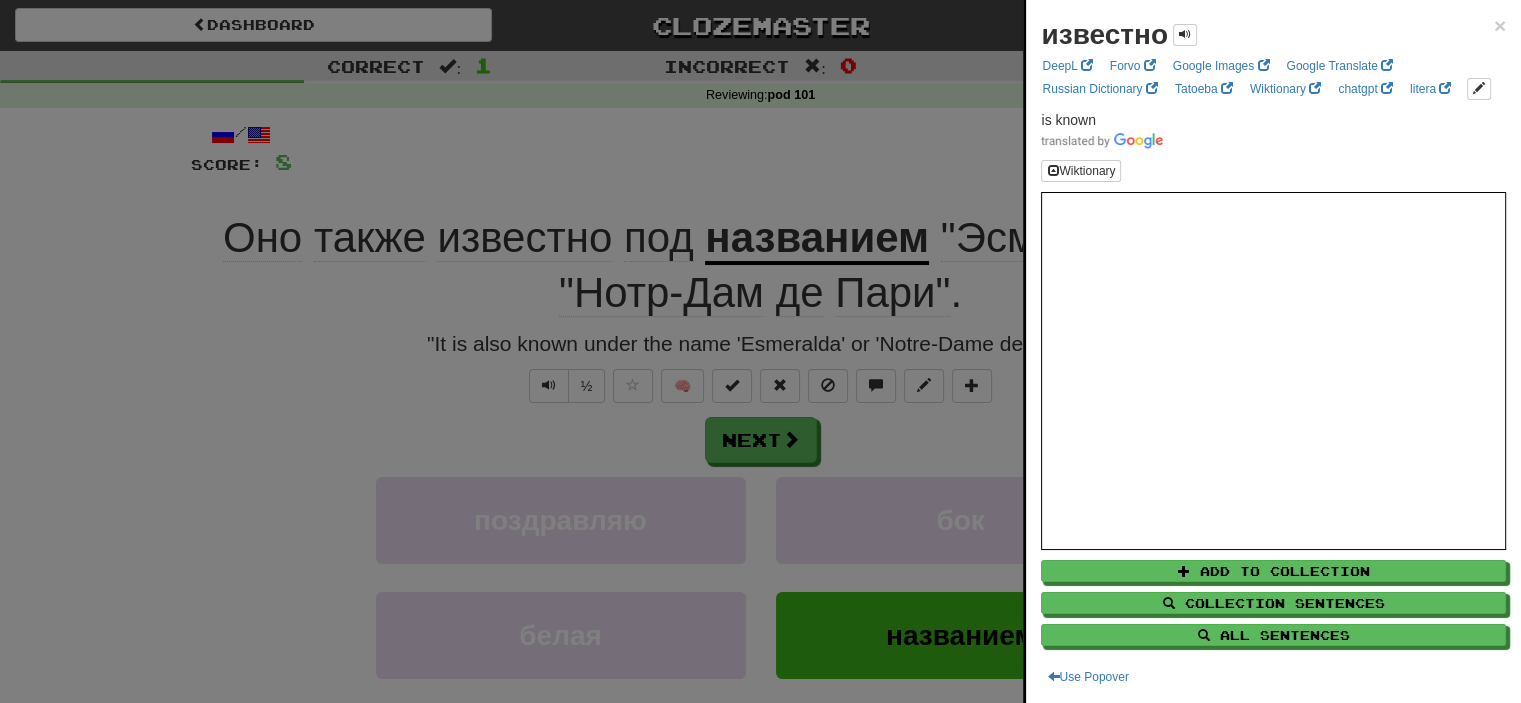 click at bounding box center [760, 351] 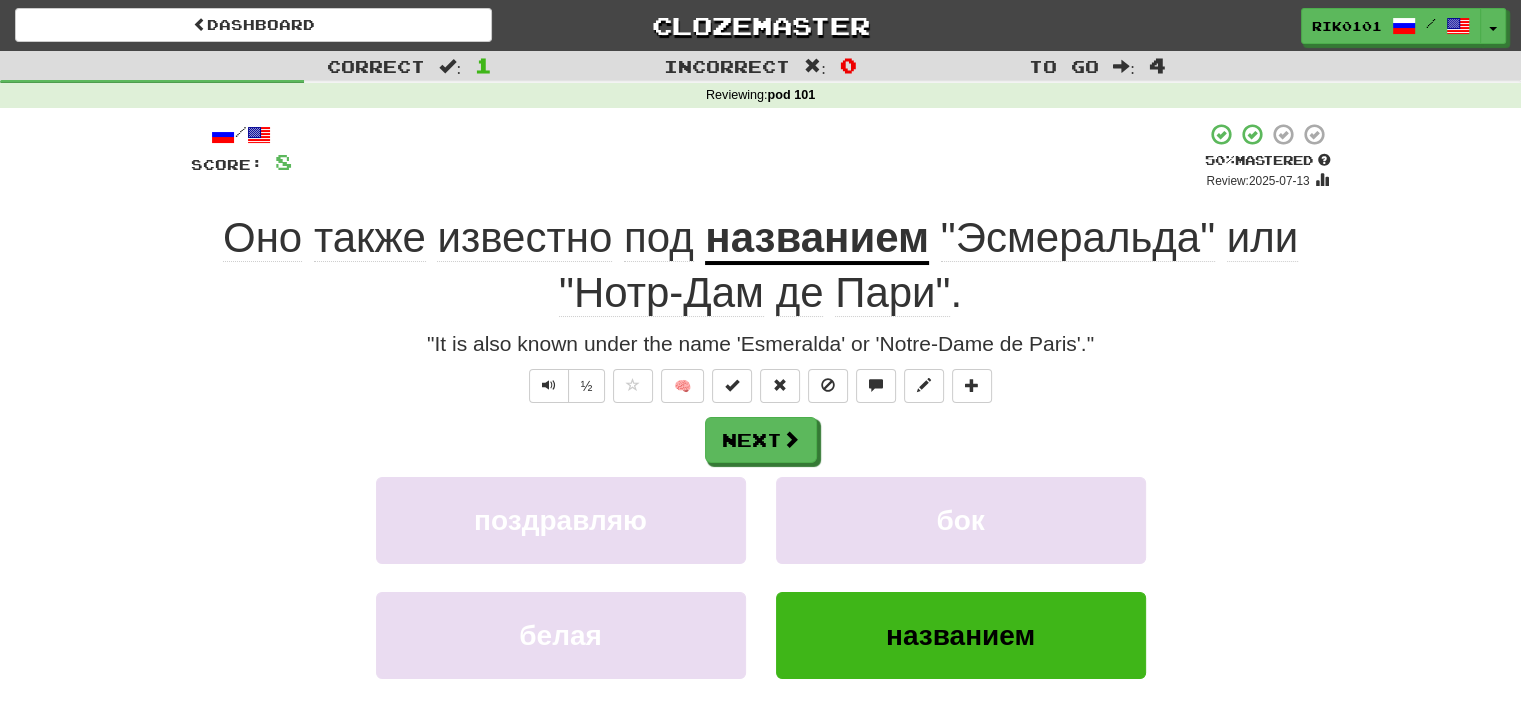 click on "названием" at bounding box center [817, 239] 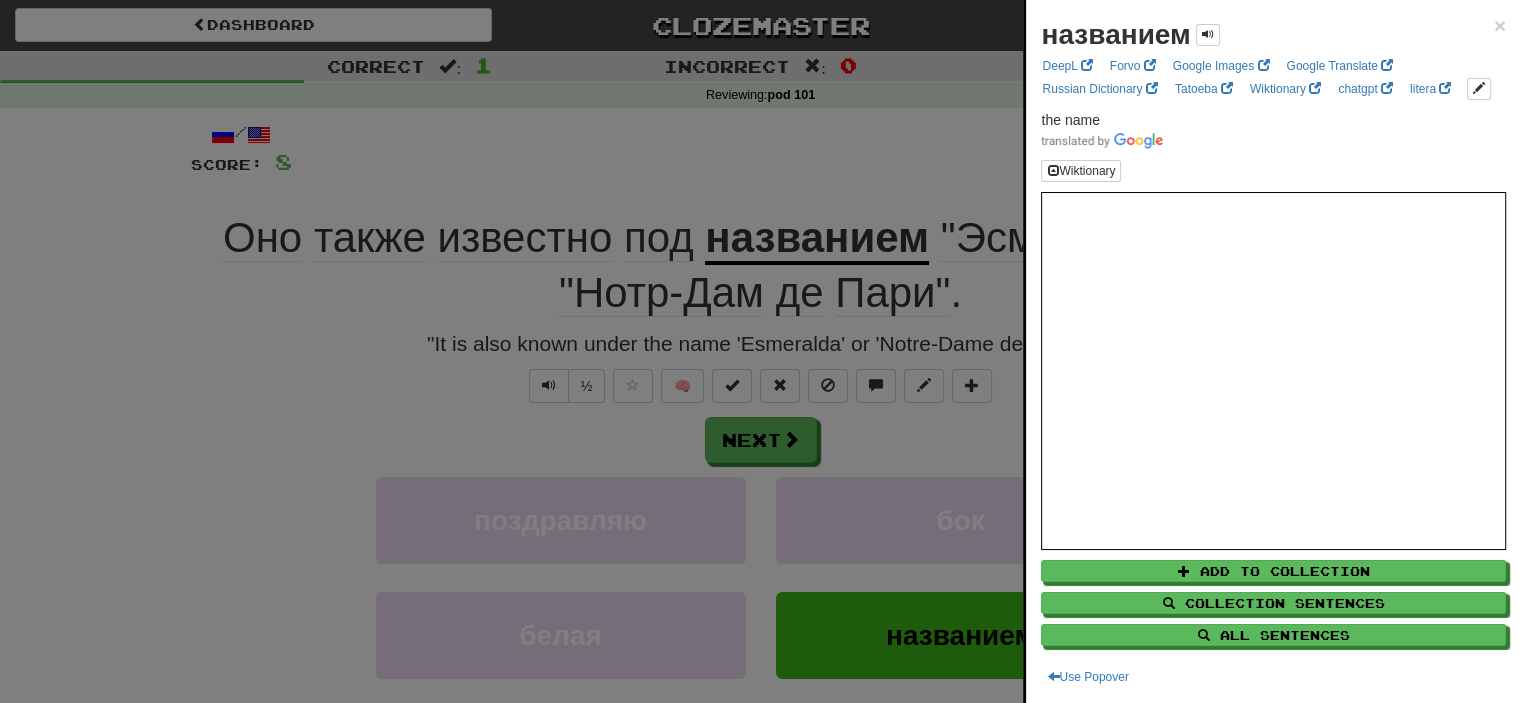 click at bounding box center (760, 351) 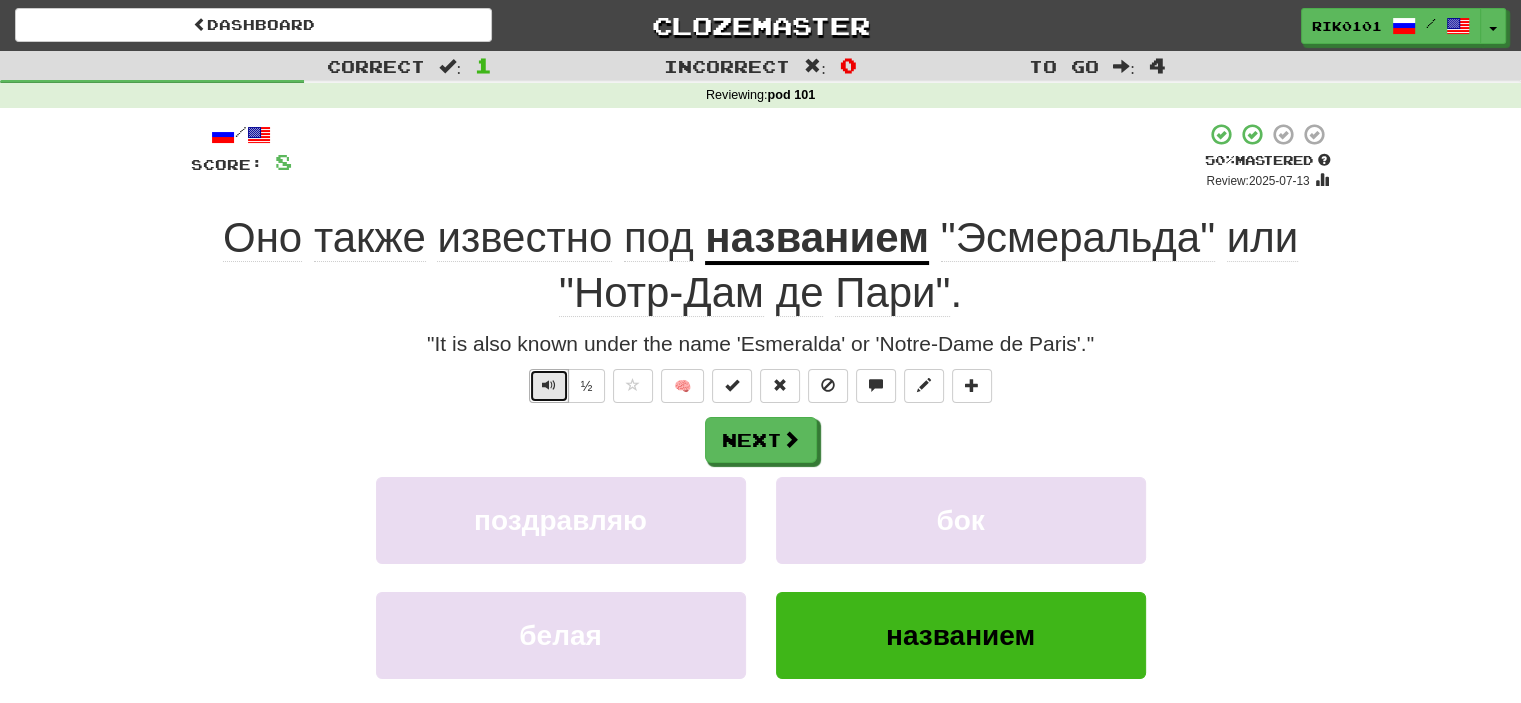 click at bounding box center [549, 386] 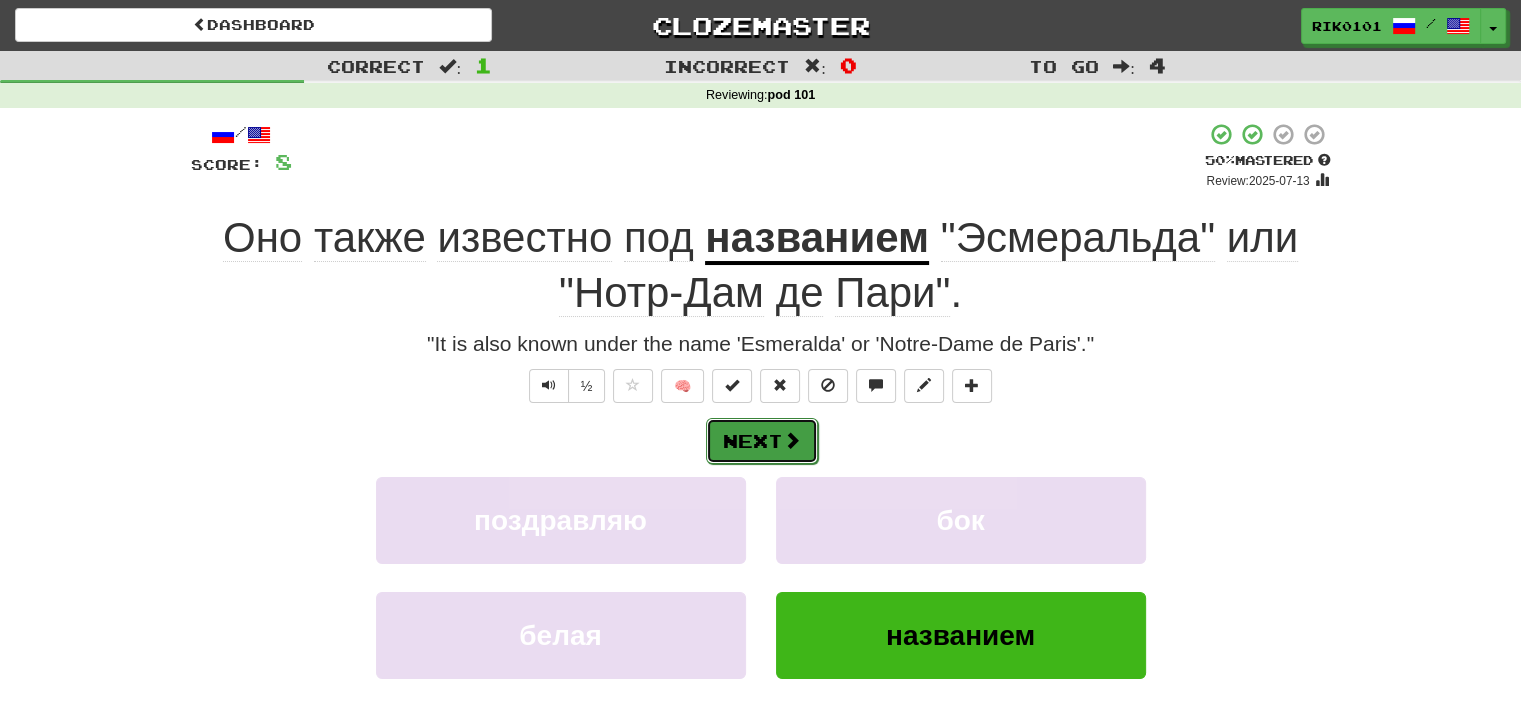 click on "Next" at bounding box center [762, 441] 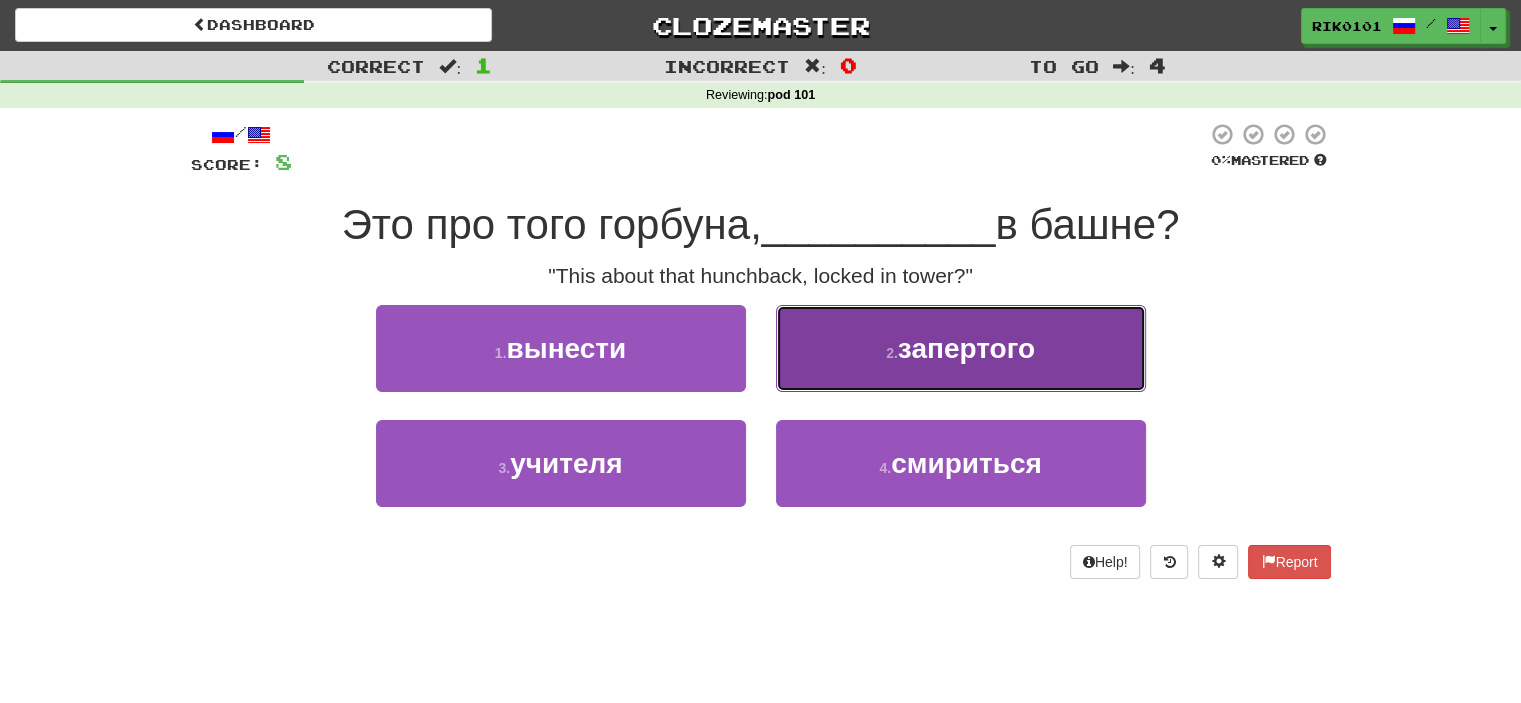 click on "запертого" at bounding box center [966, 348] 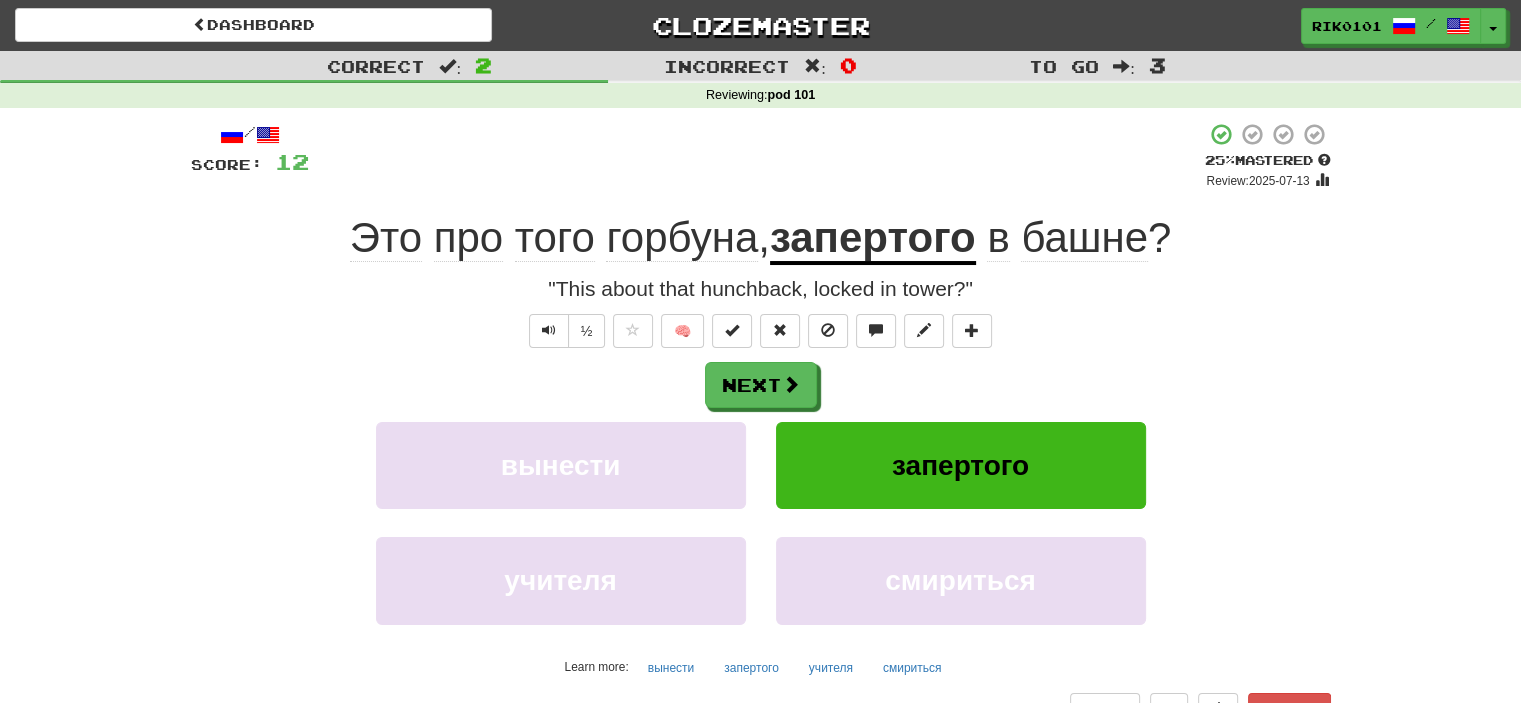 click on "горбуна" 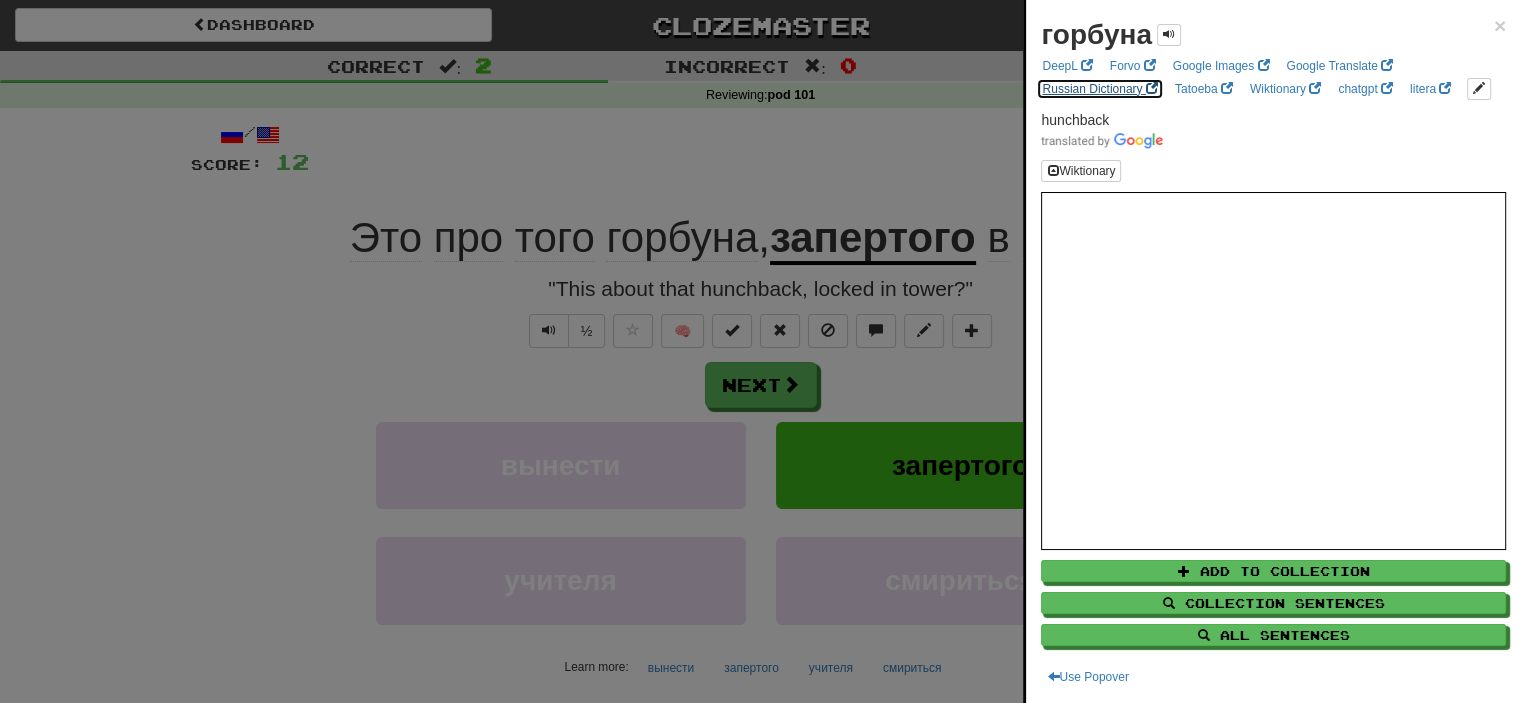 click on "Russian Dictionary" at bounding box center [1099, 89] 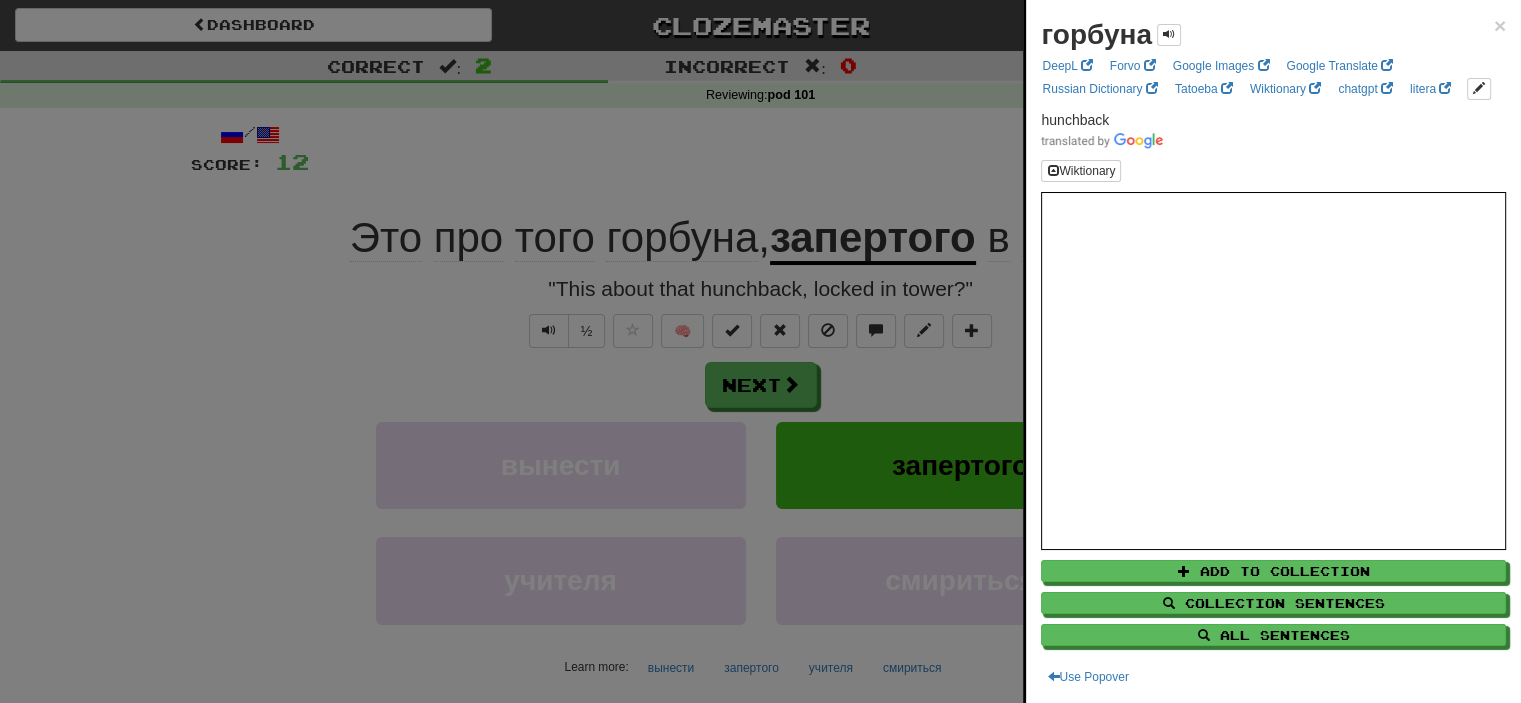 click at bounding box center [760, 351] 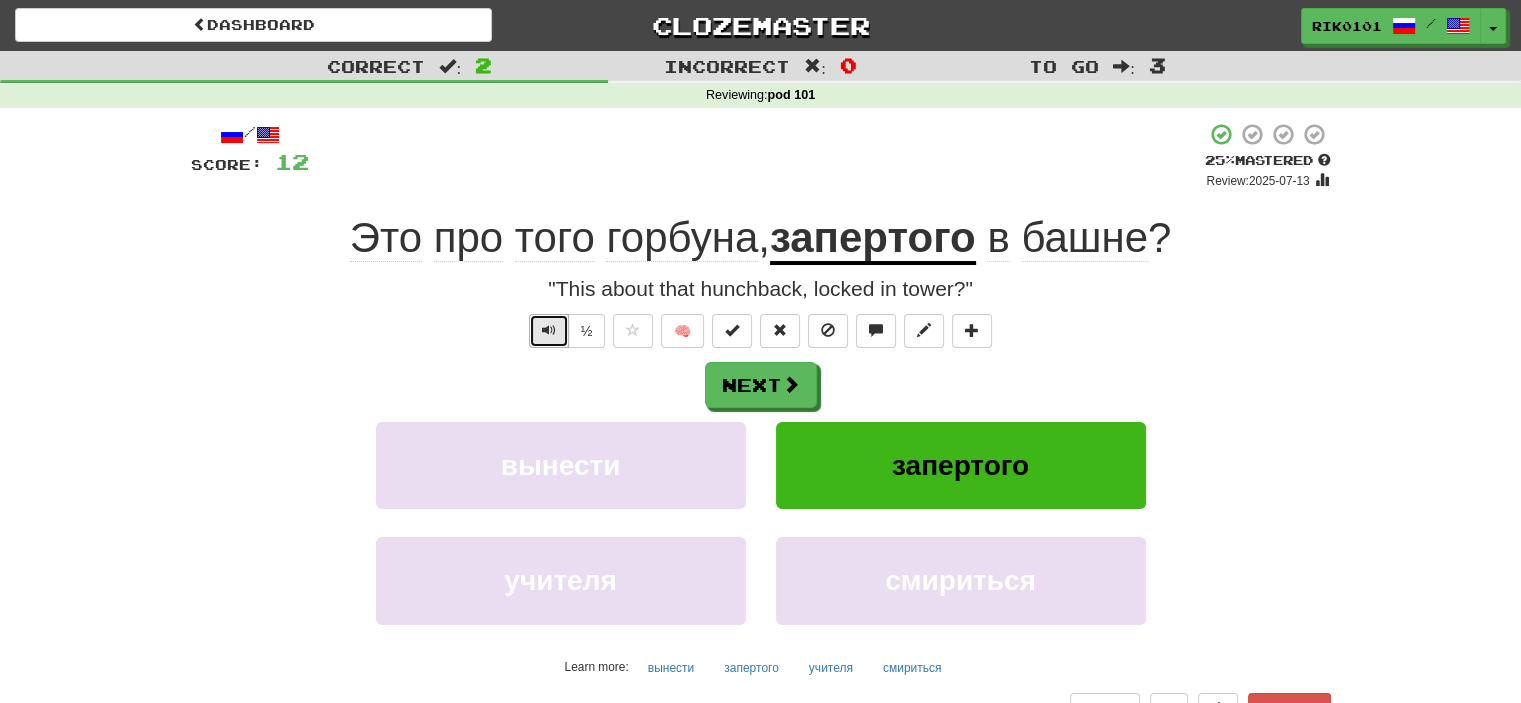 click at bounding box center (549, 331) 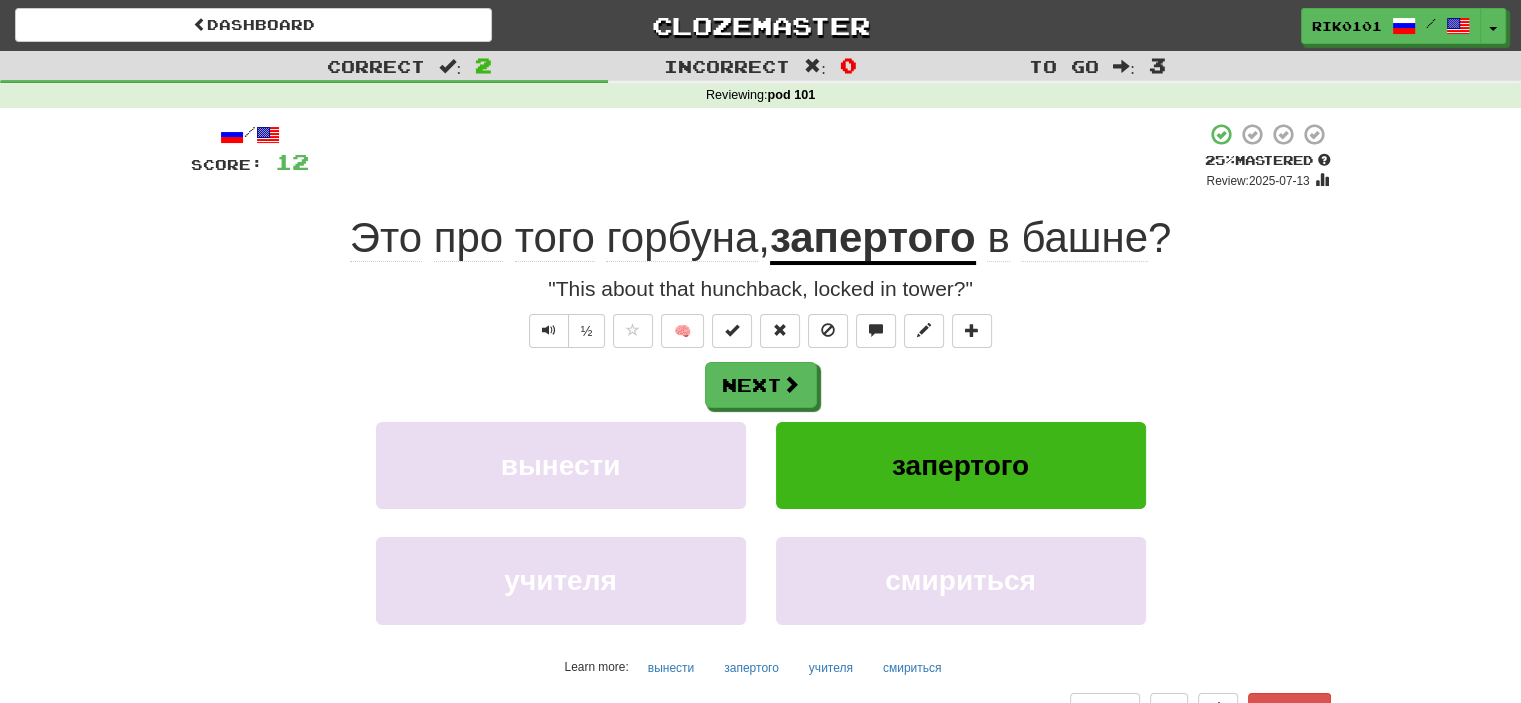 click on "запертого" at bounding box center [873, 239] 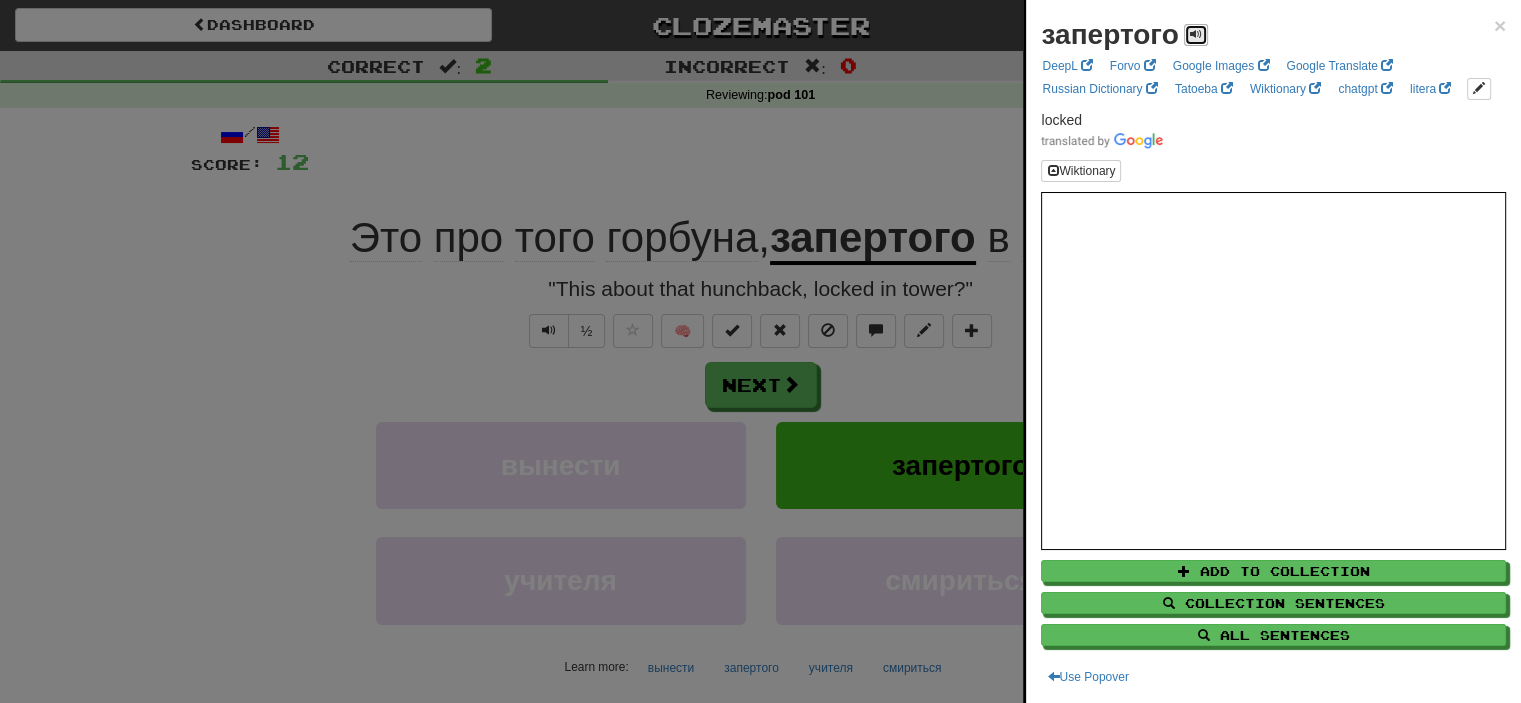 click at bounding box center (1196, 34) 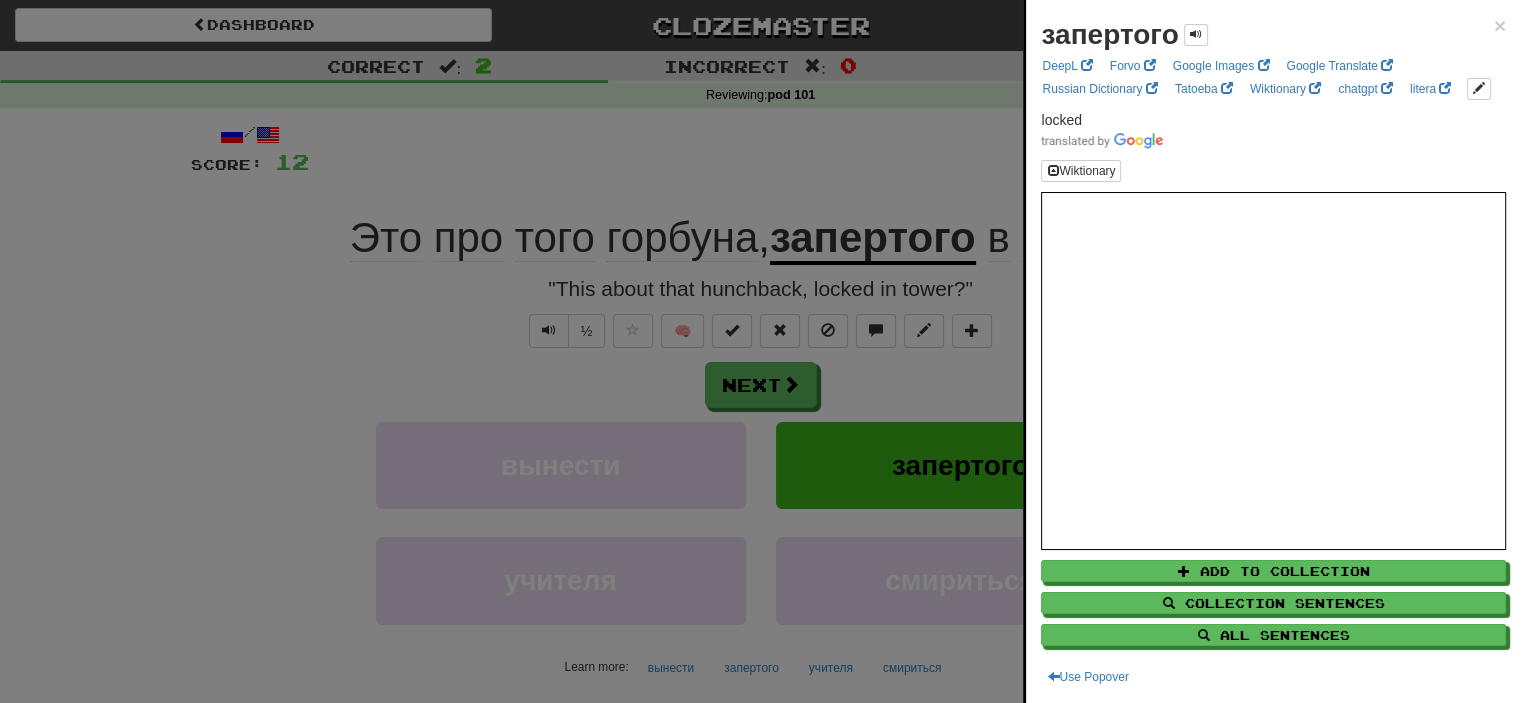 click at bounding box center [760, 351] 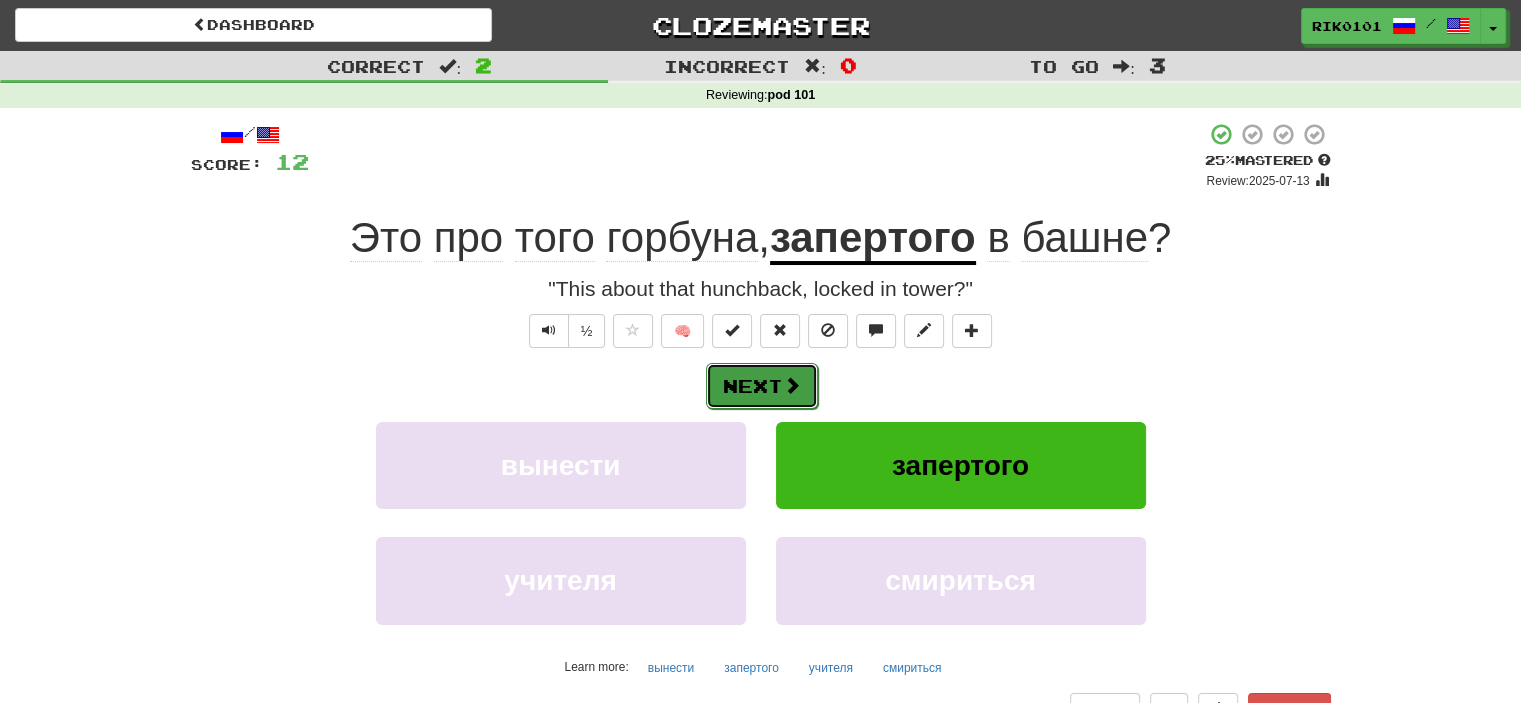 click on "Next" at bounding box center (762, 386) 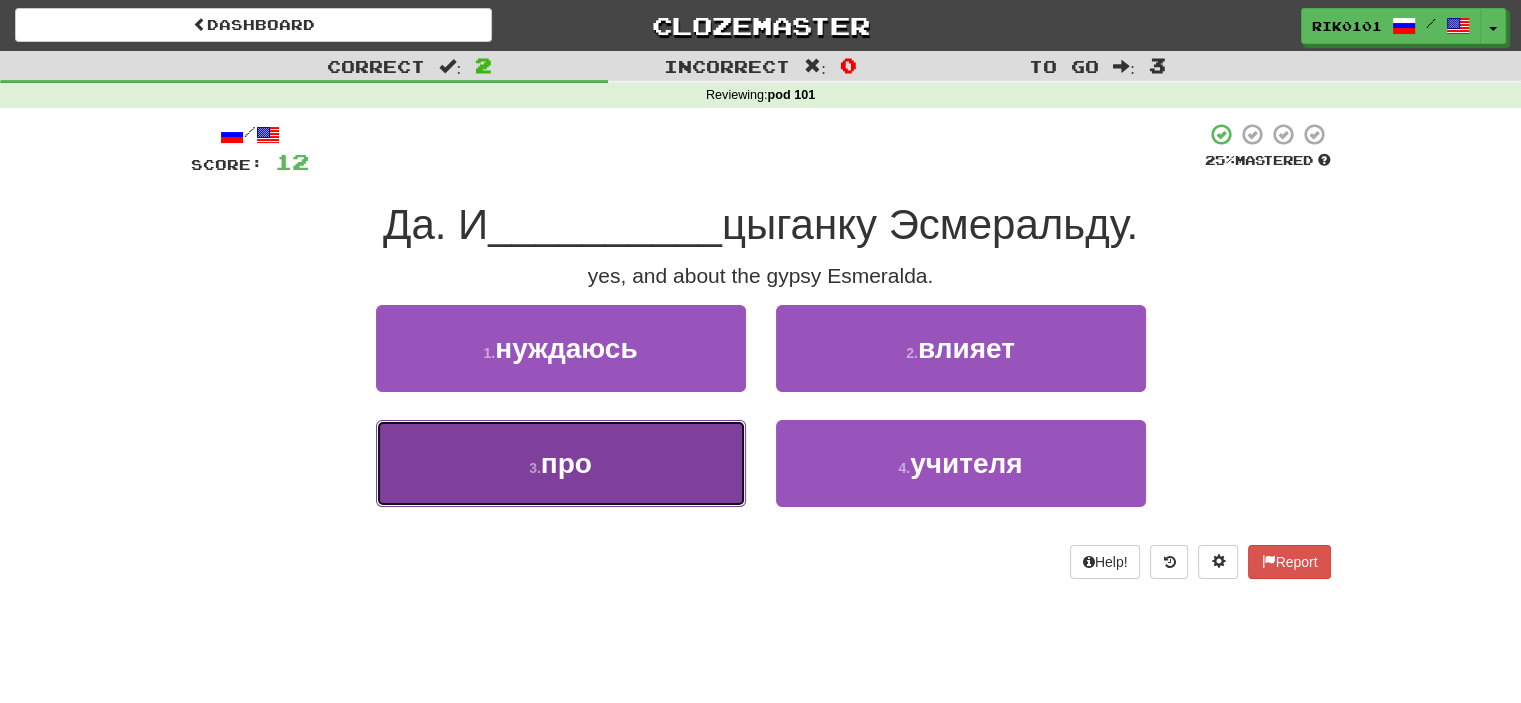 click on "3 .  про" at bounding box center (561, 463) 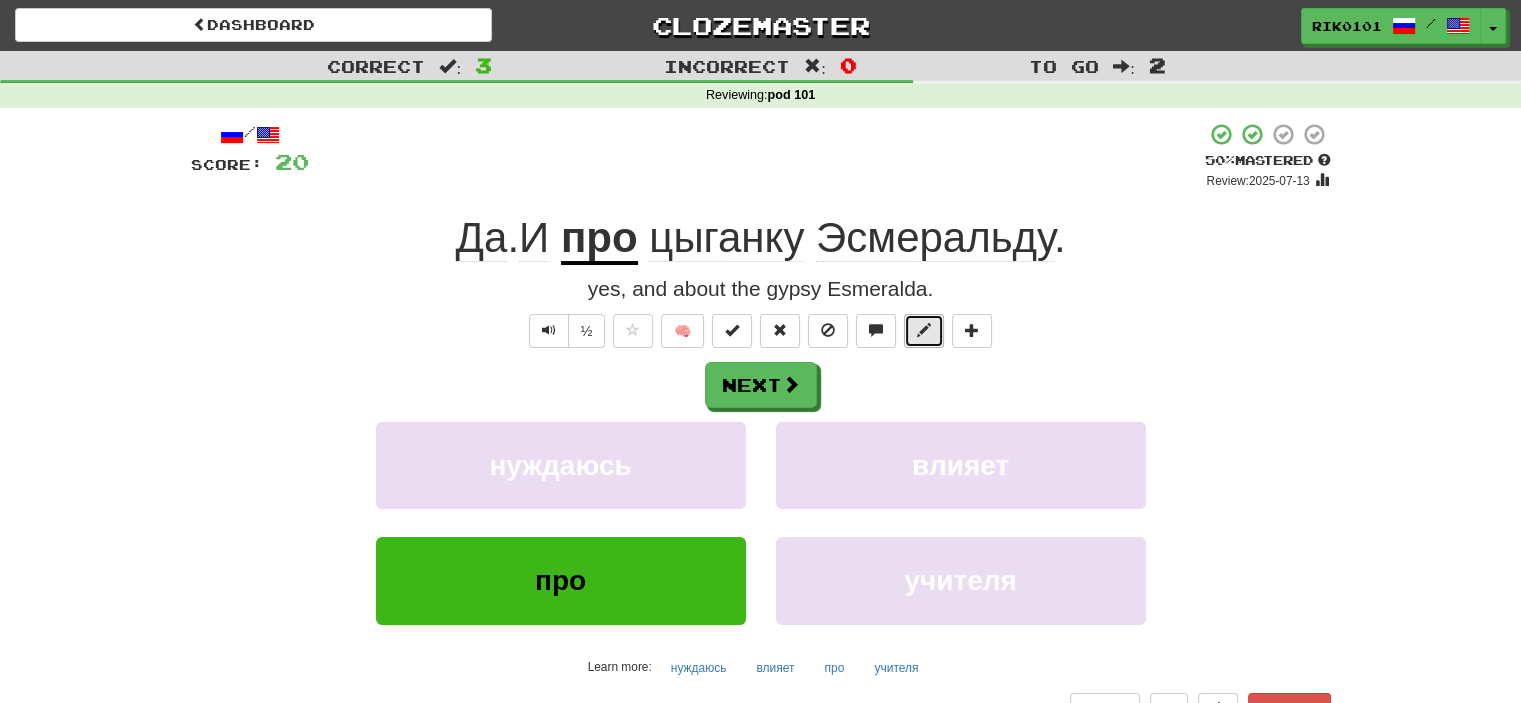 click at bounding box center [924, 331] 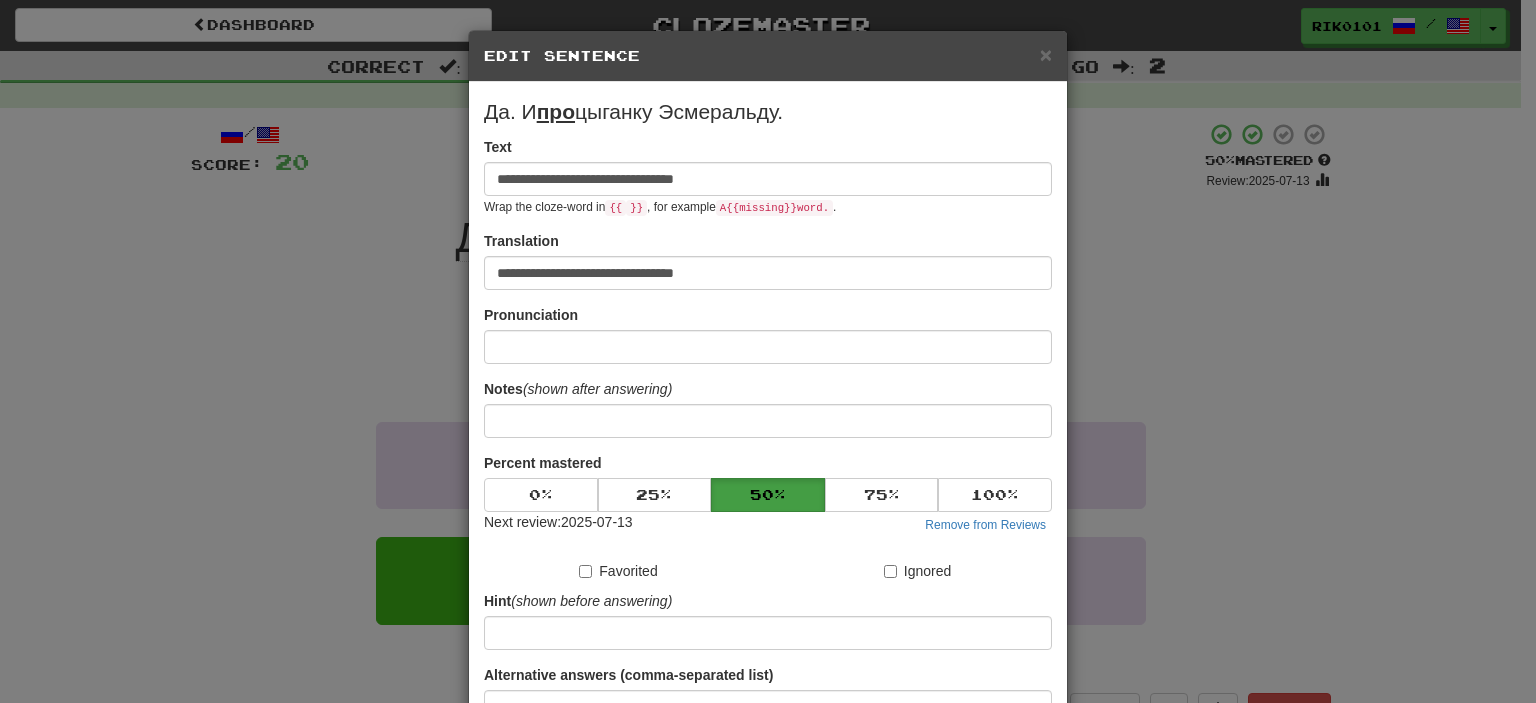 click on "Да. И  про  цыганку Эсмеральду." at bounding box center [768, 112] 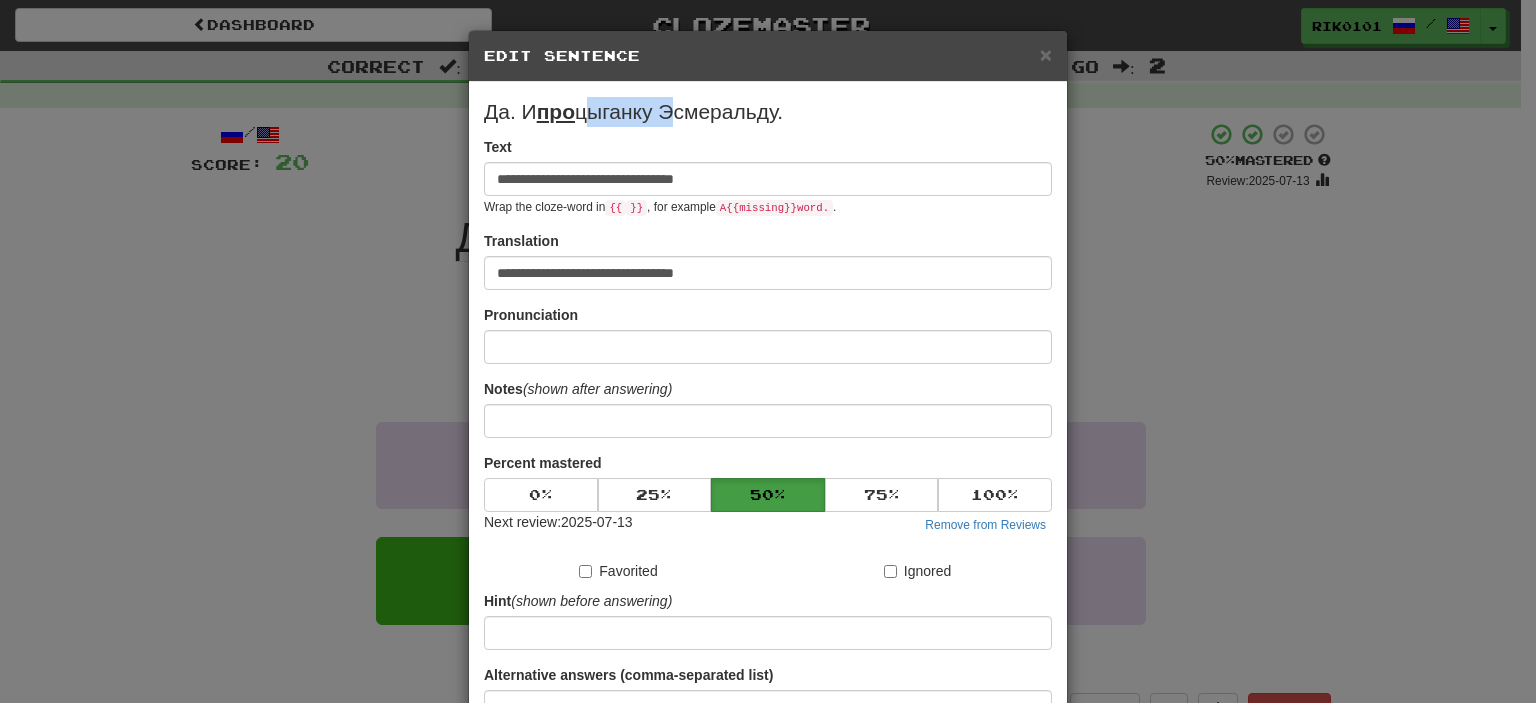click on "Да. И  про  цыганку Эсмеральду." at bounding box center (768, 112) 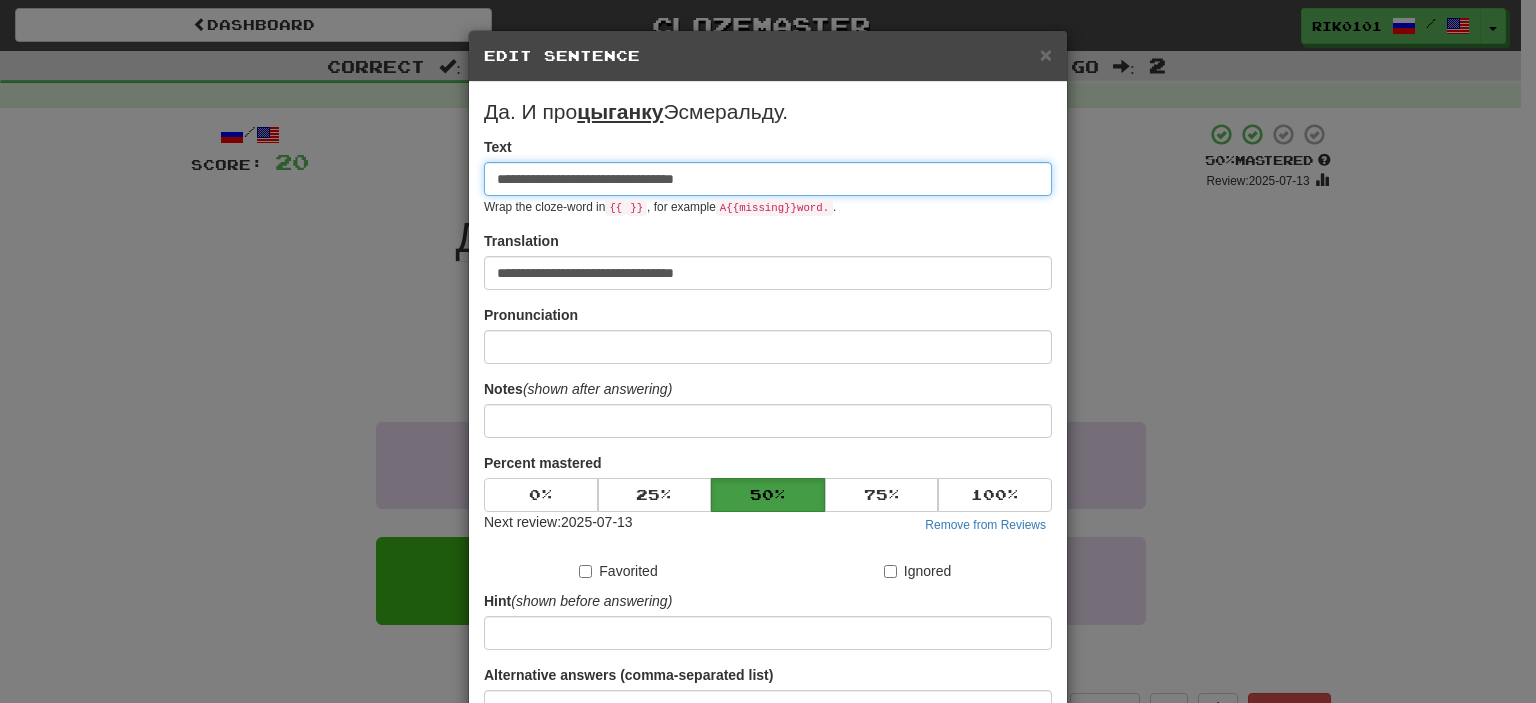 click on "**********" at bounding box center [768, 179] 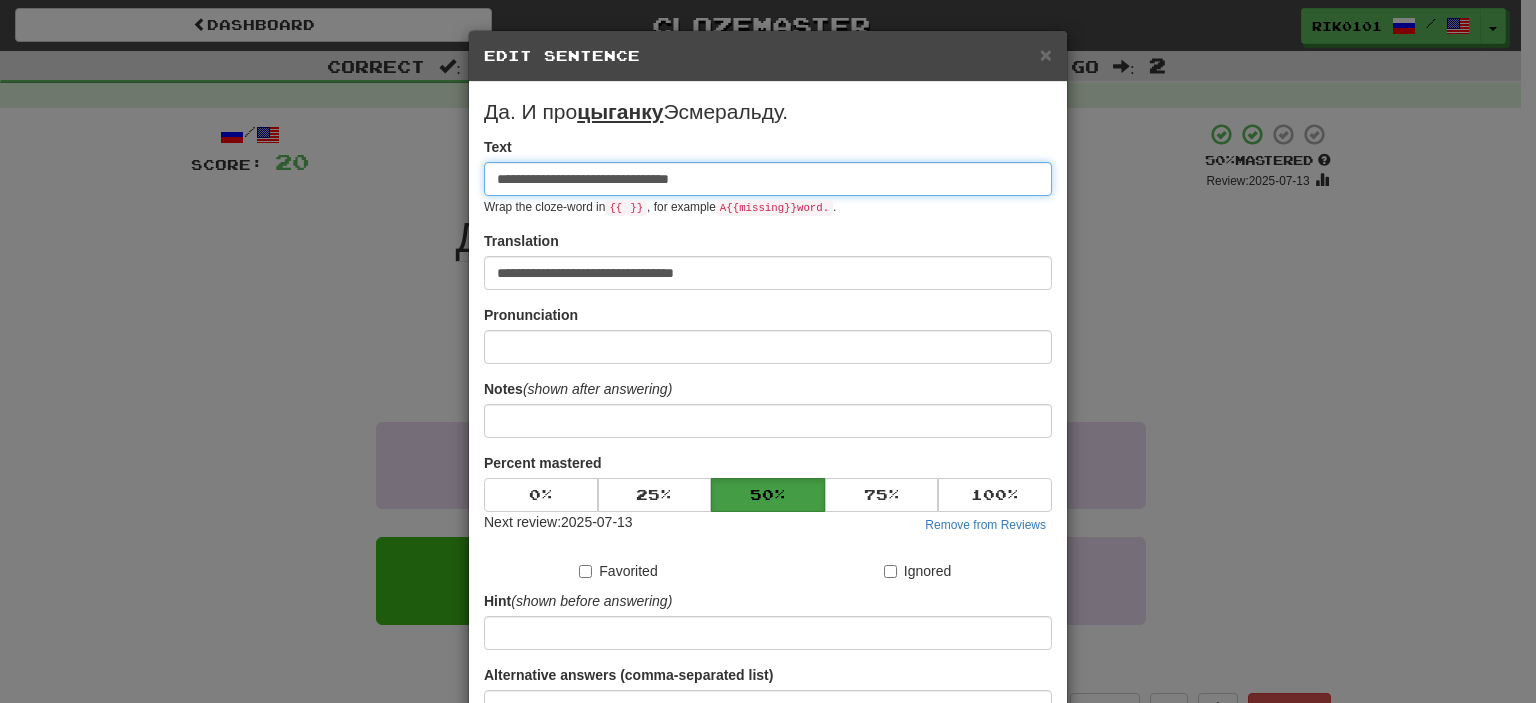 click on "**********" at bounding box center (768, 179) 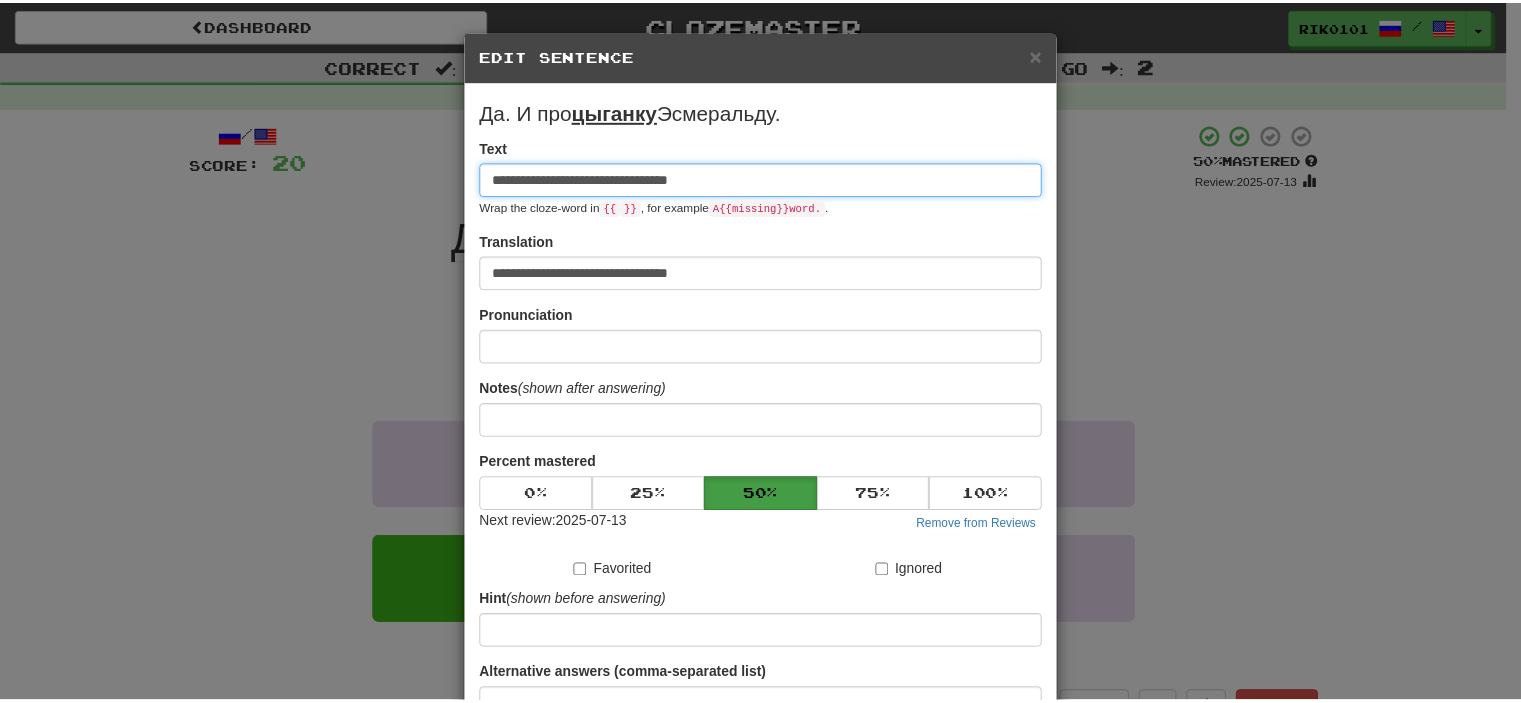 scroll, scrollTop: 190, scrollLeft: 0, axis: vertical 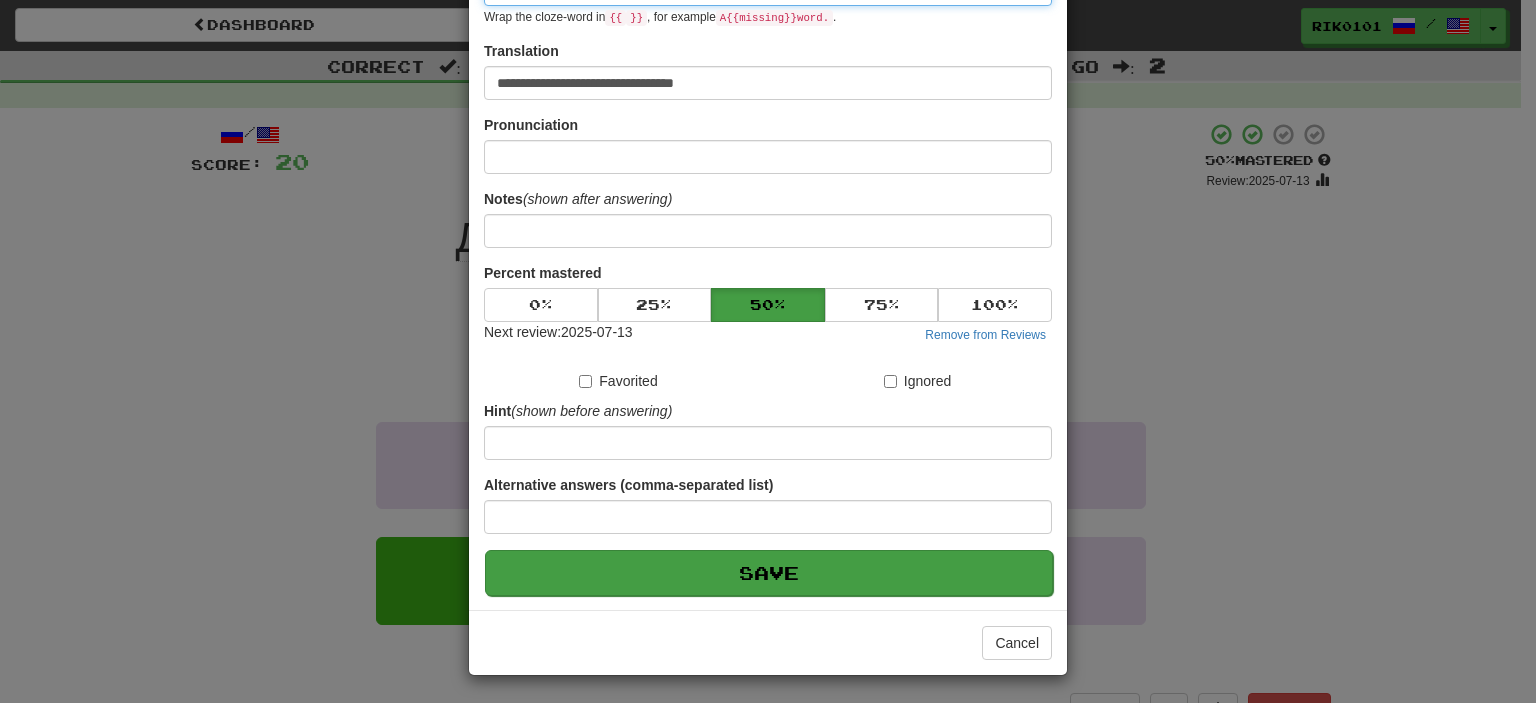 type on "**********" 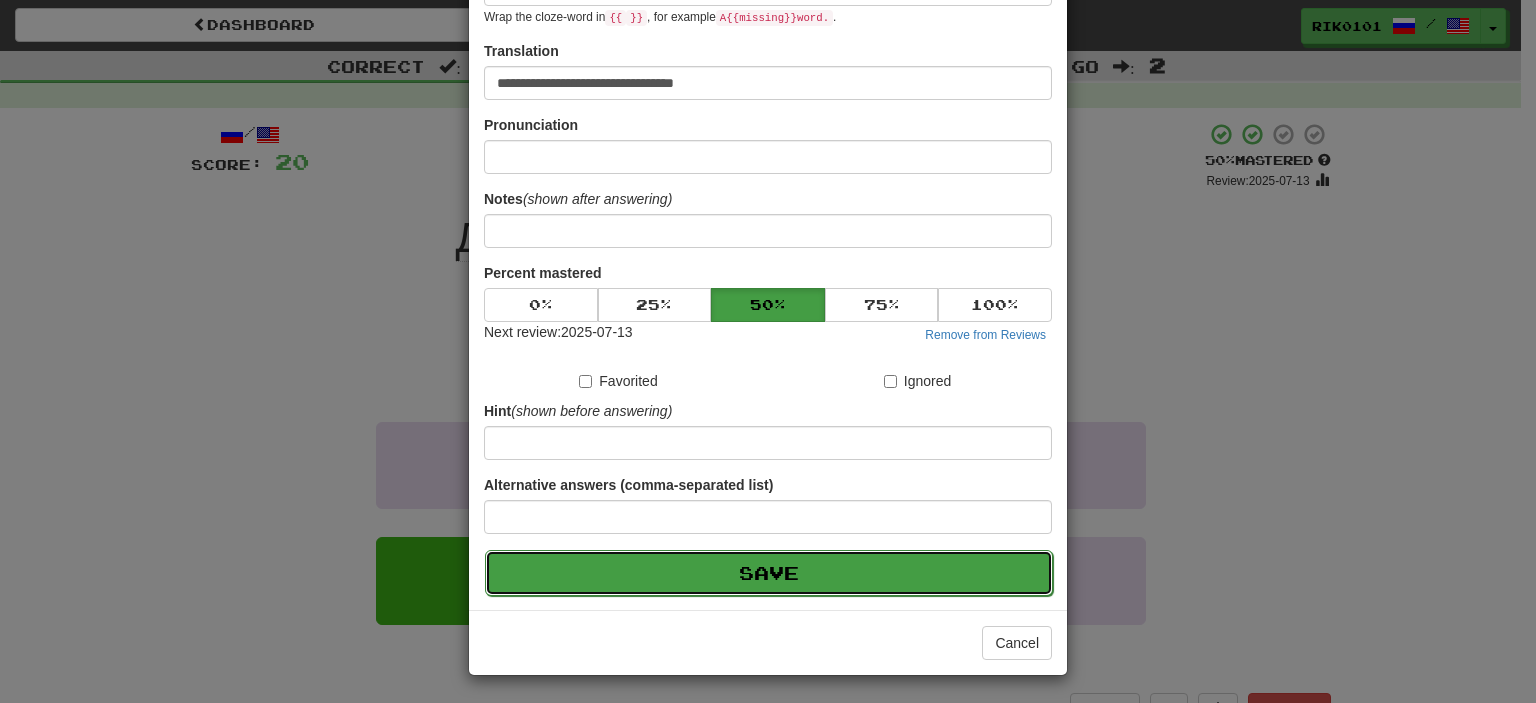 click on "Save" at bounding box center [769, 573] 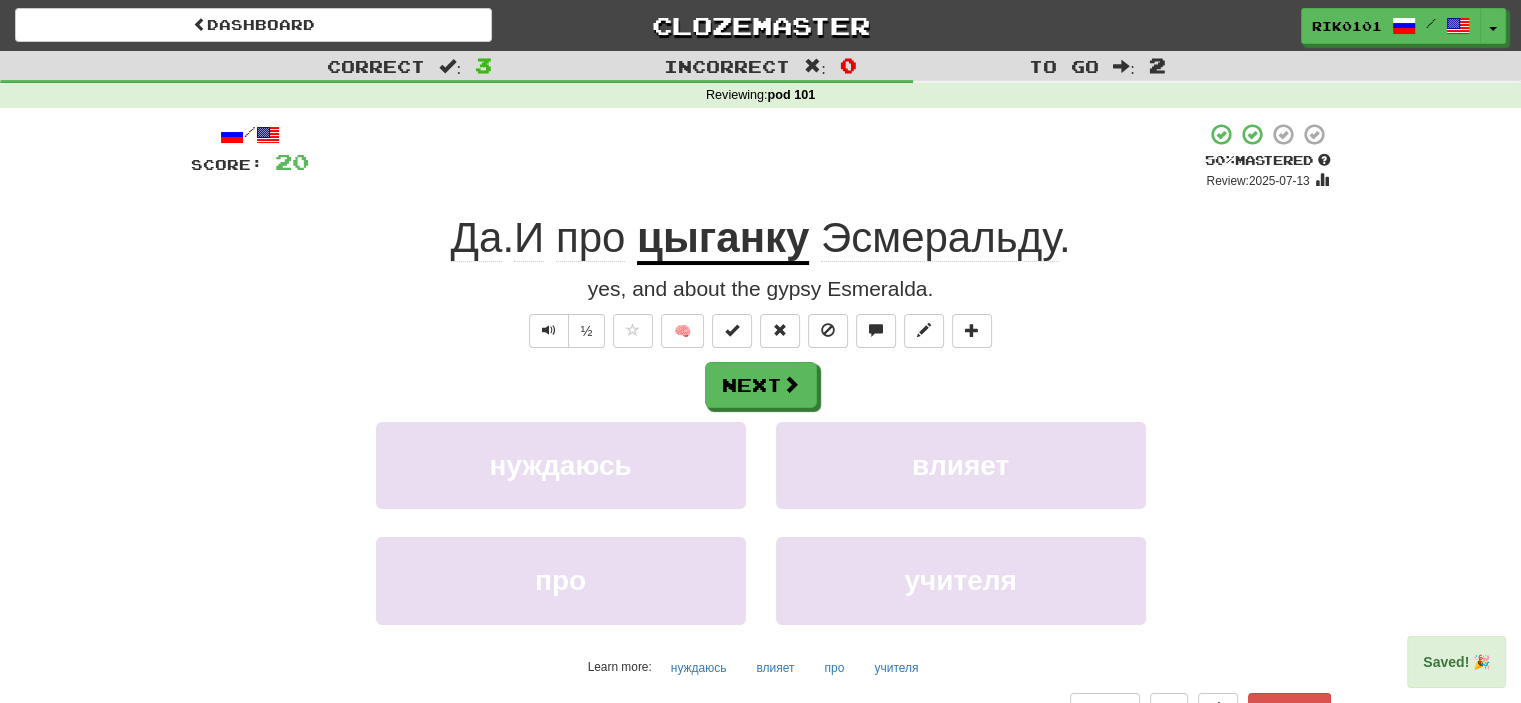 click on "цыганку" at bounding box center [723, 239] 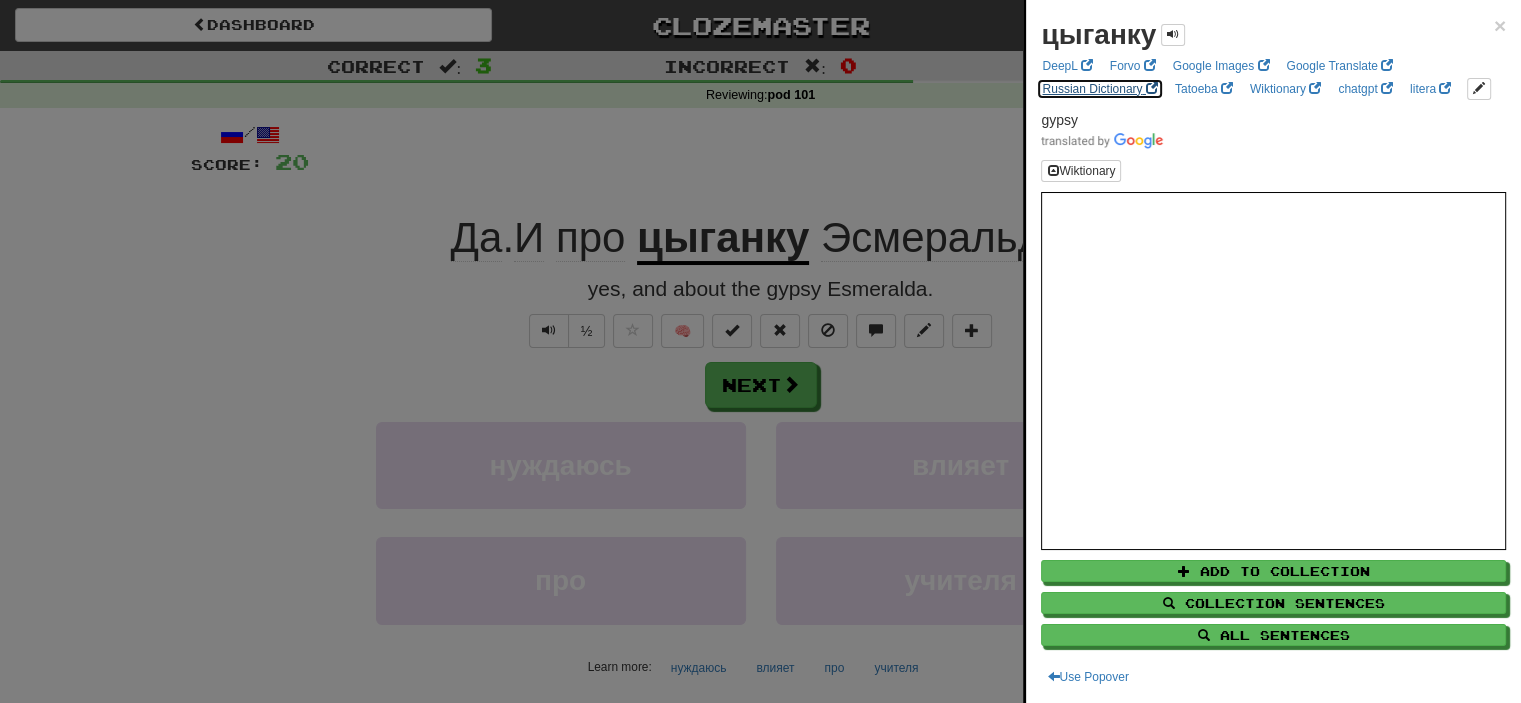 click on "Russian Dictionary" at bounding box center [1099, 89] 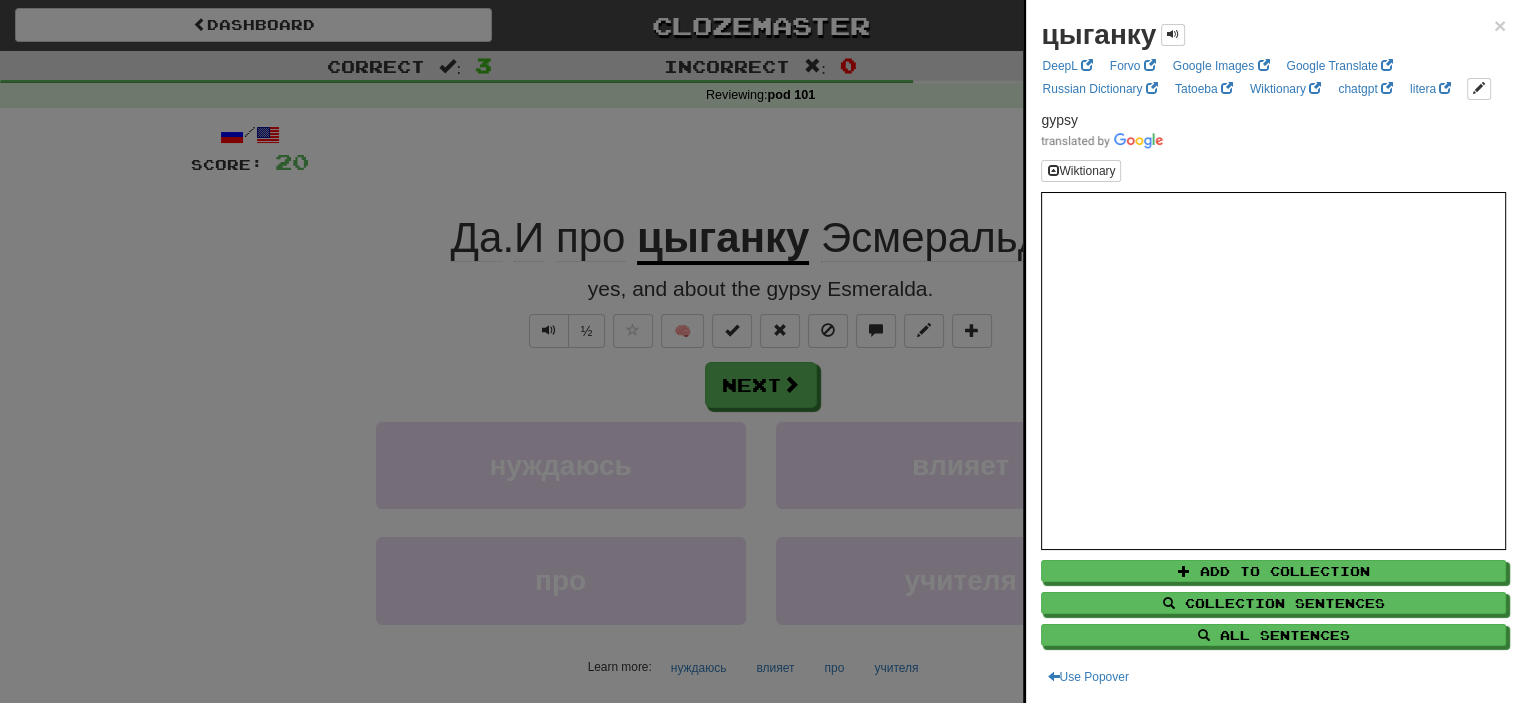 click at bounding box center [760, 351] 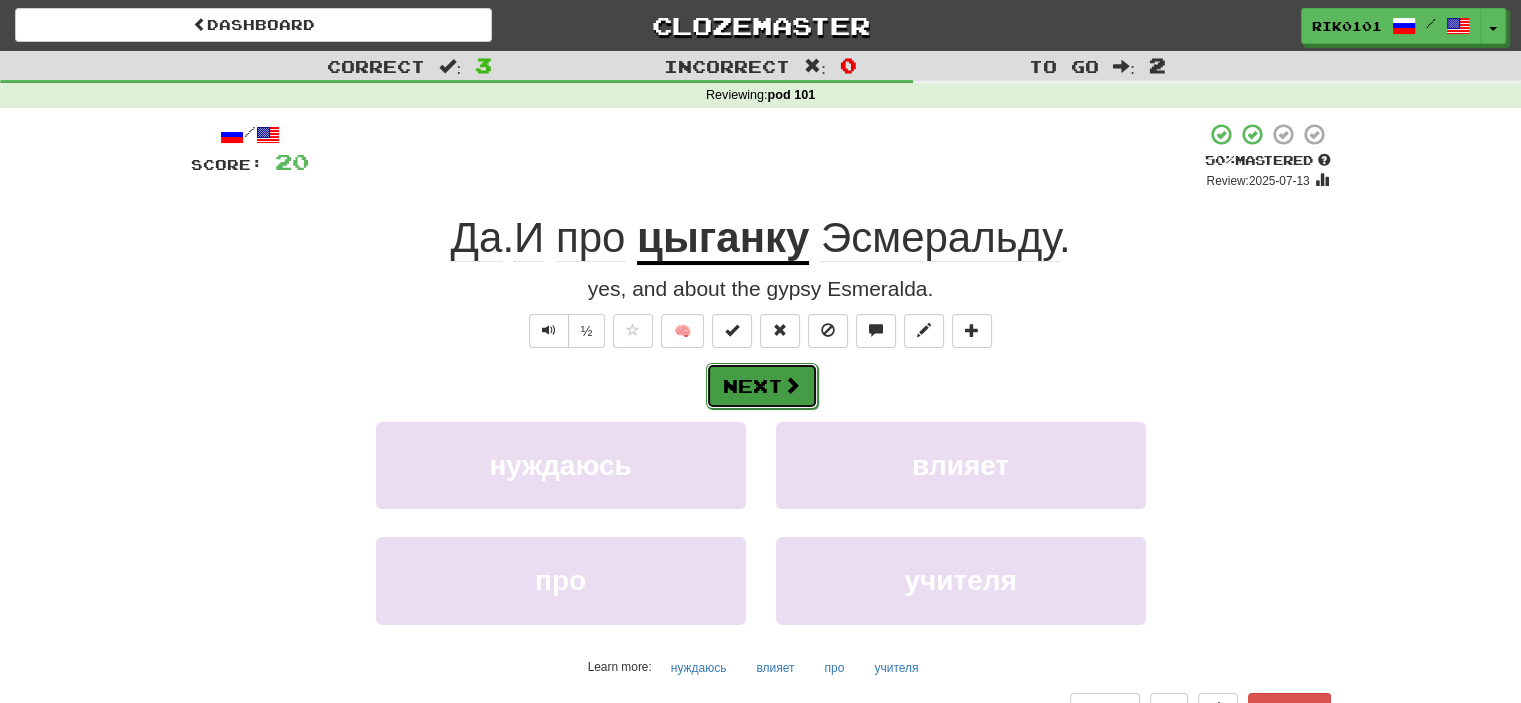 click on "Next" at bounding box center [762, 386] 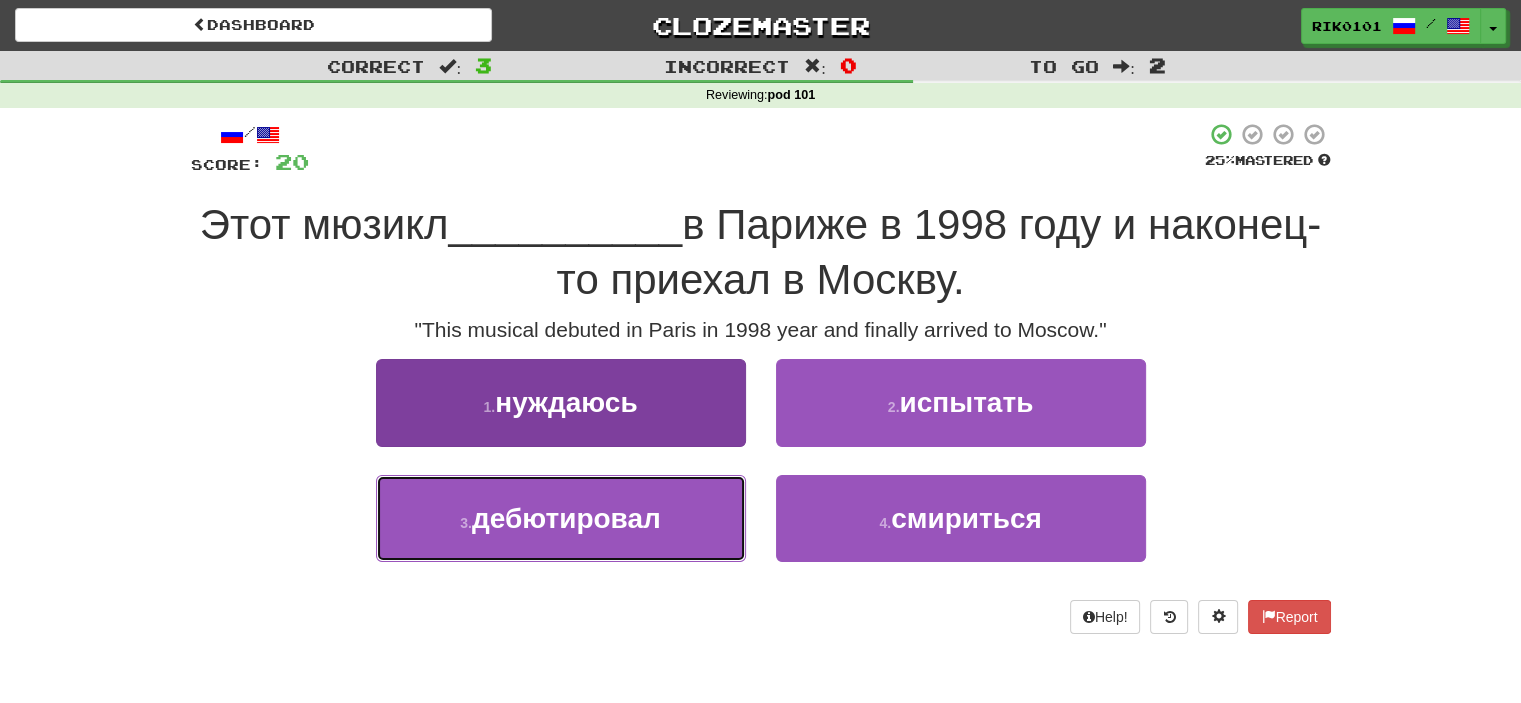click on "дебютировал" at bounding box center [566, 518] 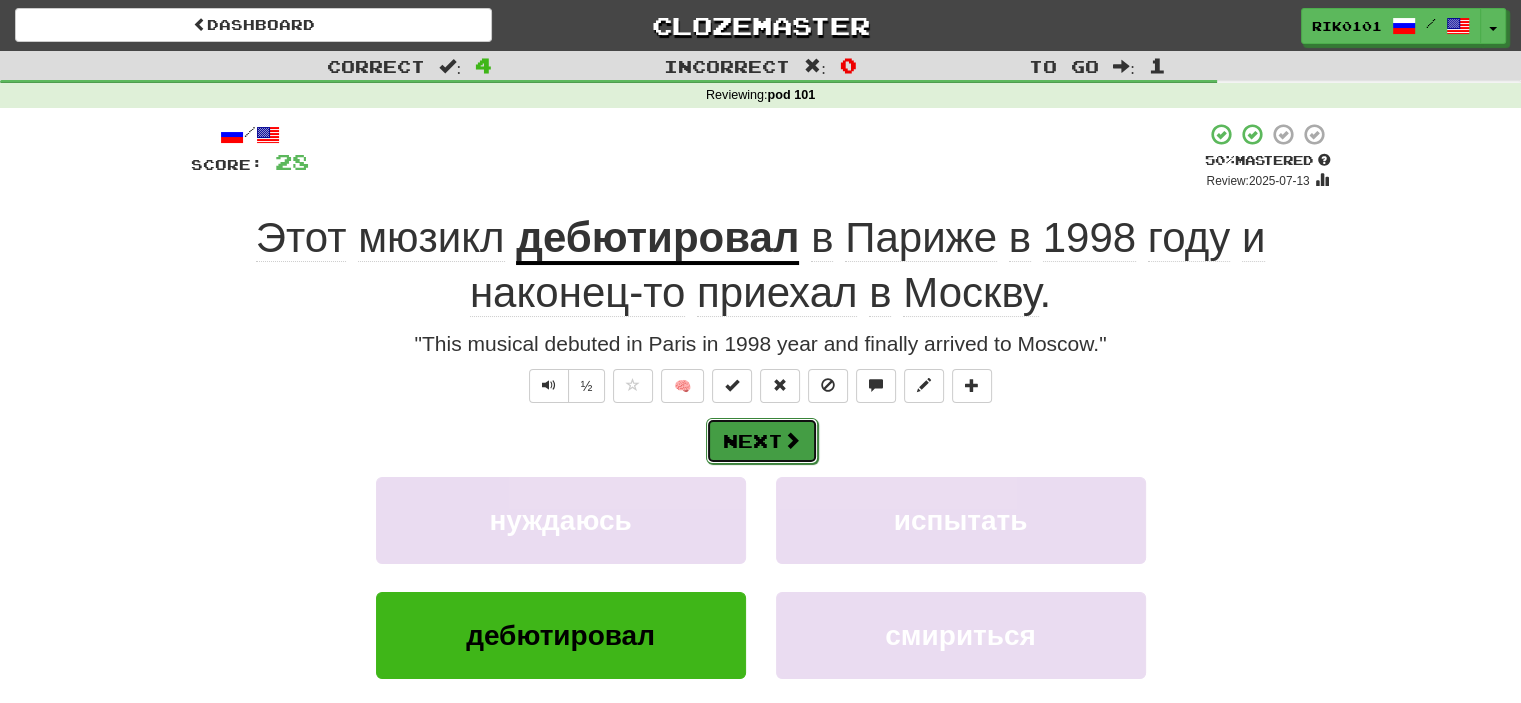 click on "Next" at bounding box center [762, 441] 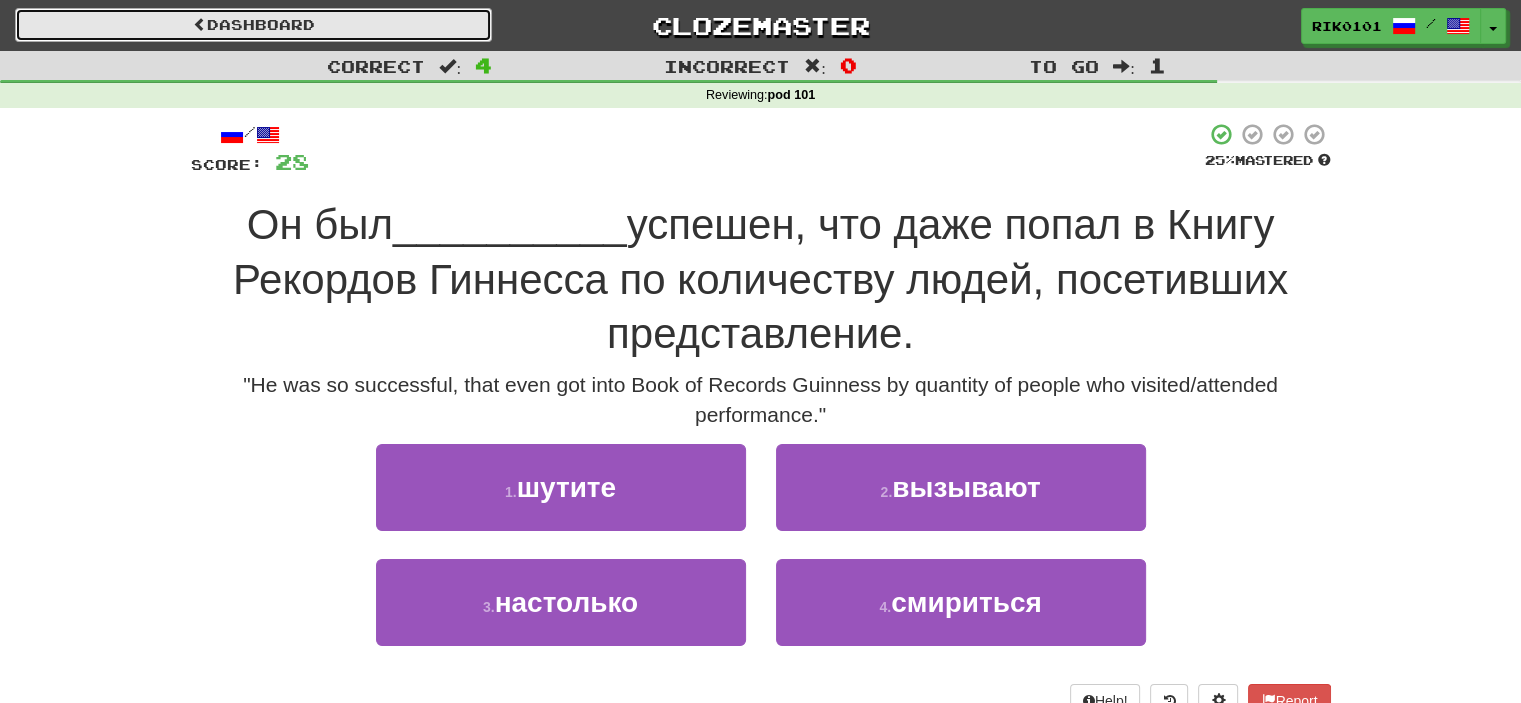 click on "Dashboard" at bounding box center [253, 25] 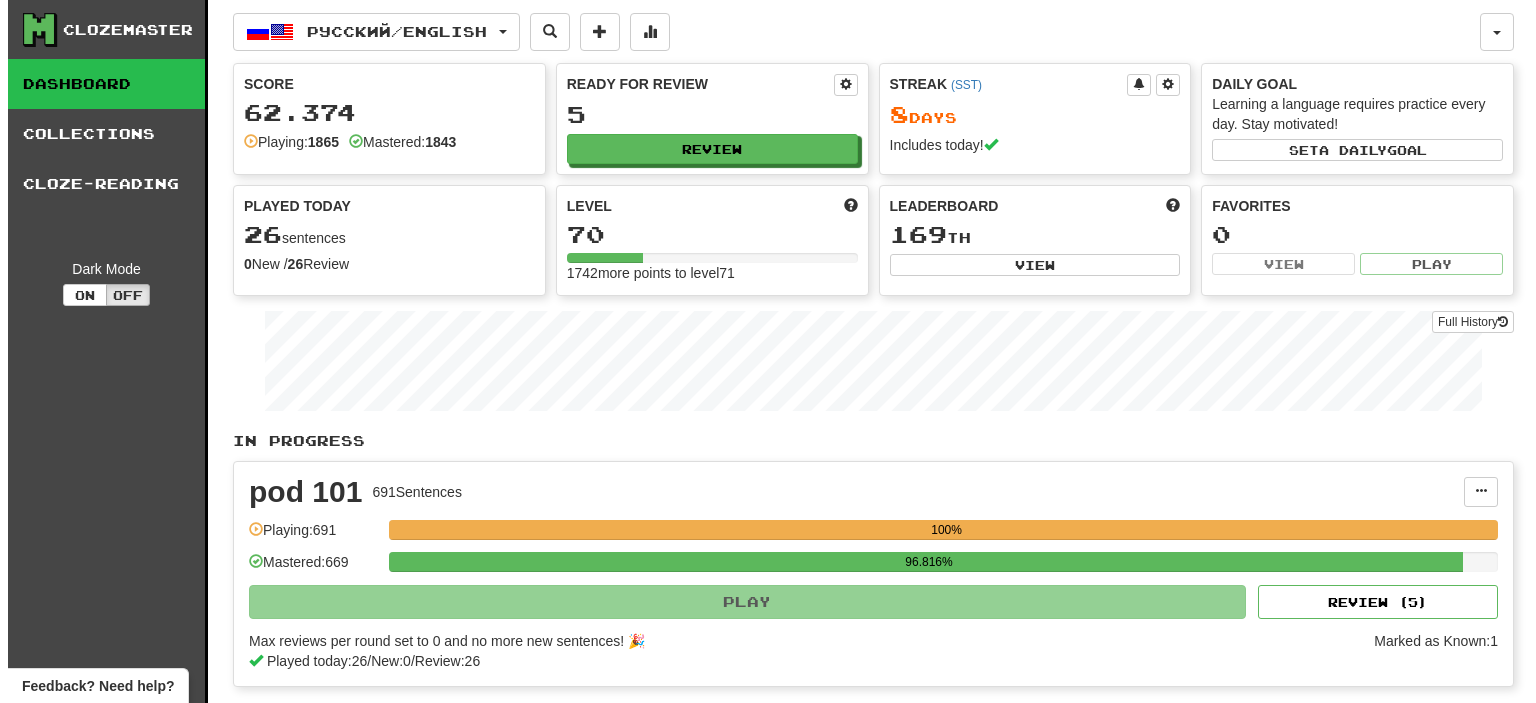 scroll, scrollTop: 0, scrollLeft: 0, axis: both 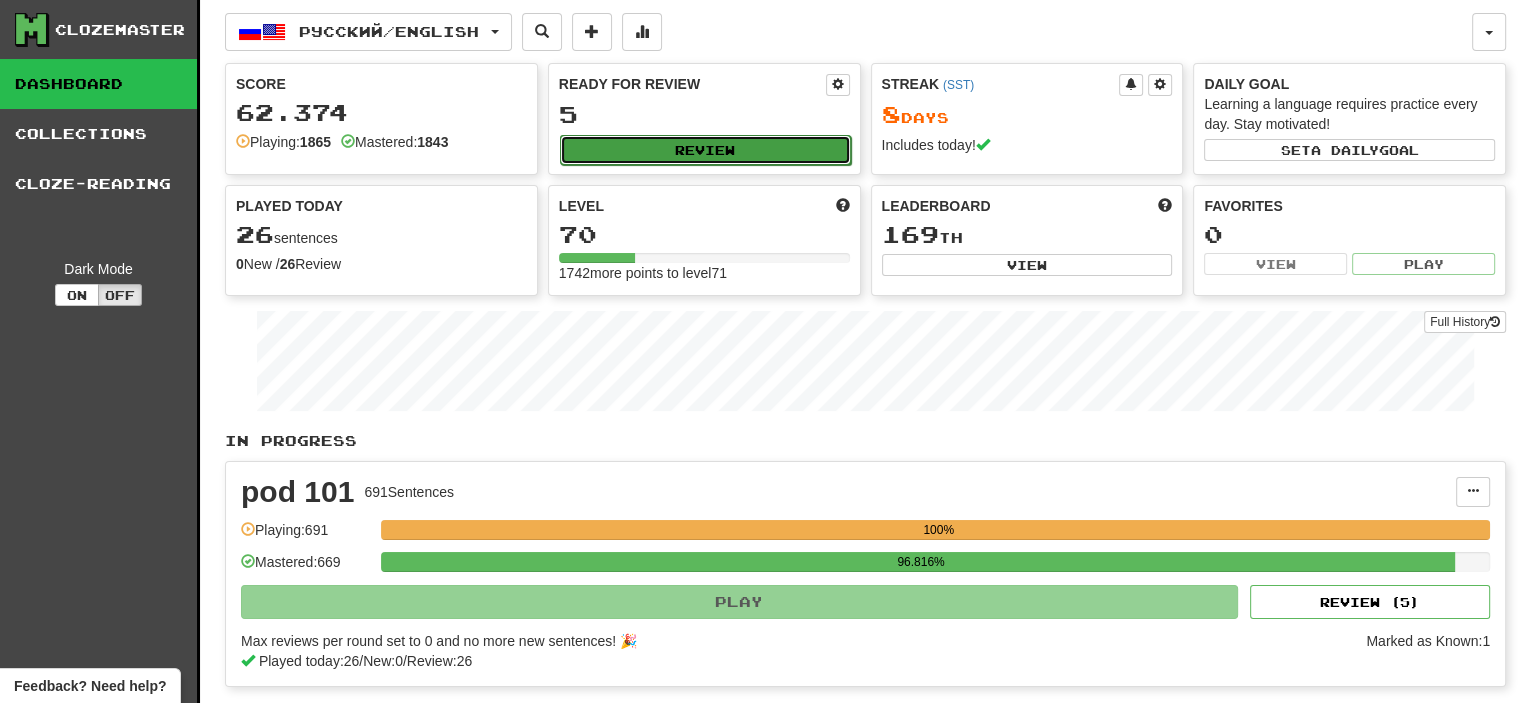 click on "Review" at bounding box center [705, 150] 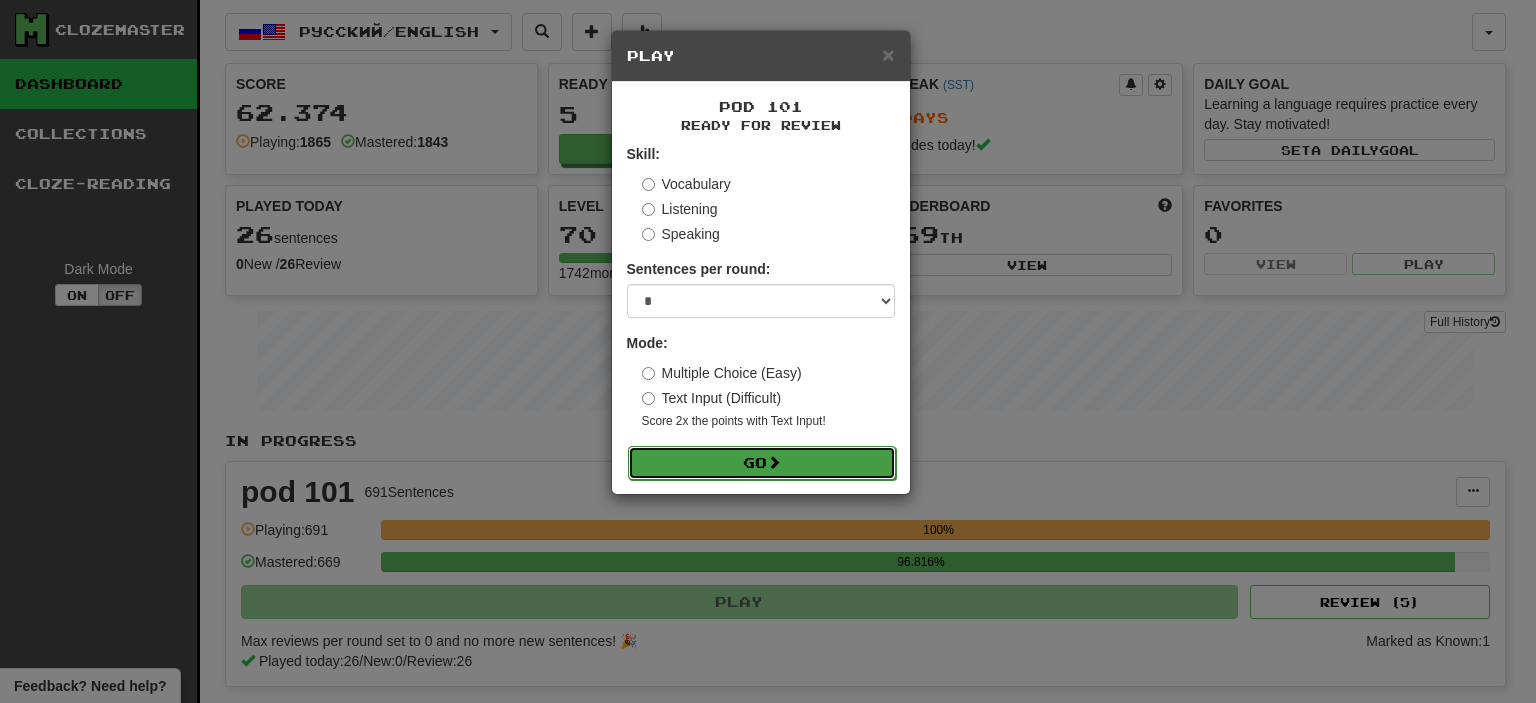 click on "Go" at bounding box center [762, 463] 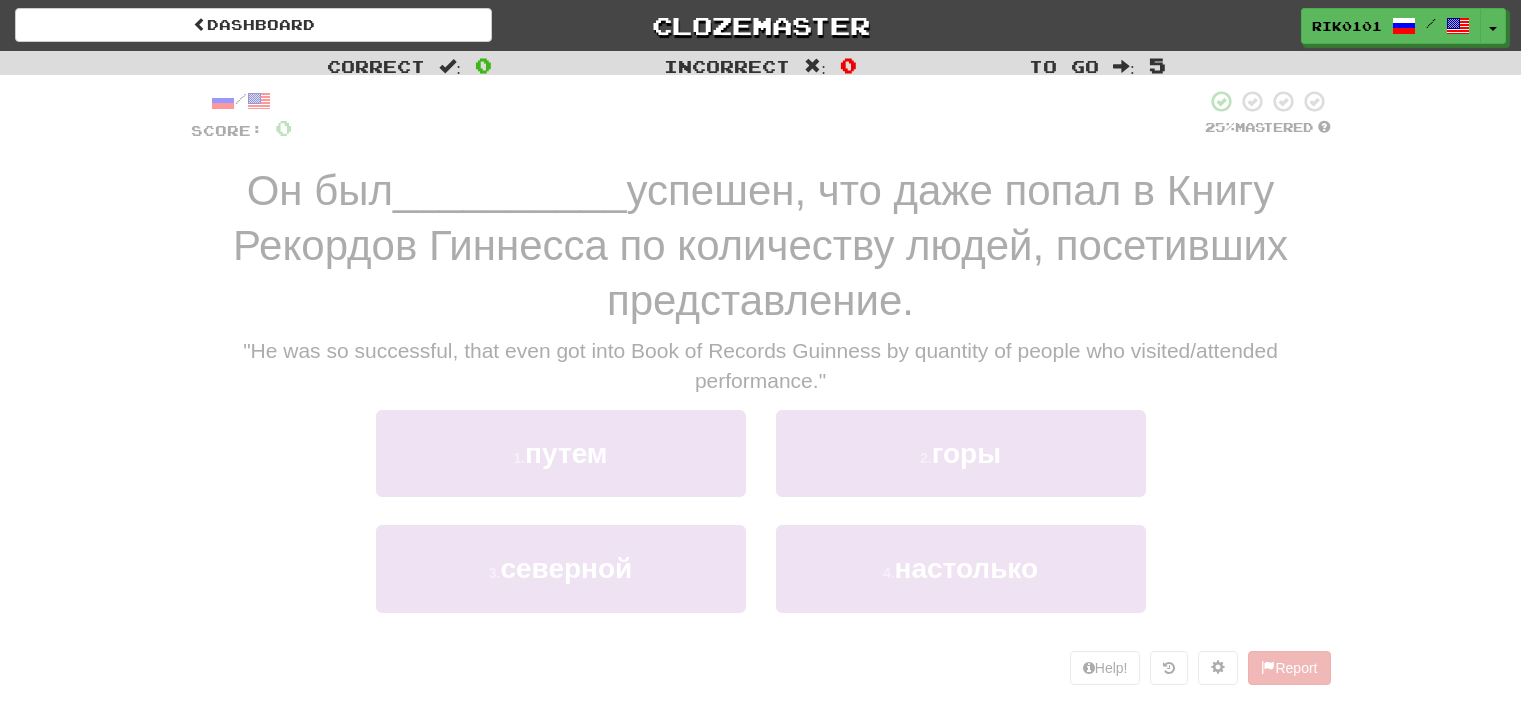 scroll, scrollTop: 0, scrollLeft: 0, axis: both 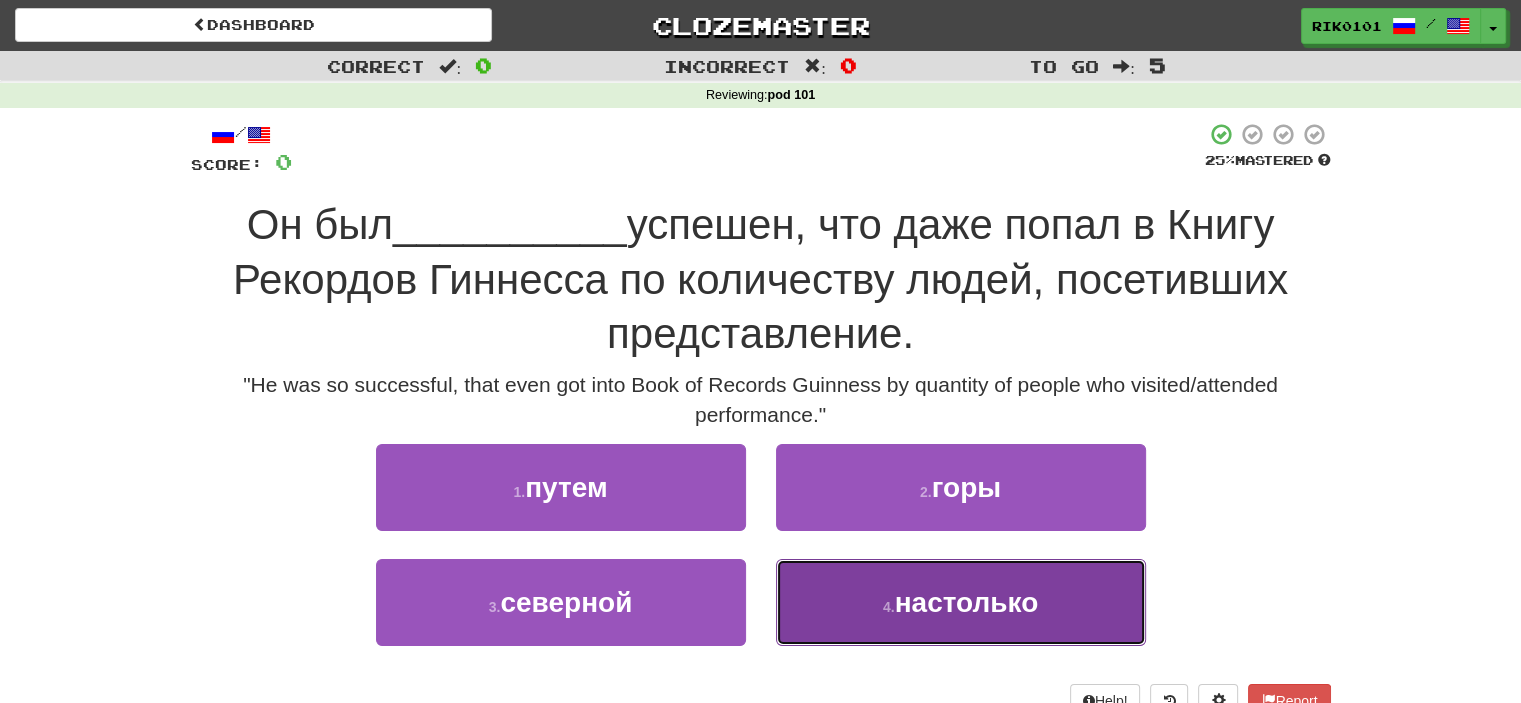click on "4 .  настолько" at bounding box center [961, 602] 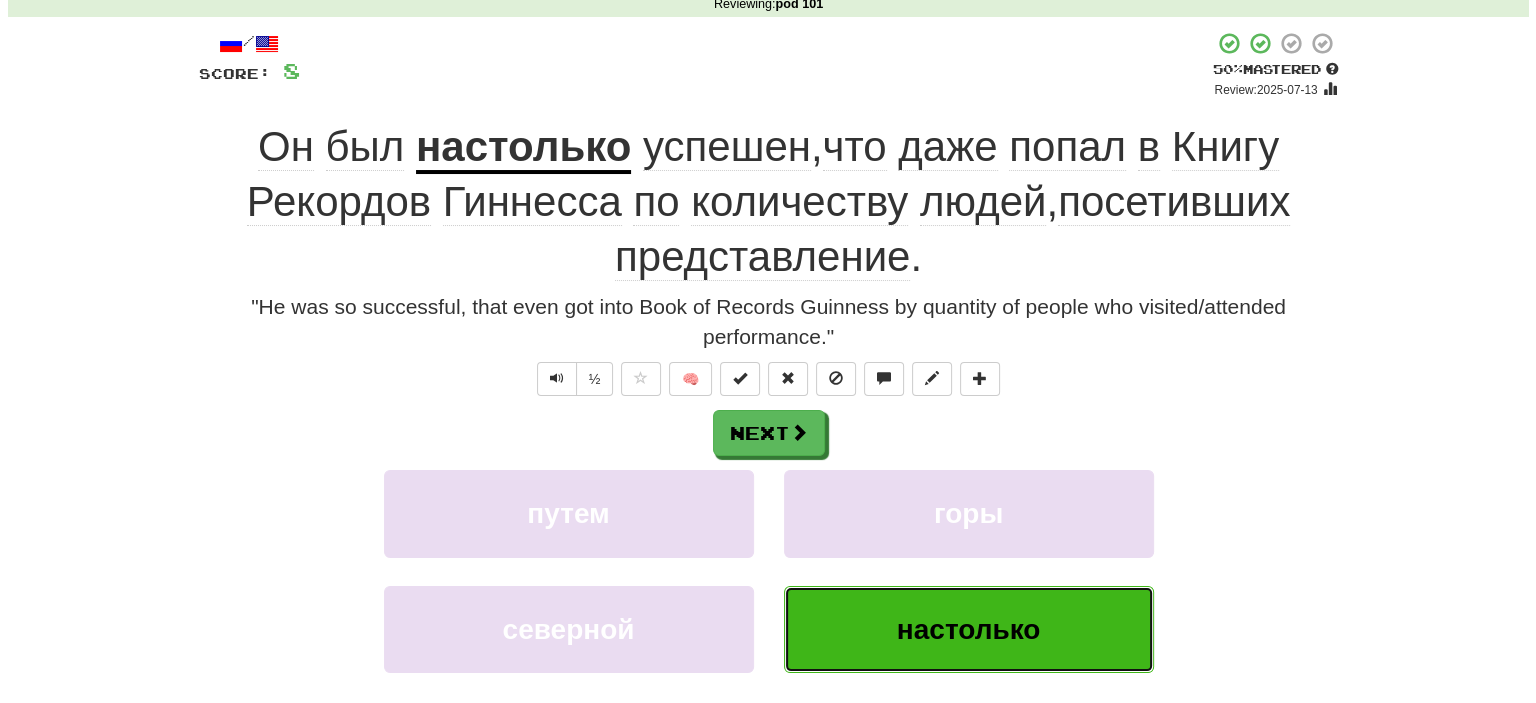 scroll, scrollTop: 88, scrollLeft: 0, axis: vertical 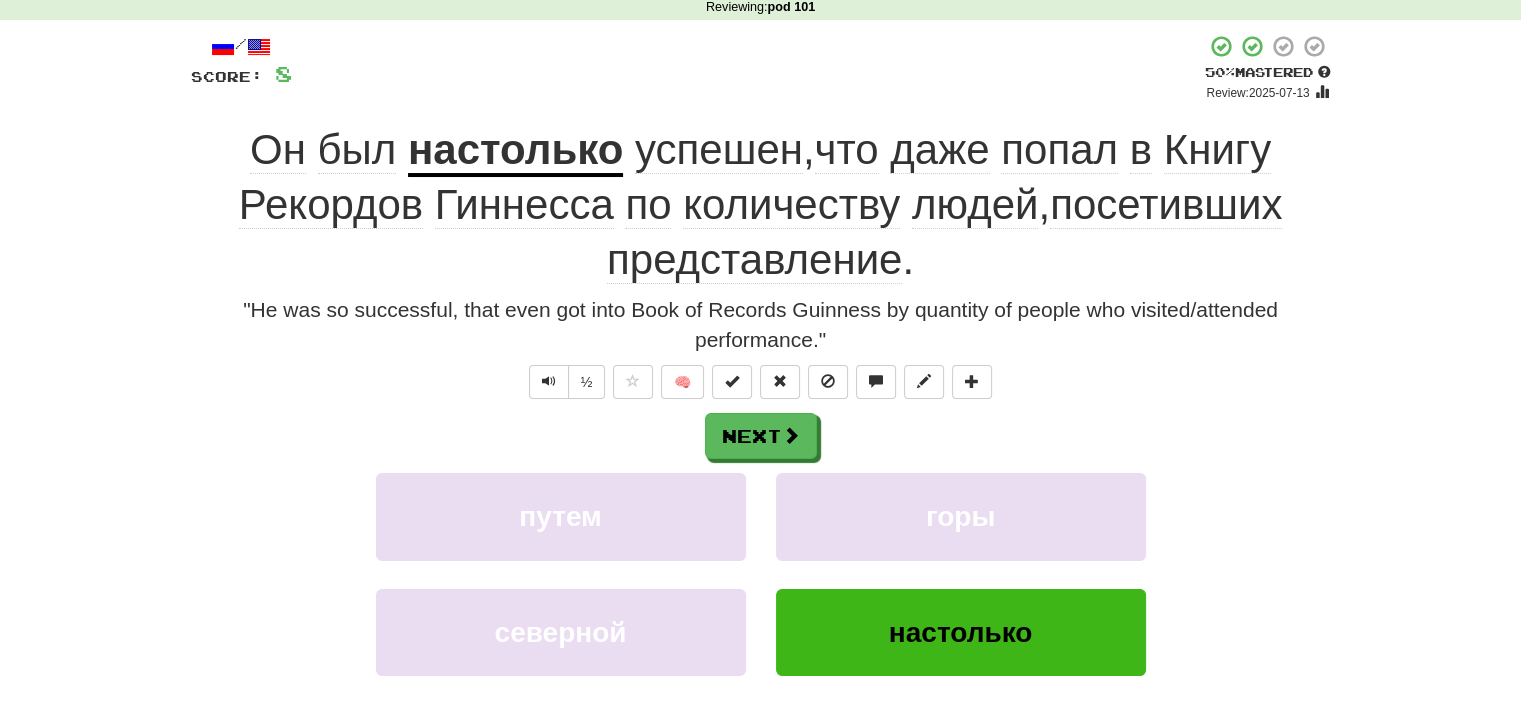 click on "успешен" at bounding box center (719, 150) 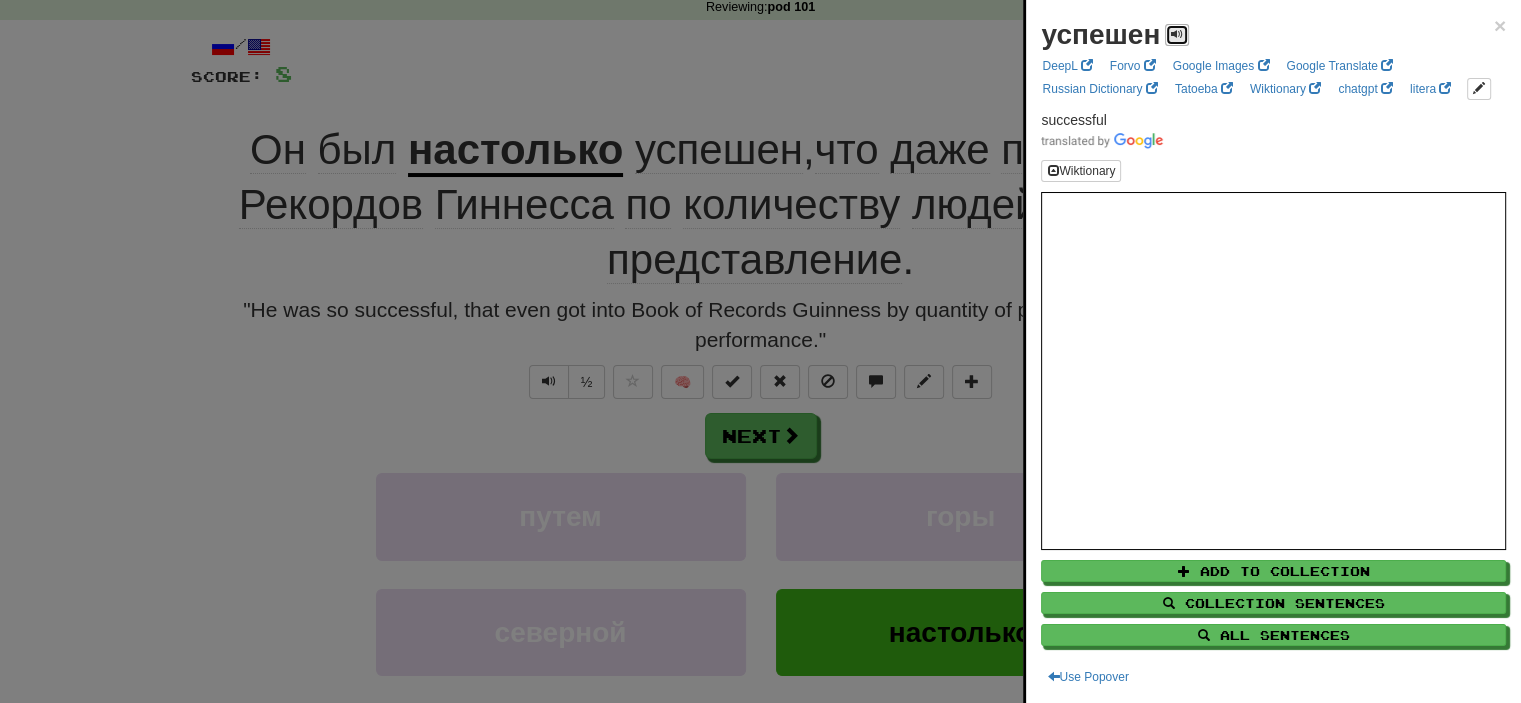 click at bounding box center (1177, 35) 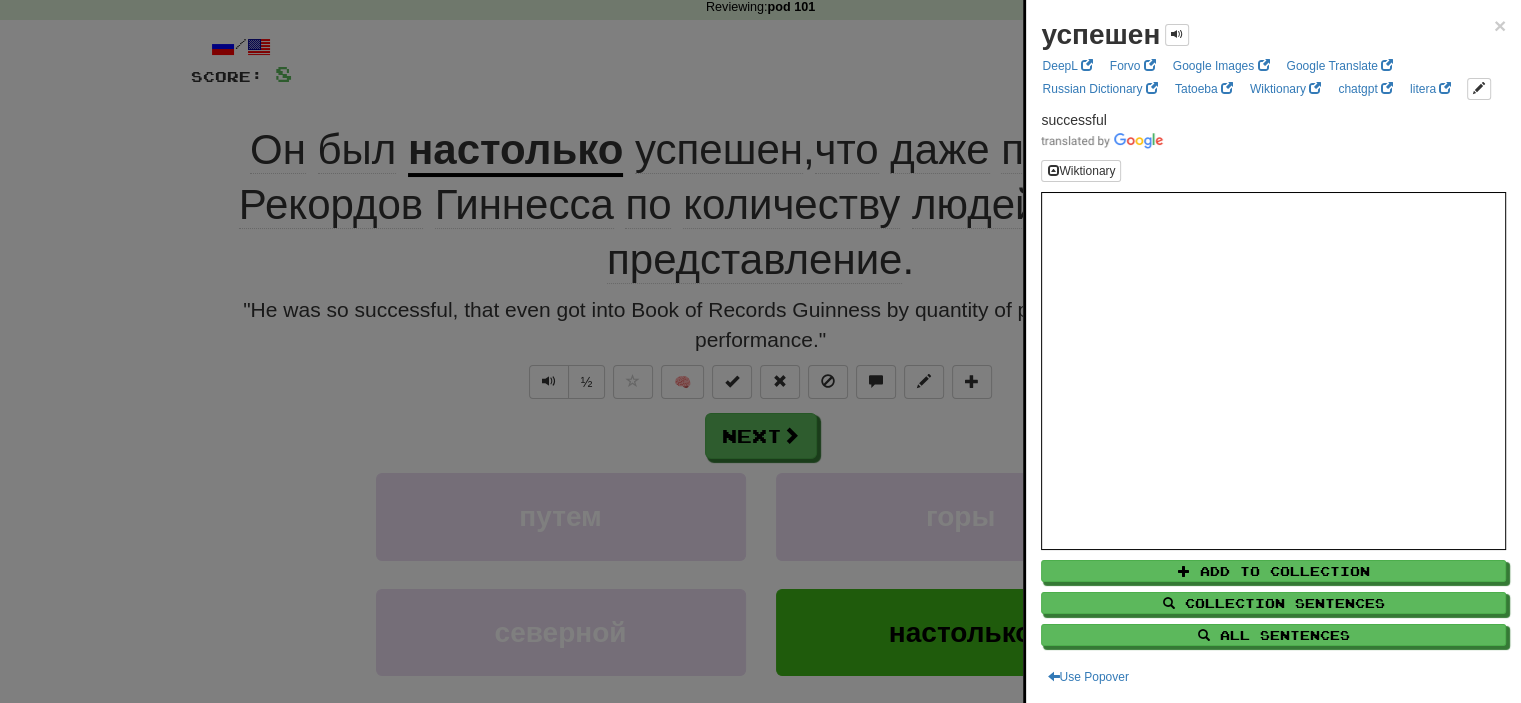 click at bounding box center (760, 351) 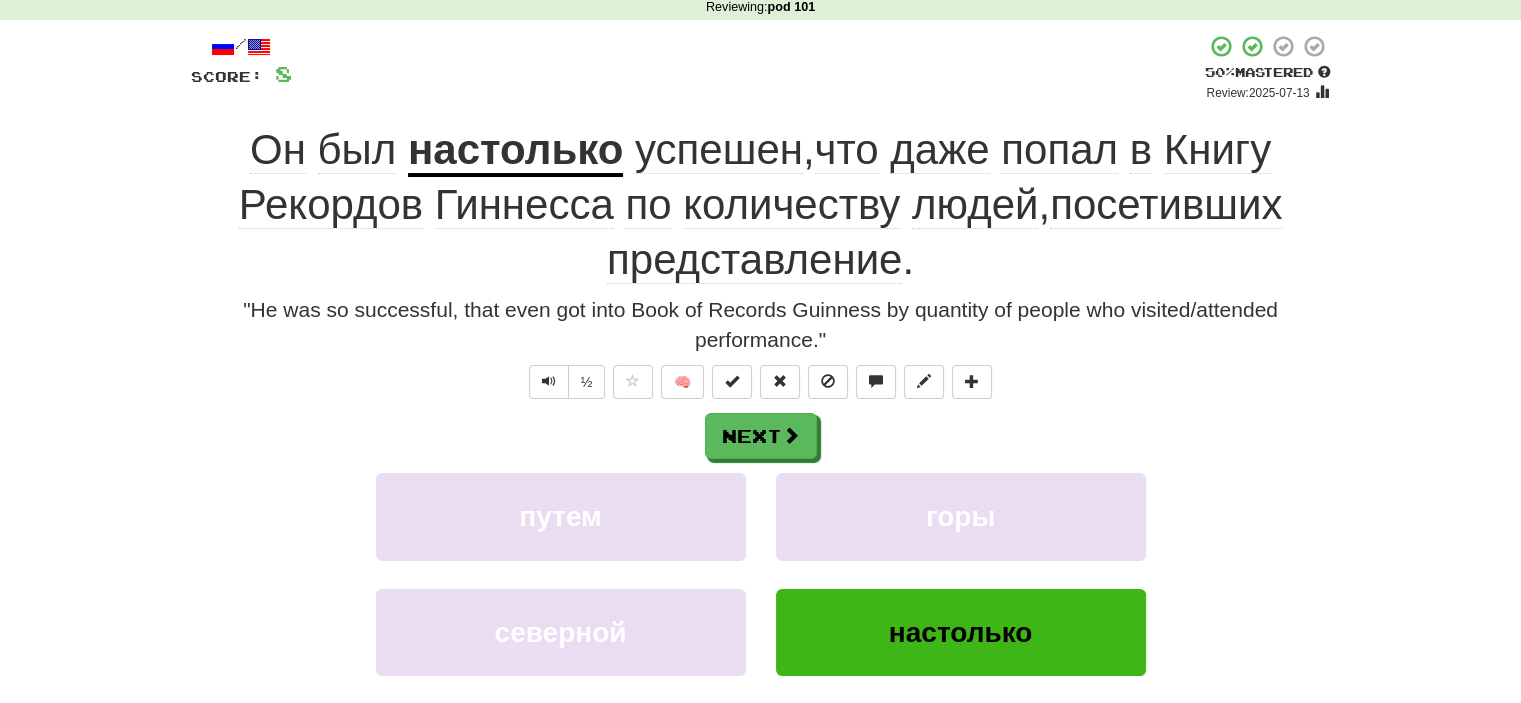 click on "Рекордов" at bounding box center [331, 205] 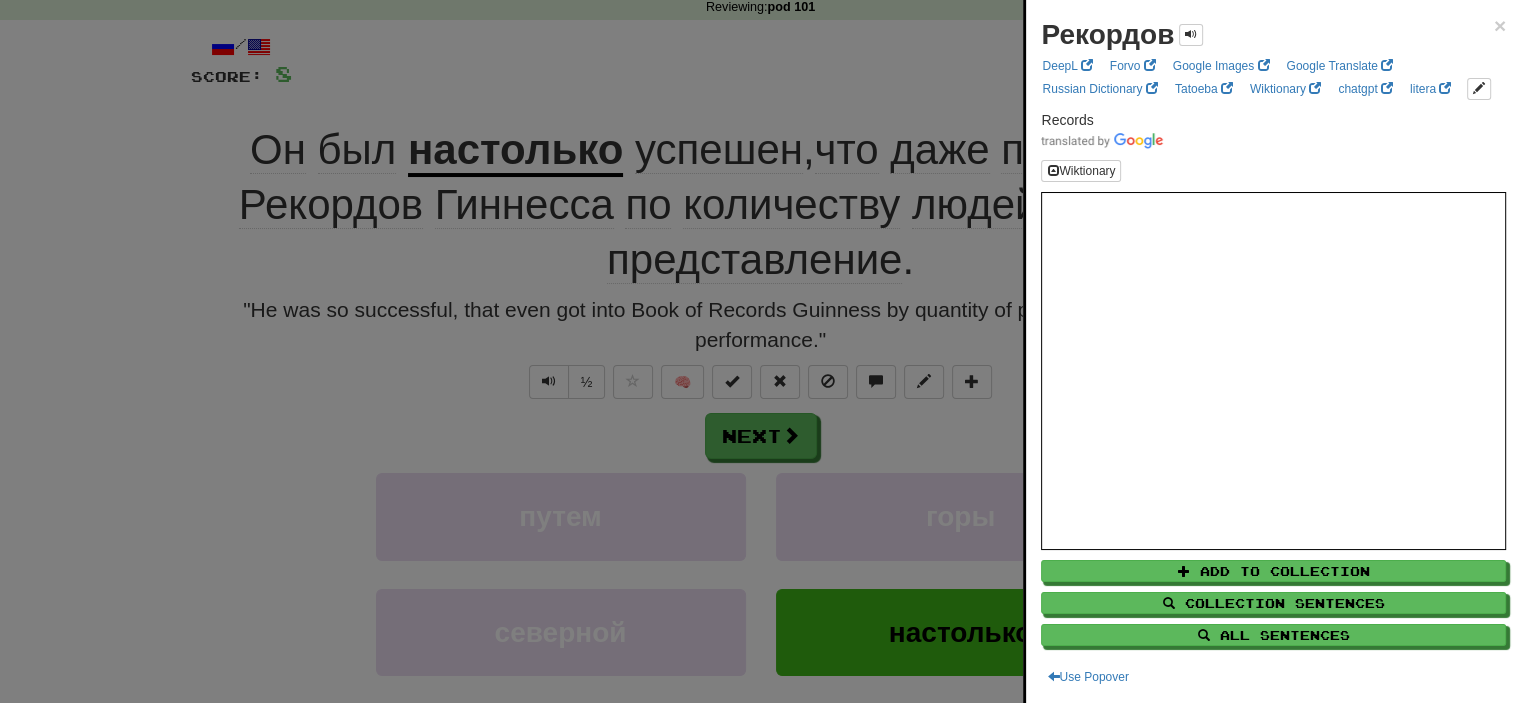 click at bounding box center [760, 351] 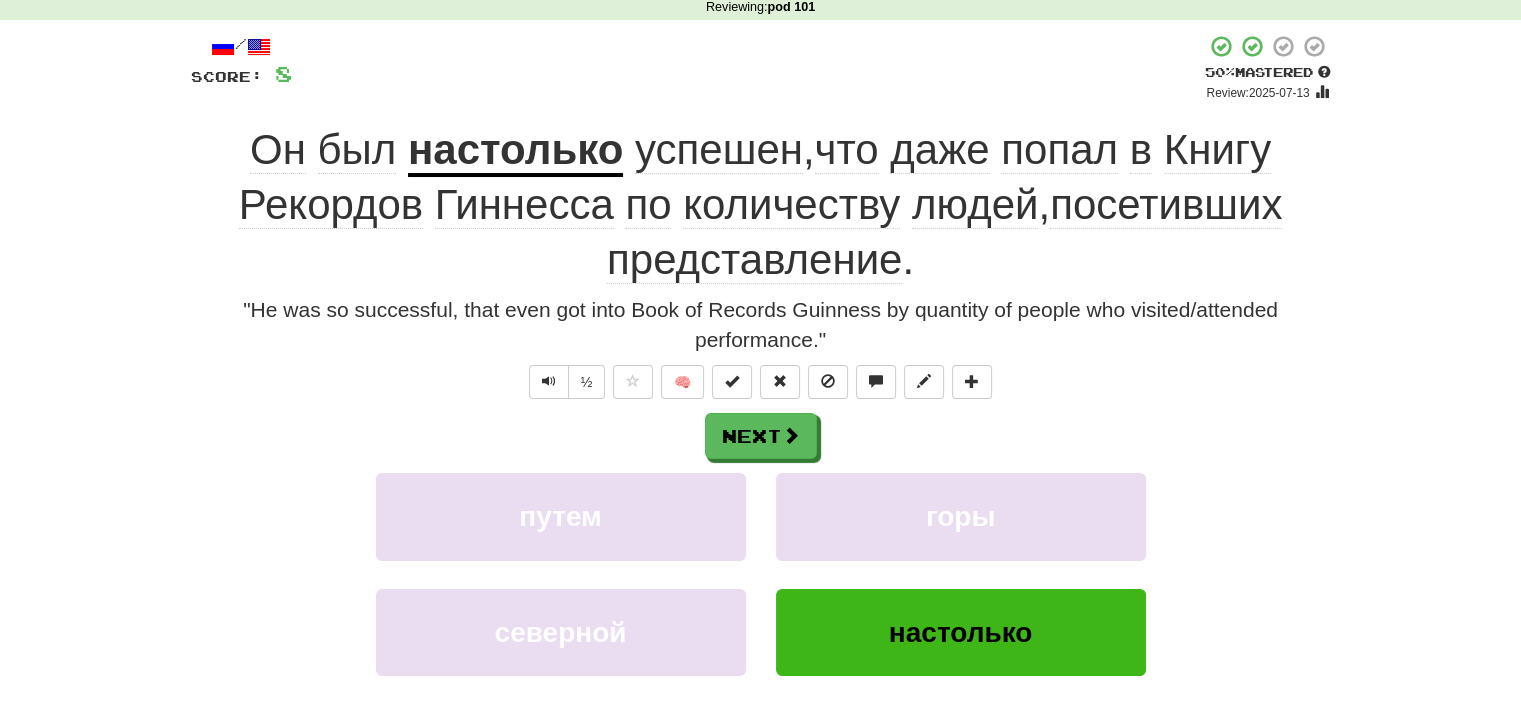 click on "количеству" at bounding box center [791, 205] 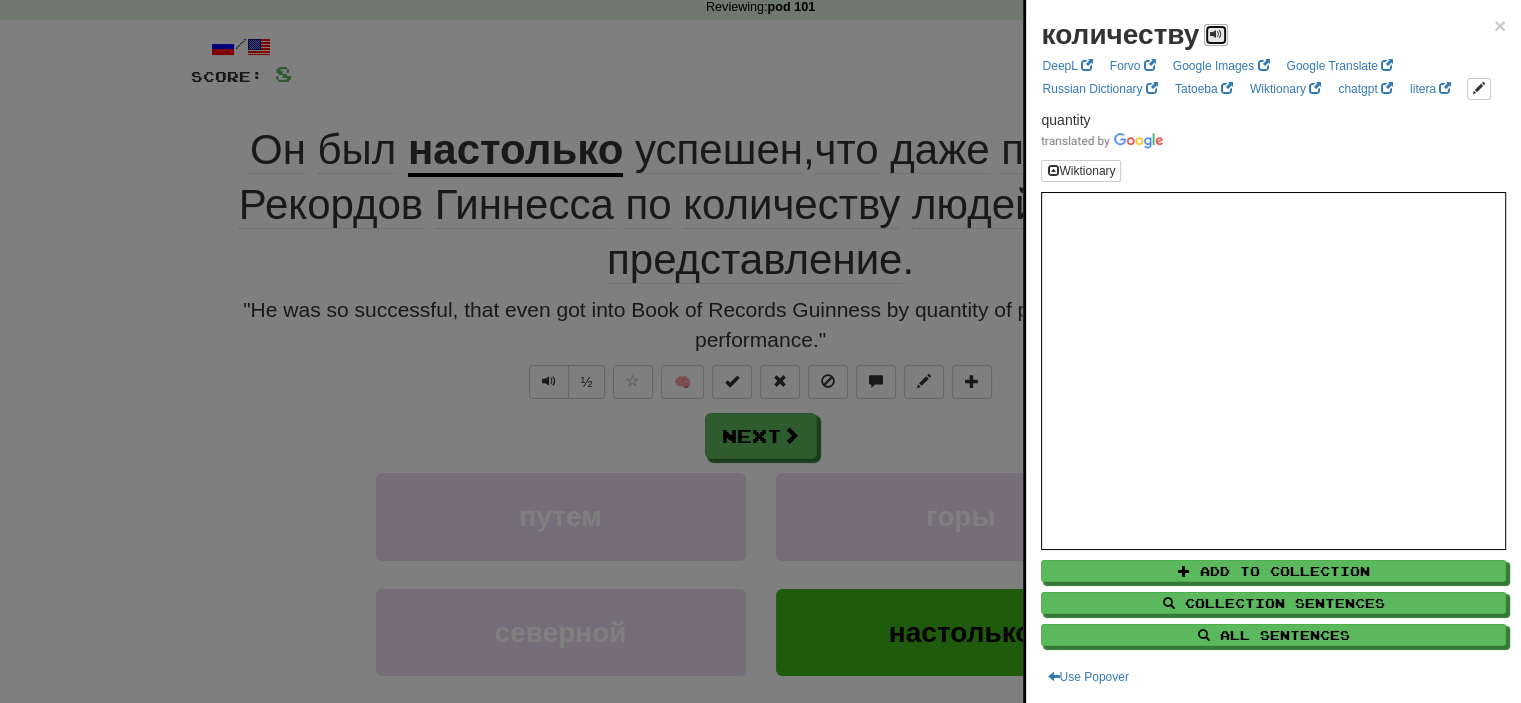 click at bounding box center (1216, 34) 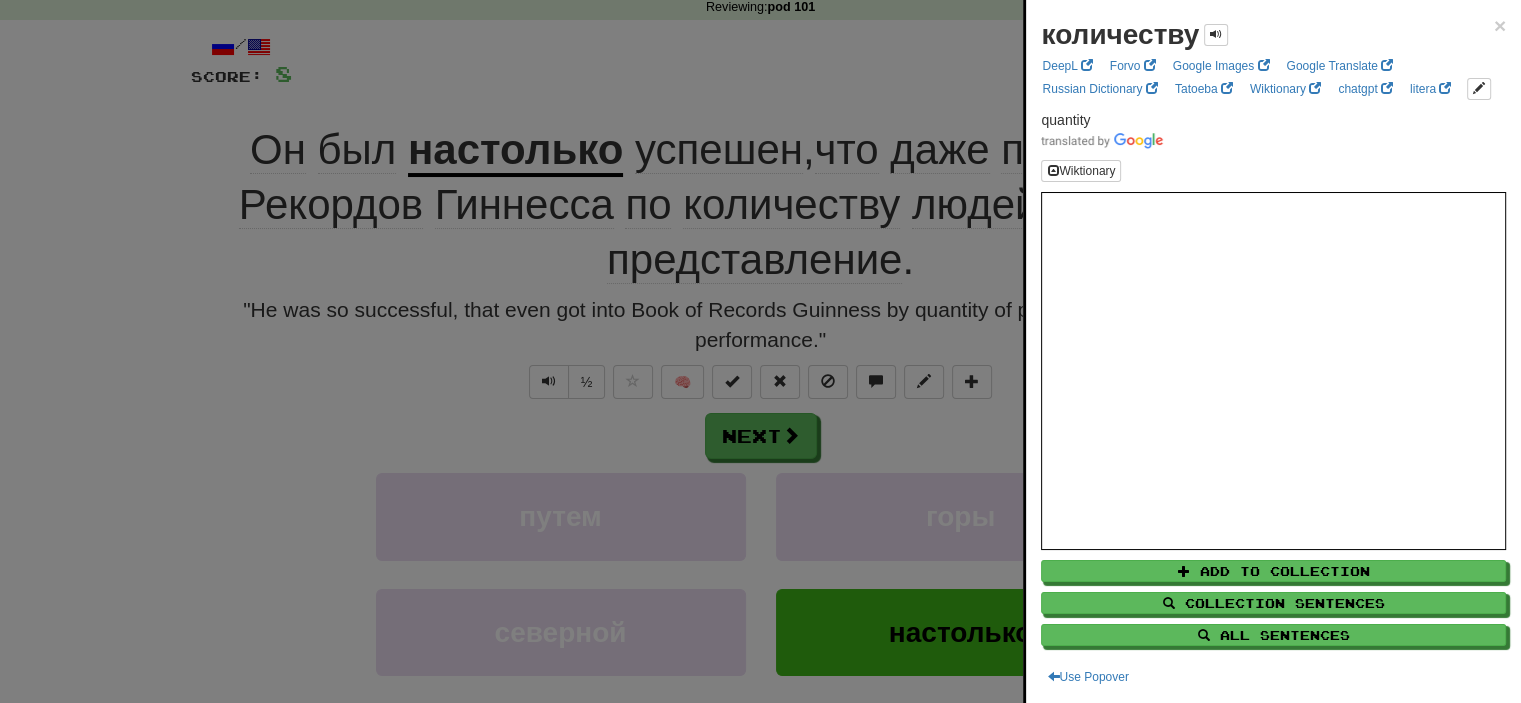 click at bounding box center (760, 351) 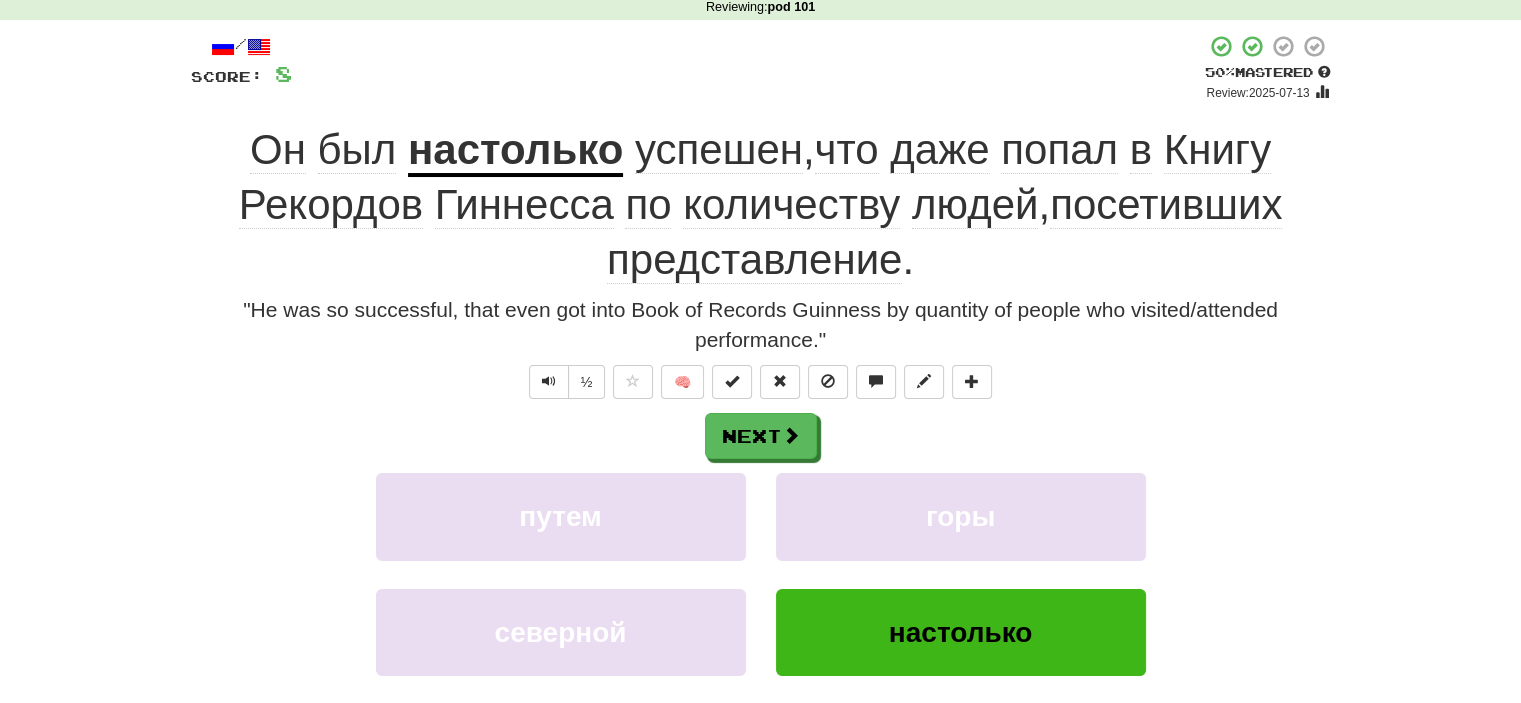 click on "количеству" at bounding box center [791, 205] 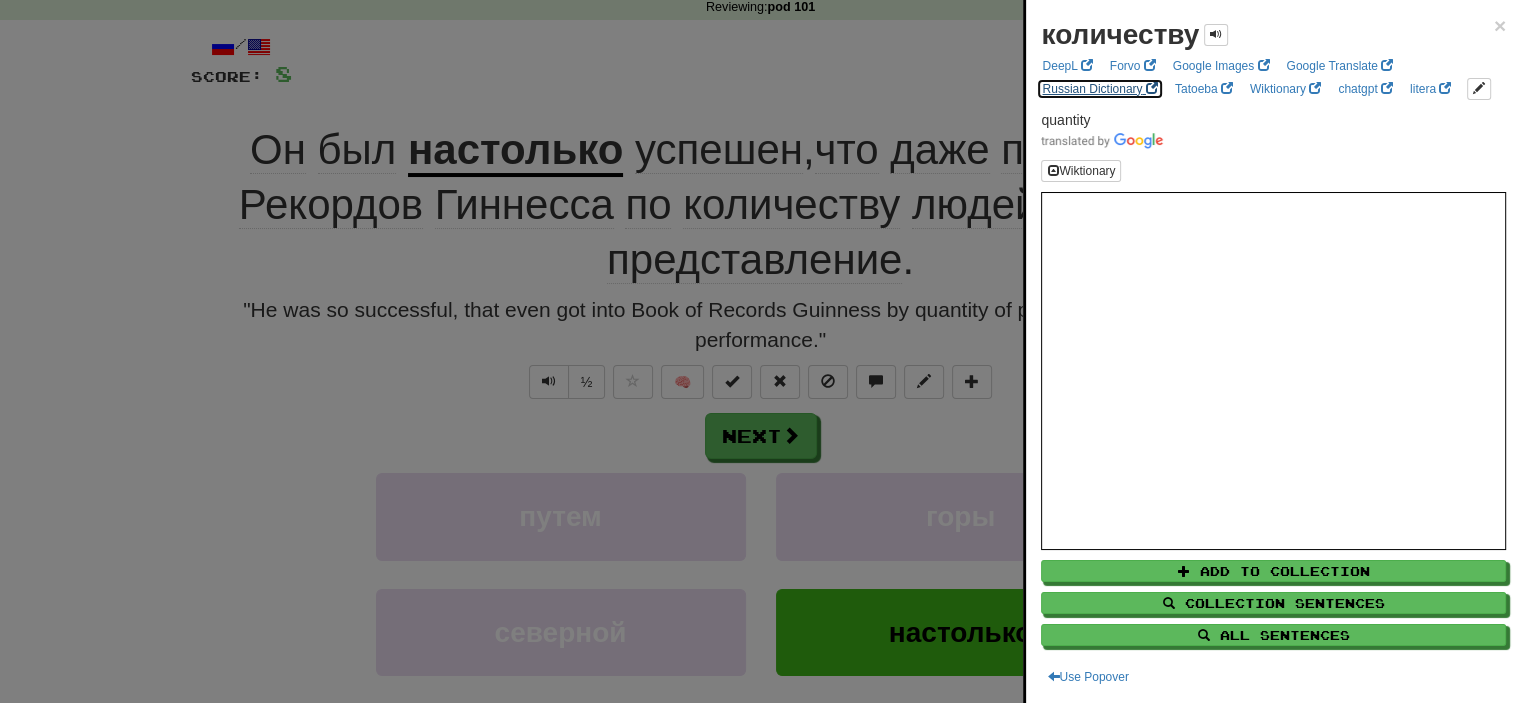click on "Russian Dictionary" at bounding box center (1099, 89) 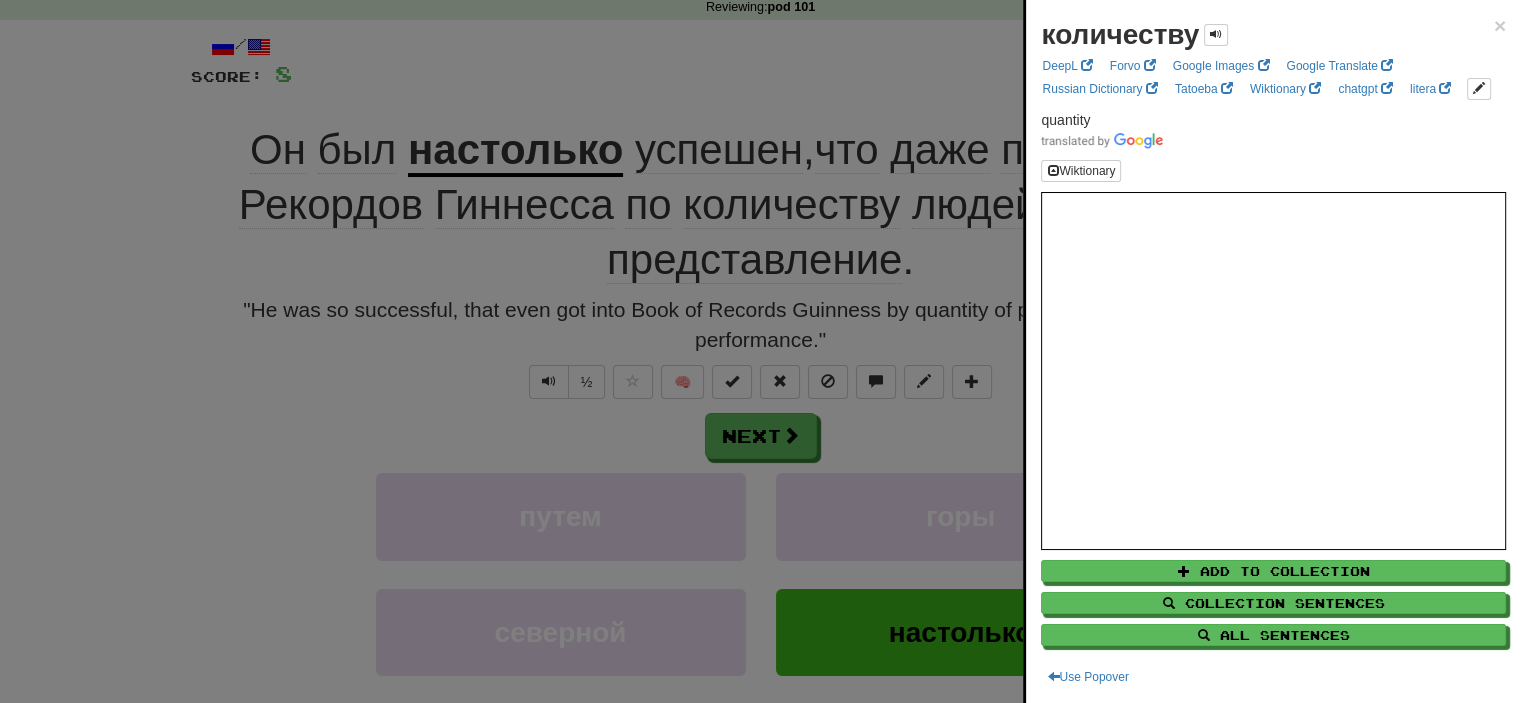 click at bounding box center (760, 351) 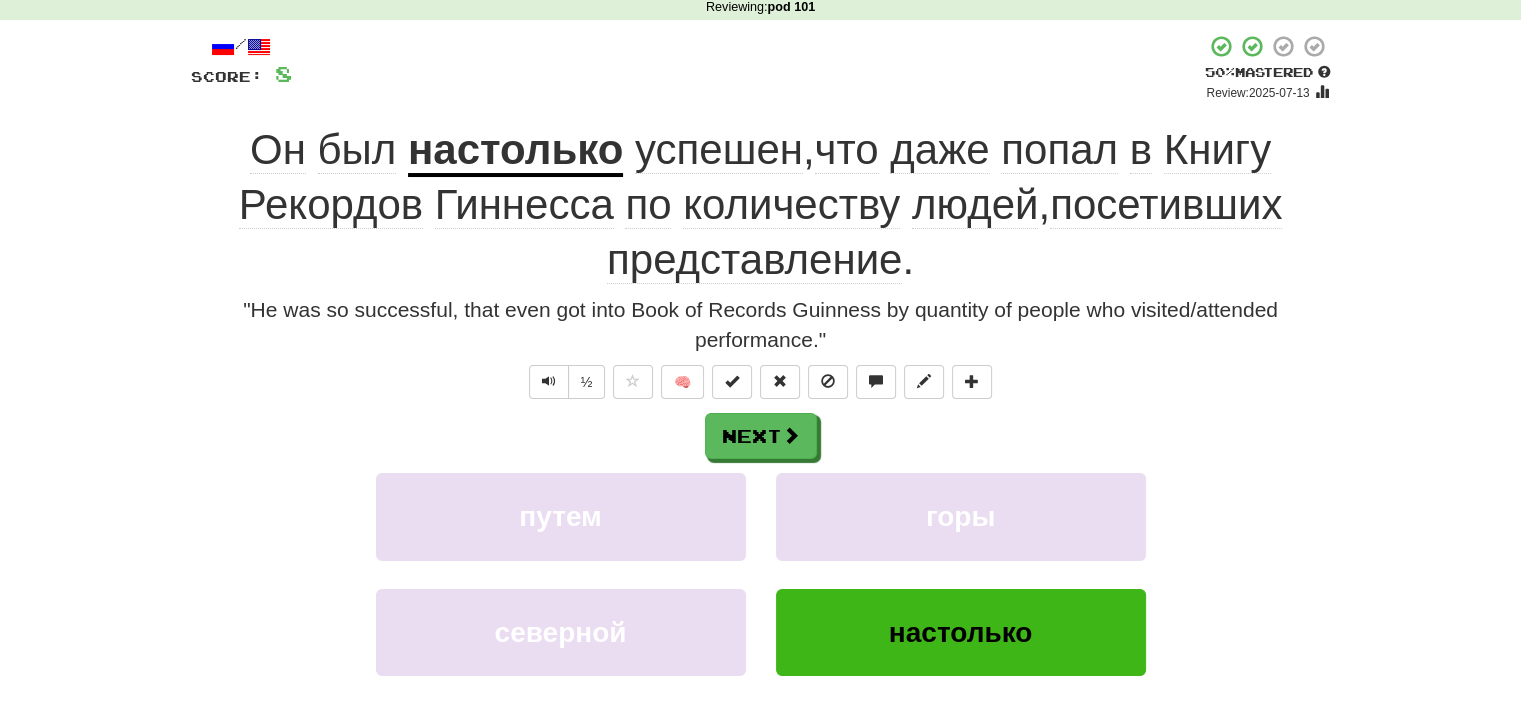 click on "посетивших" at bounding box center (1166, 205) 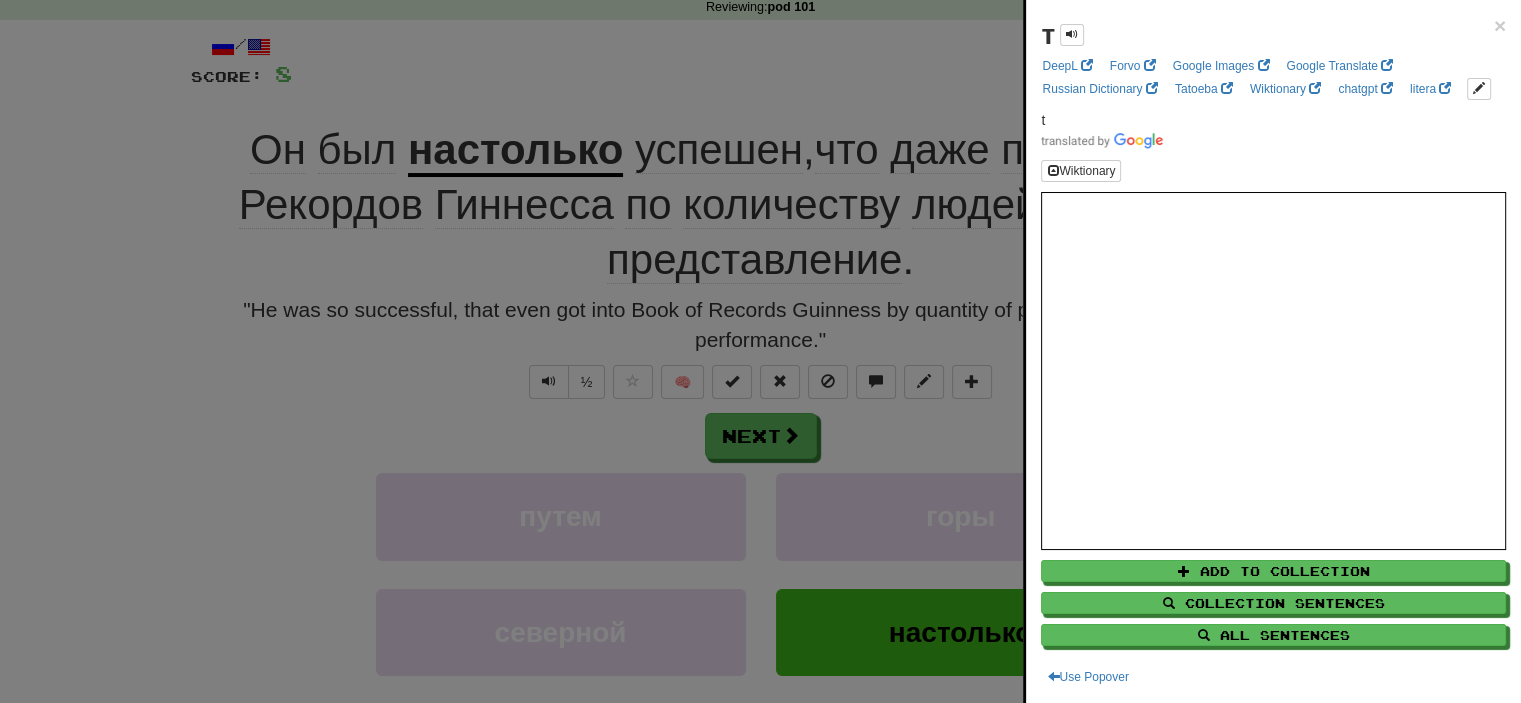 click at bounding box center [760, 351] 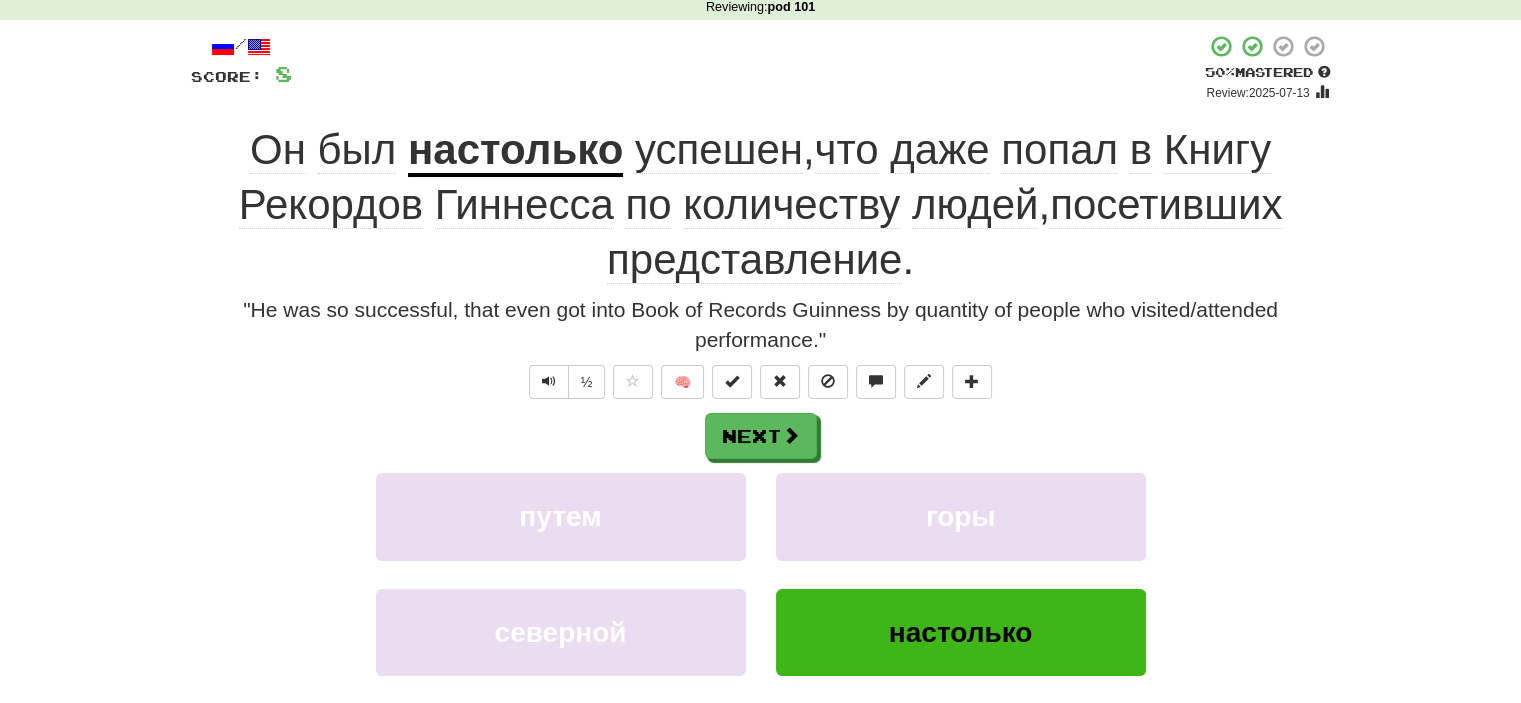 click on "посетивших" at bounding box center [1166, 205] 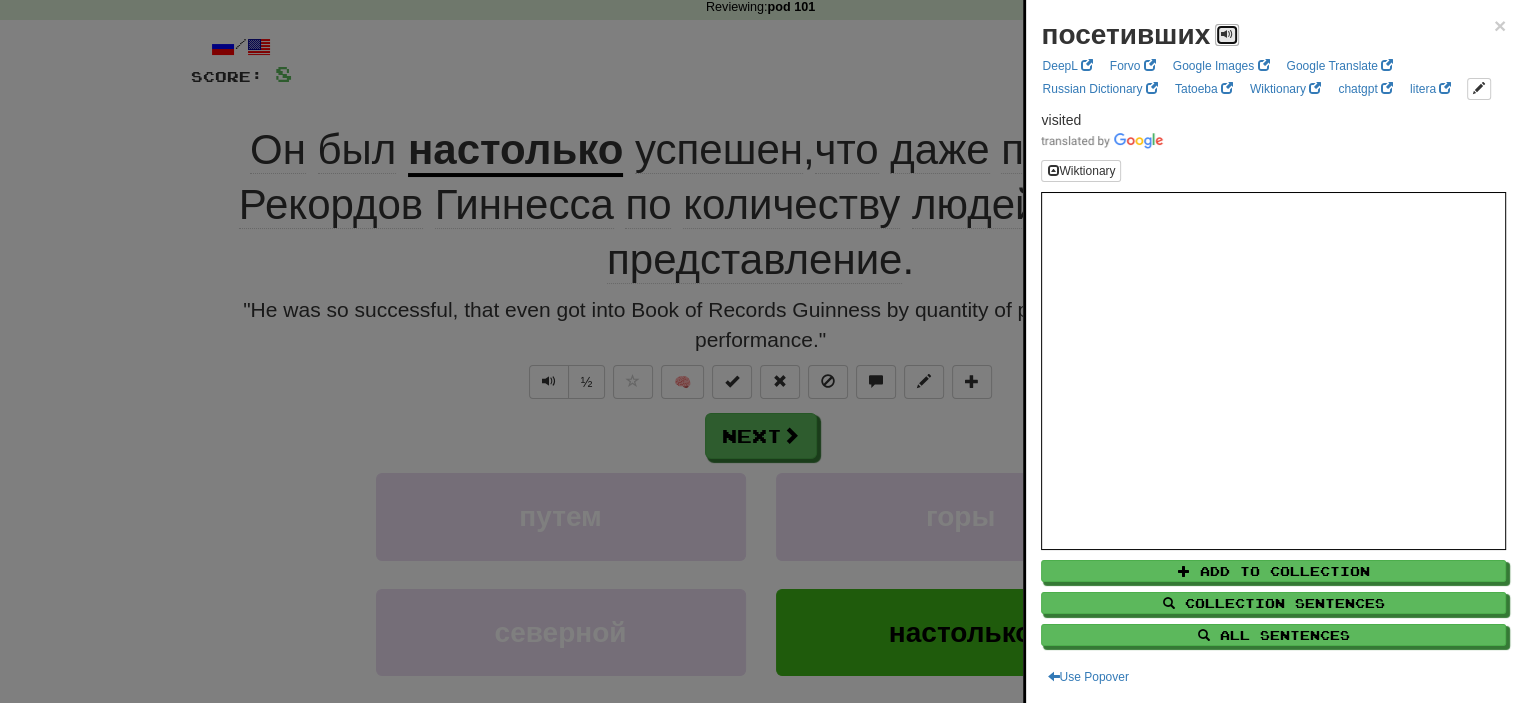 click at bounding box center [1227, 34] 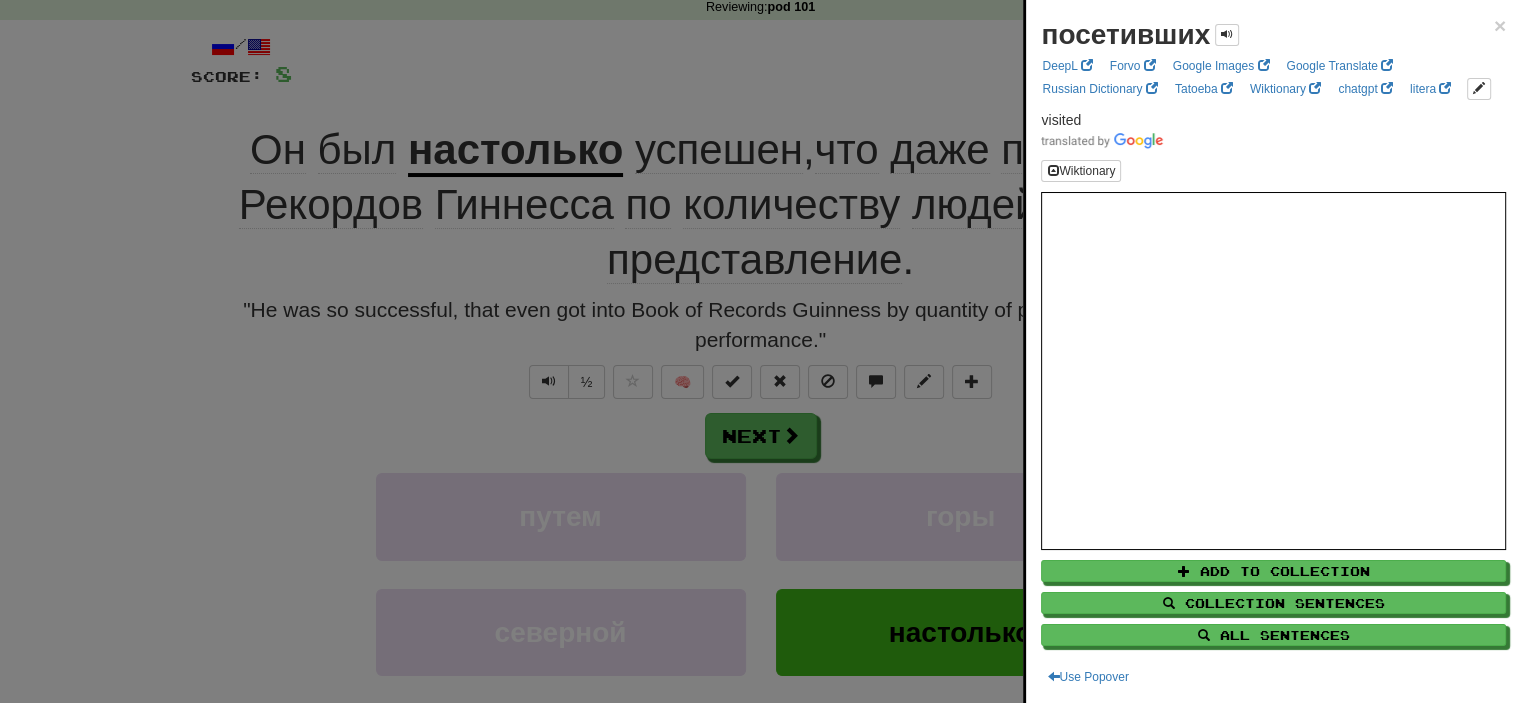 click at bounding box center (760, 351) 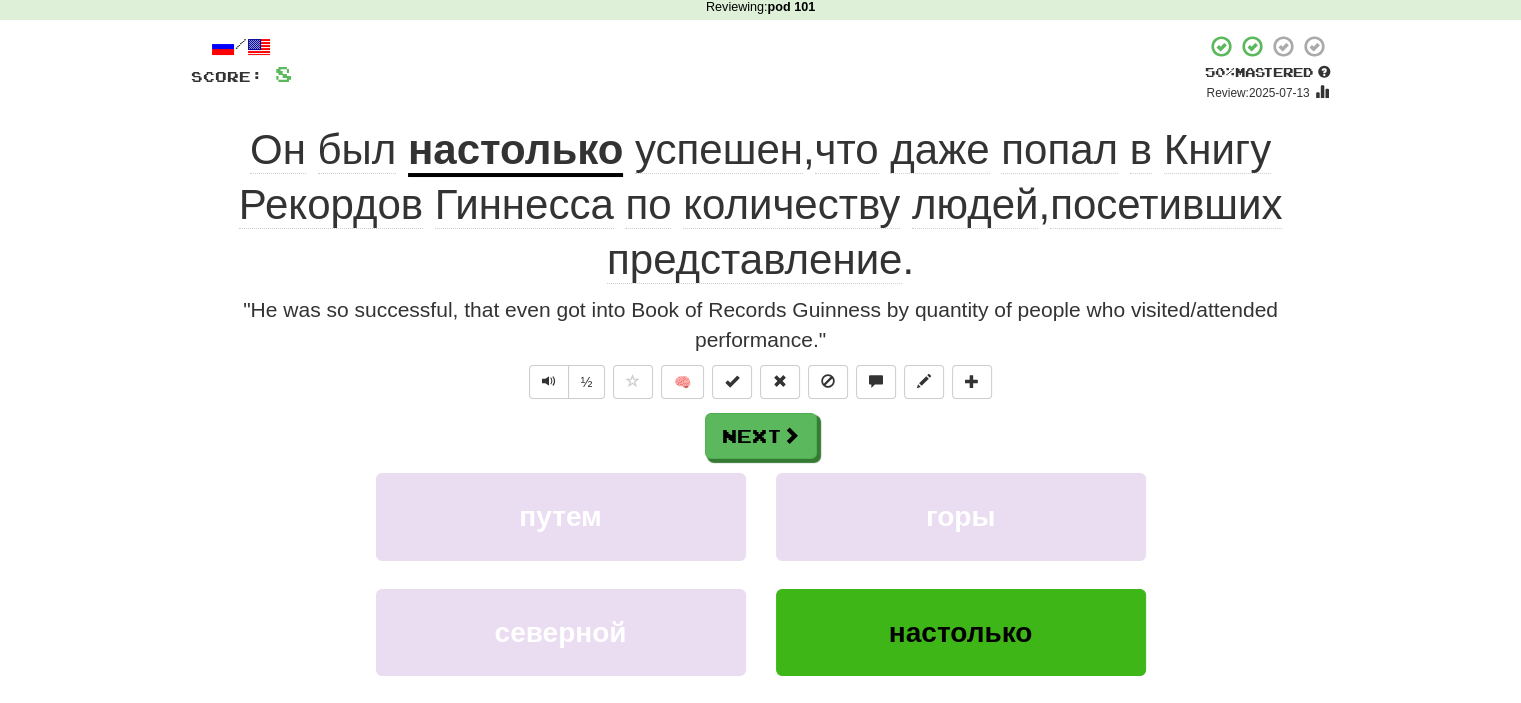 click on "представление" at bounding box center [754, 260] 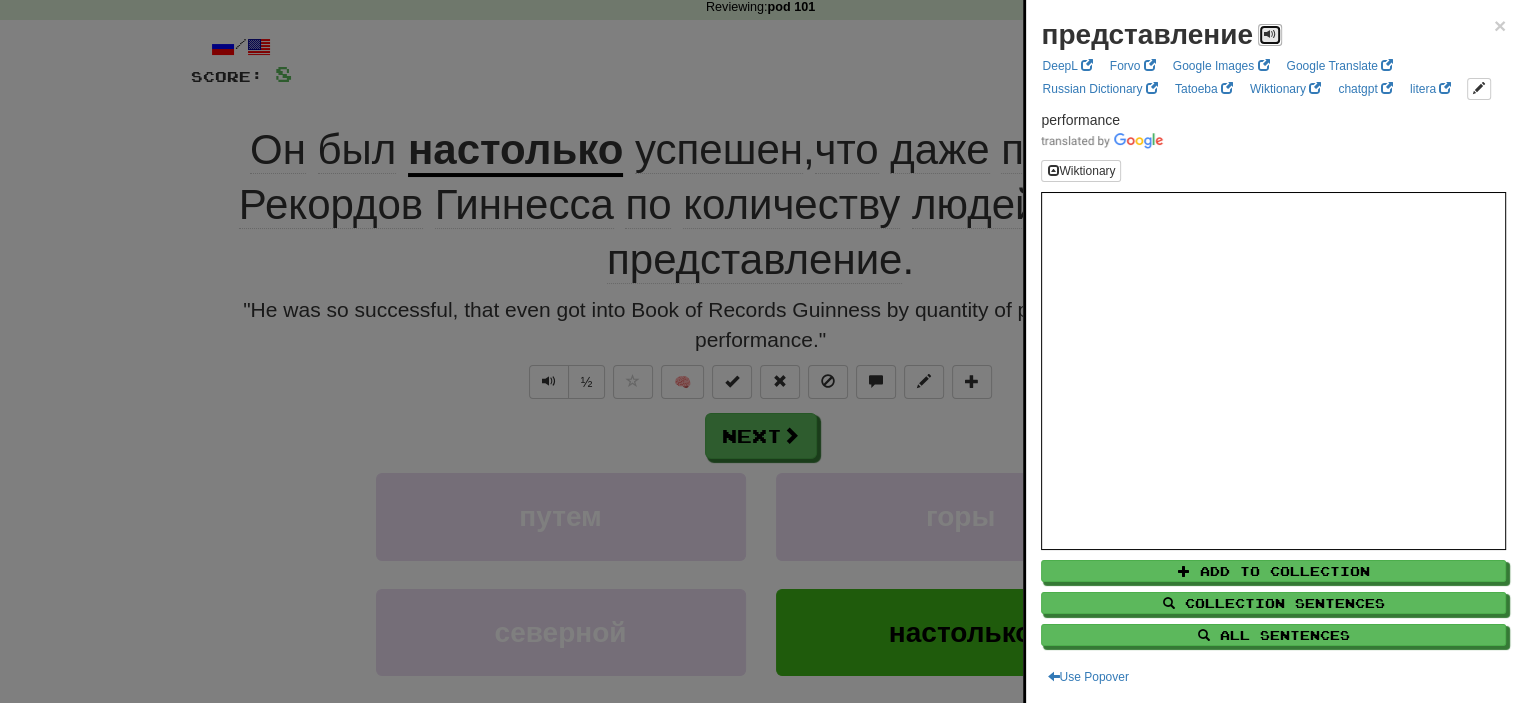 click at bounding box center [1270, 34] 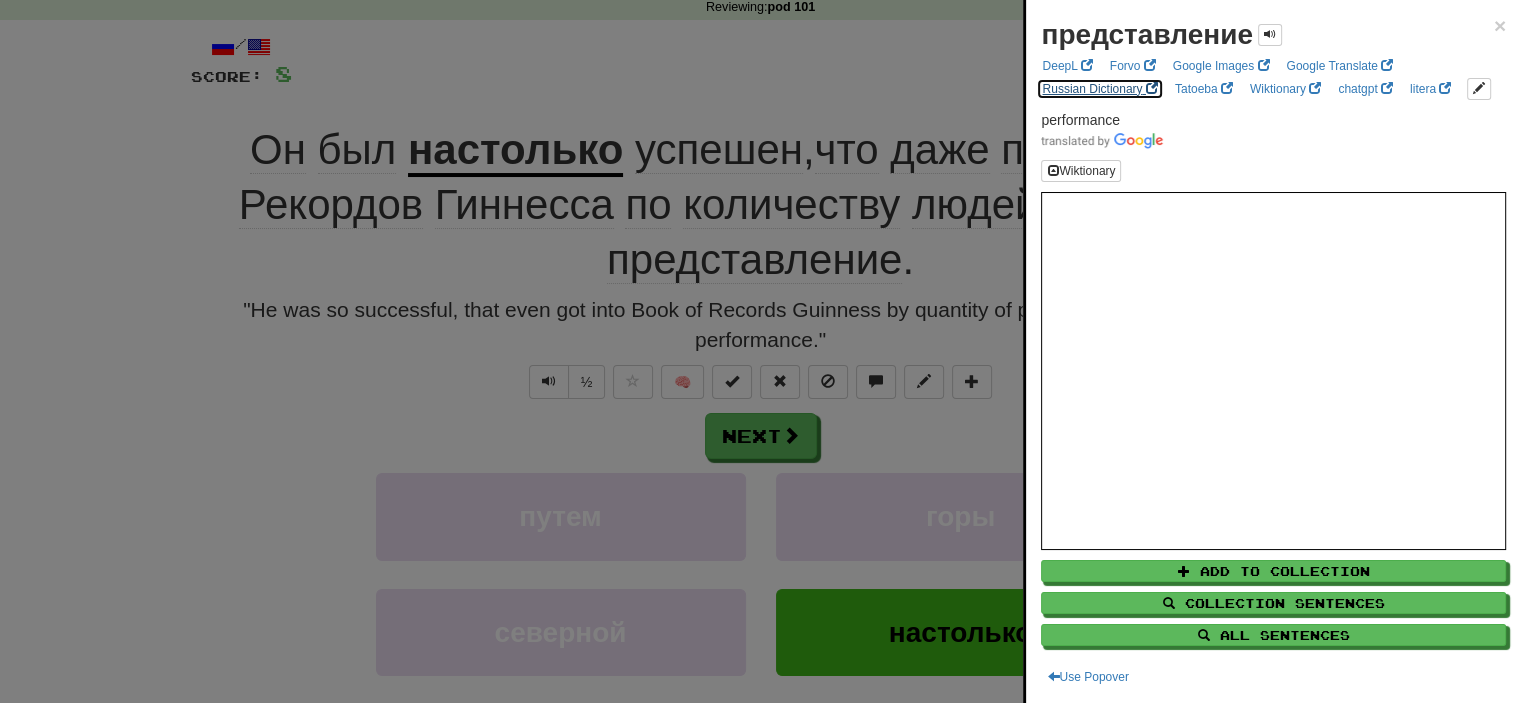 click on "Russian Dictionary" at bounding box center [1099, 89] 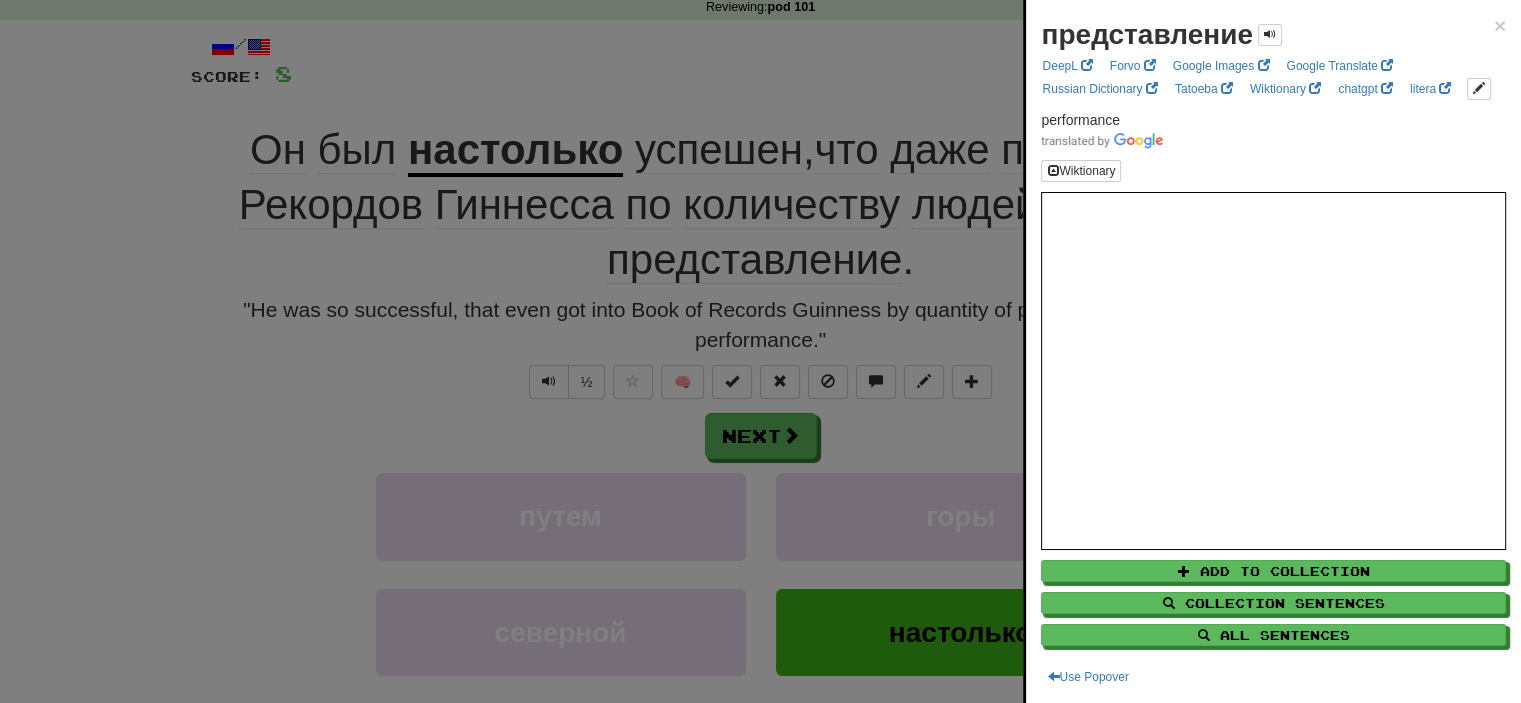 click at bounding box center [760, 351] 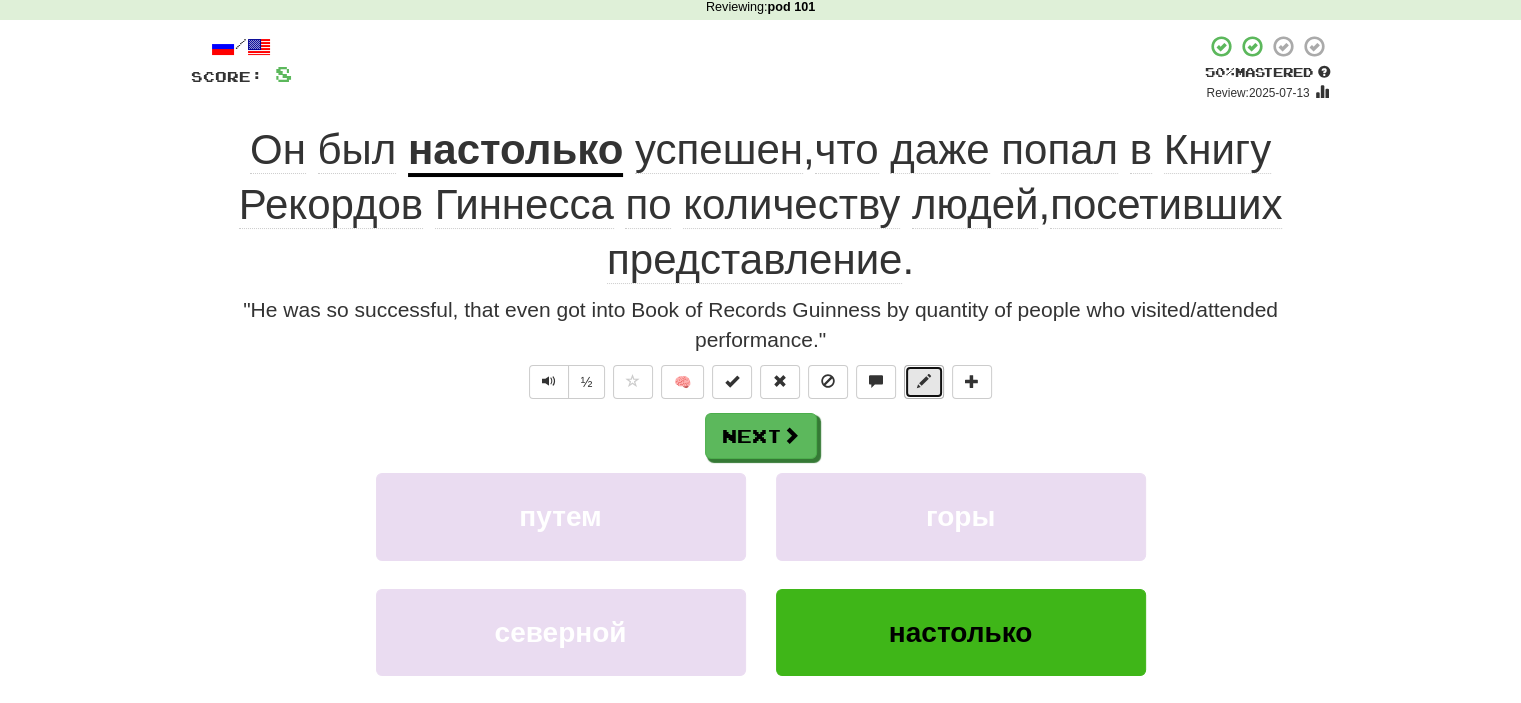 click at bounding box center [924, 381] 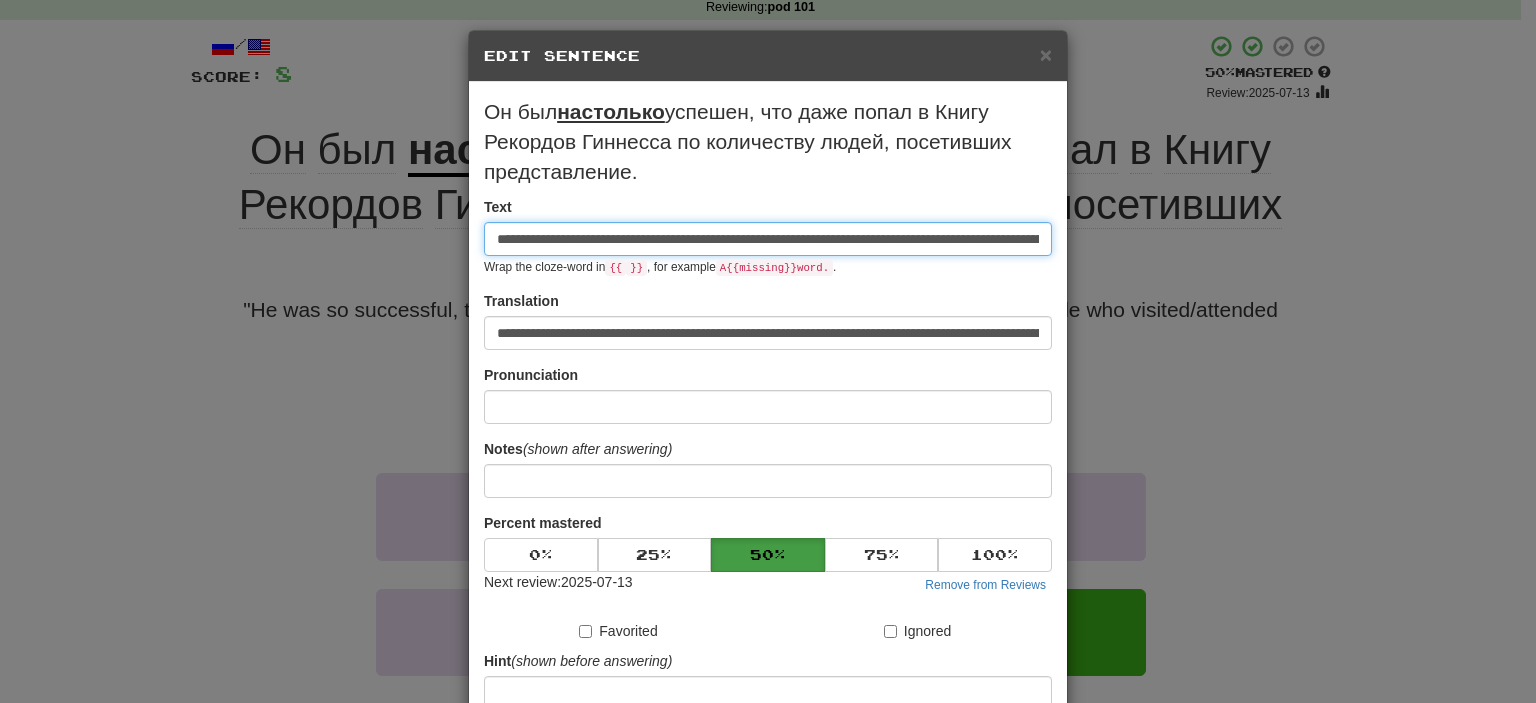 scroll, scrollTop: 0, scrollLeft: 279, axis: horizontal 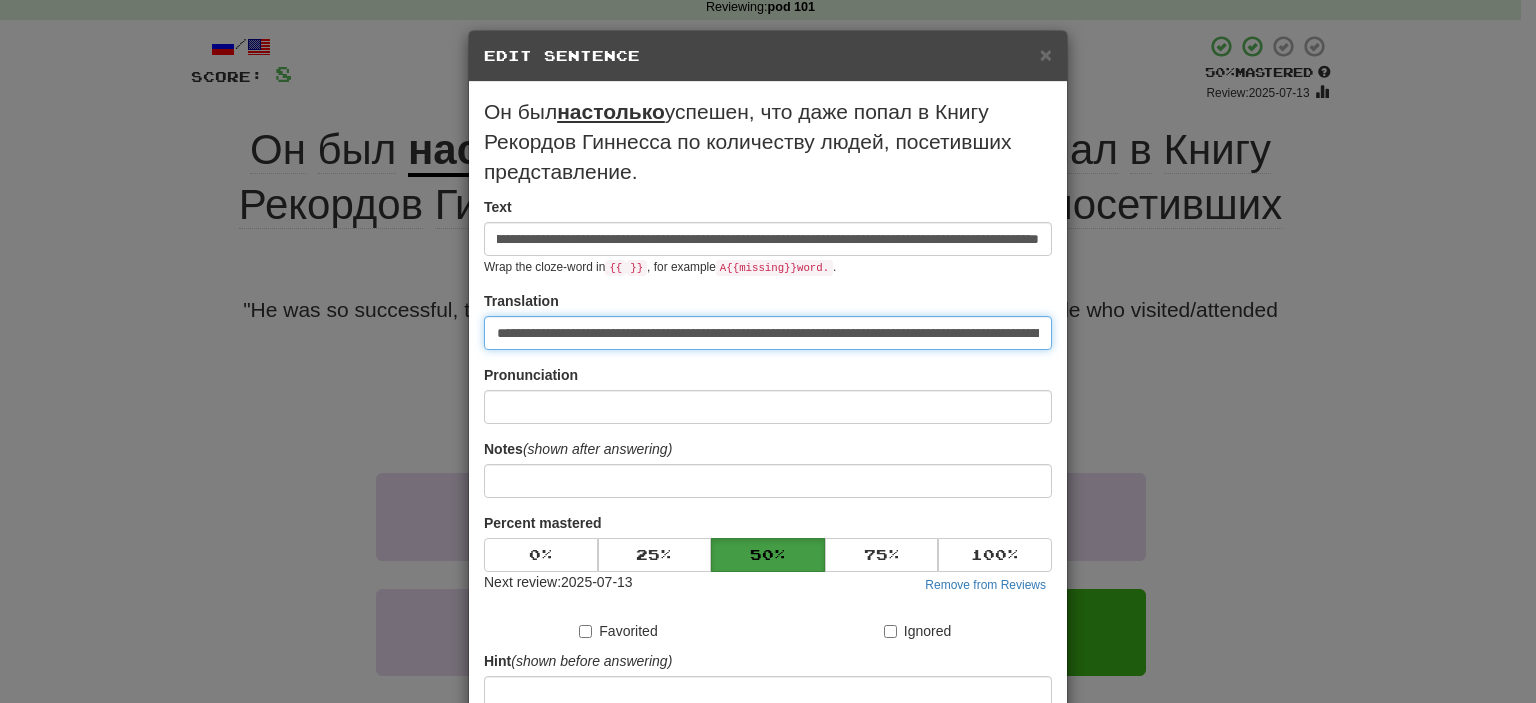 click on "**********" at bounding box center [768, 333] 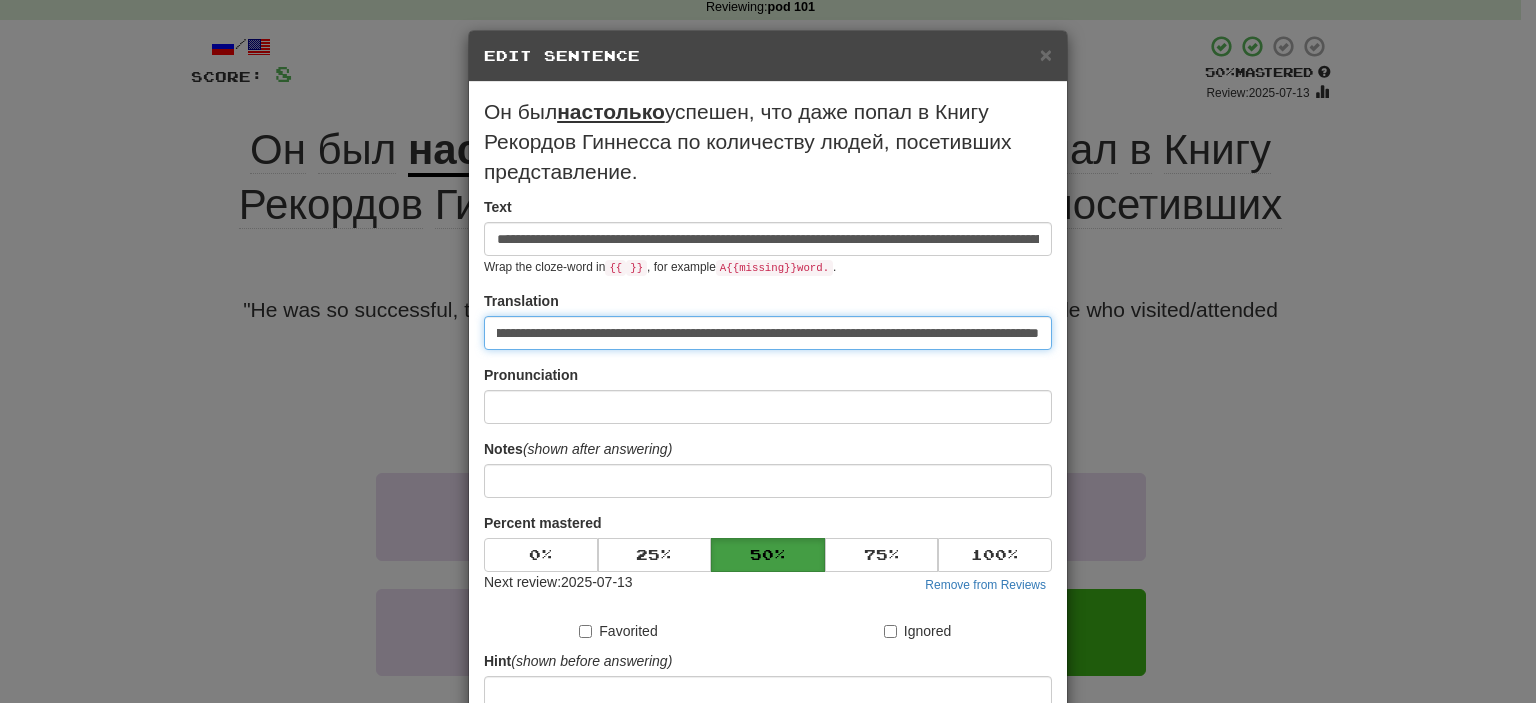 scroll, scrollTop: 0, scrollLeft: 237, axis: horizontal 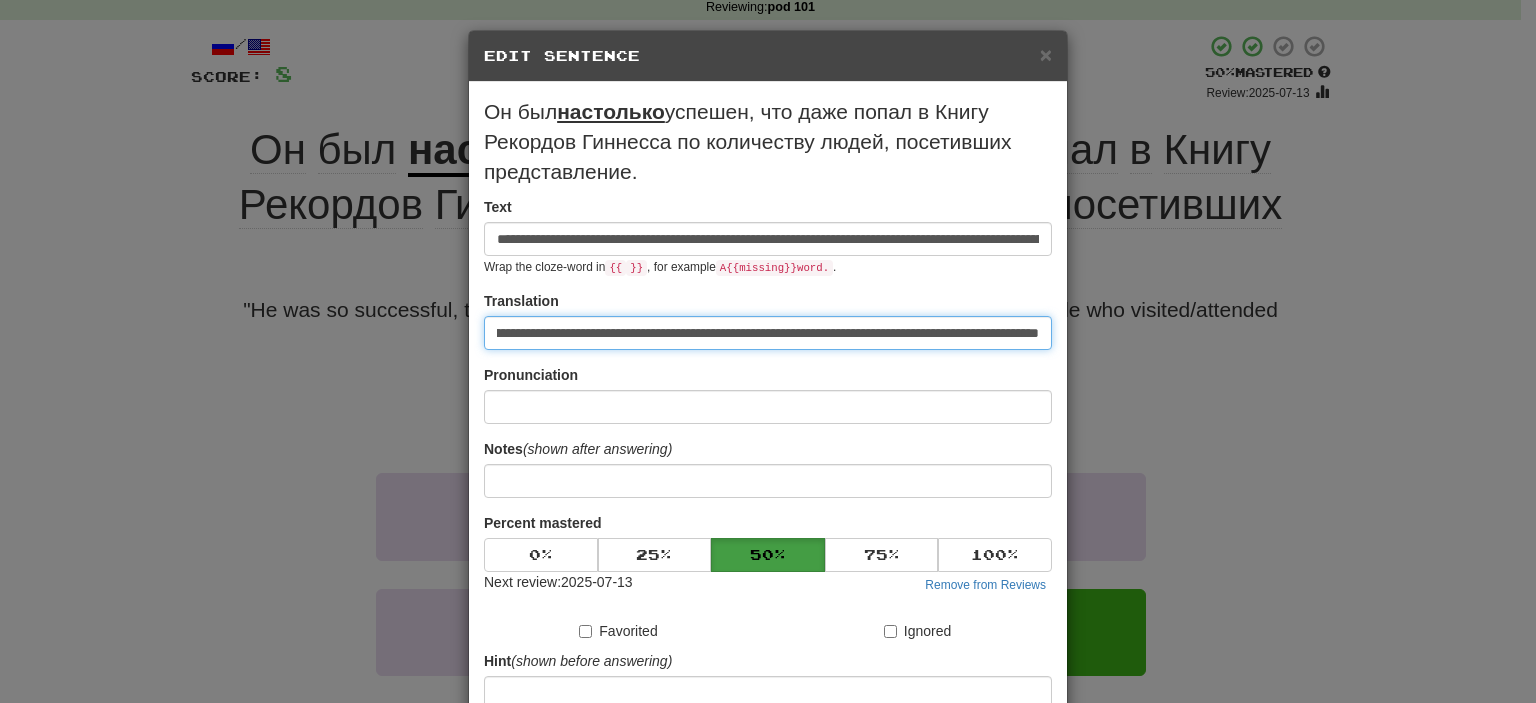click on "**********" at bounding box center (768, 333) 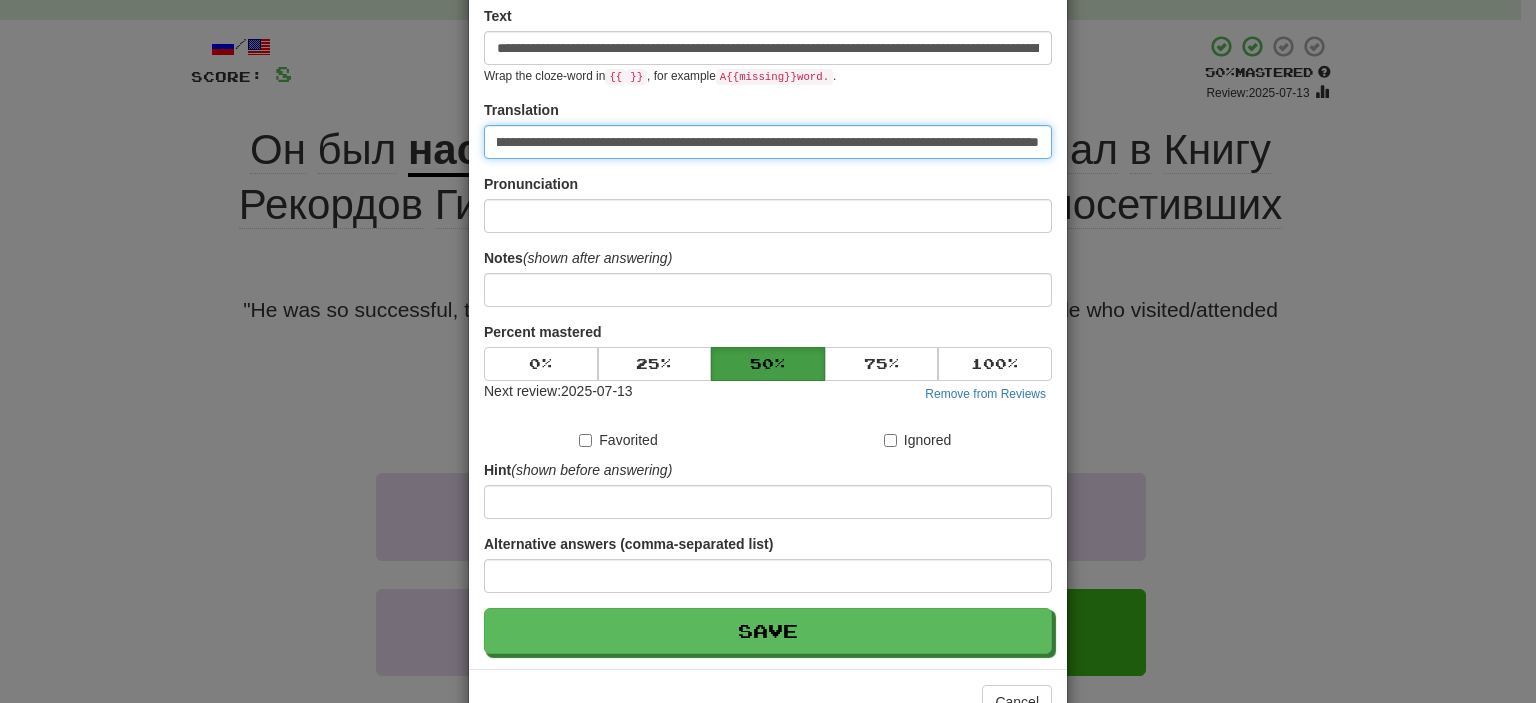 scroll, scrollTop: 194, scrollLeft: 0, axis: vertical 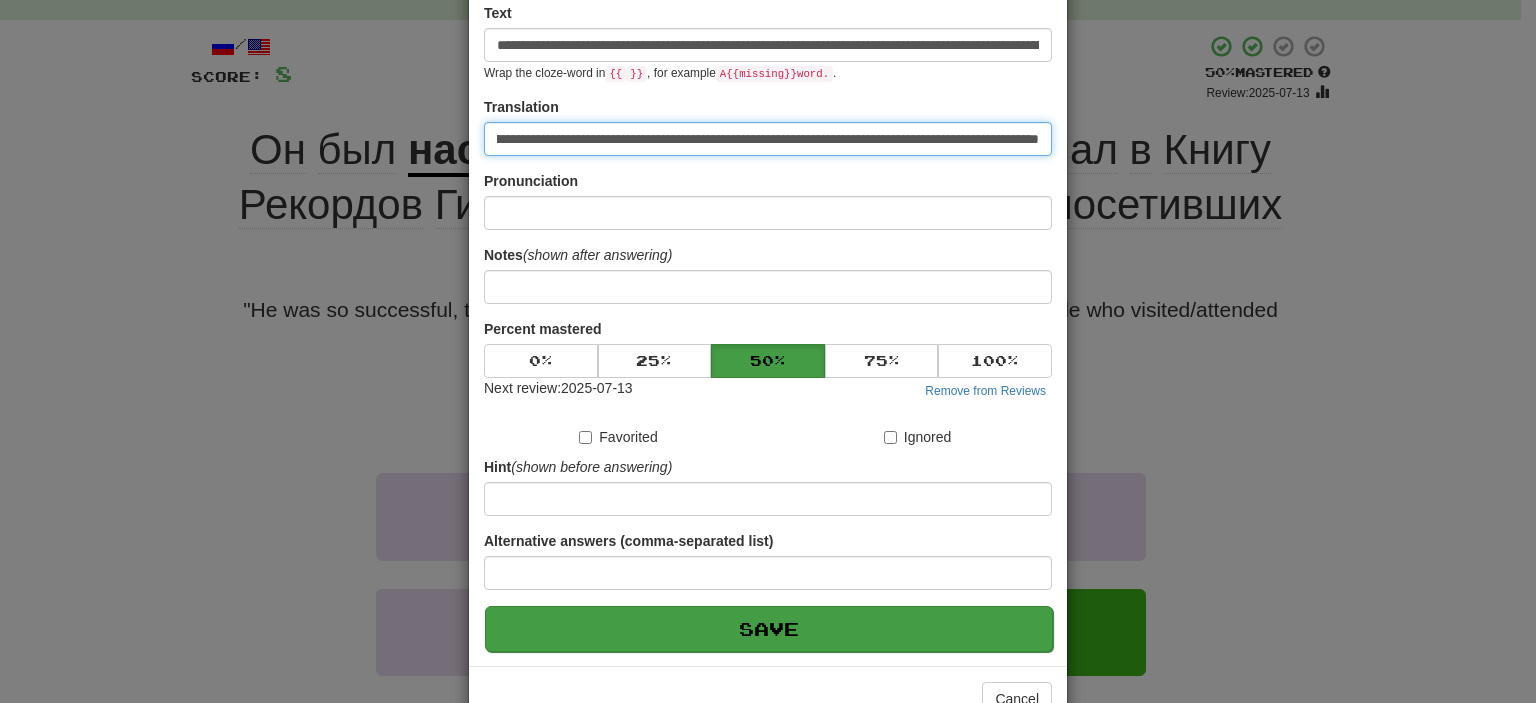 type on "**********" 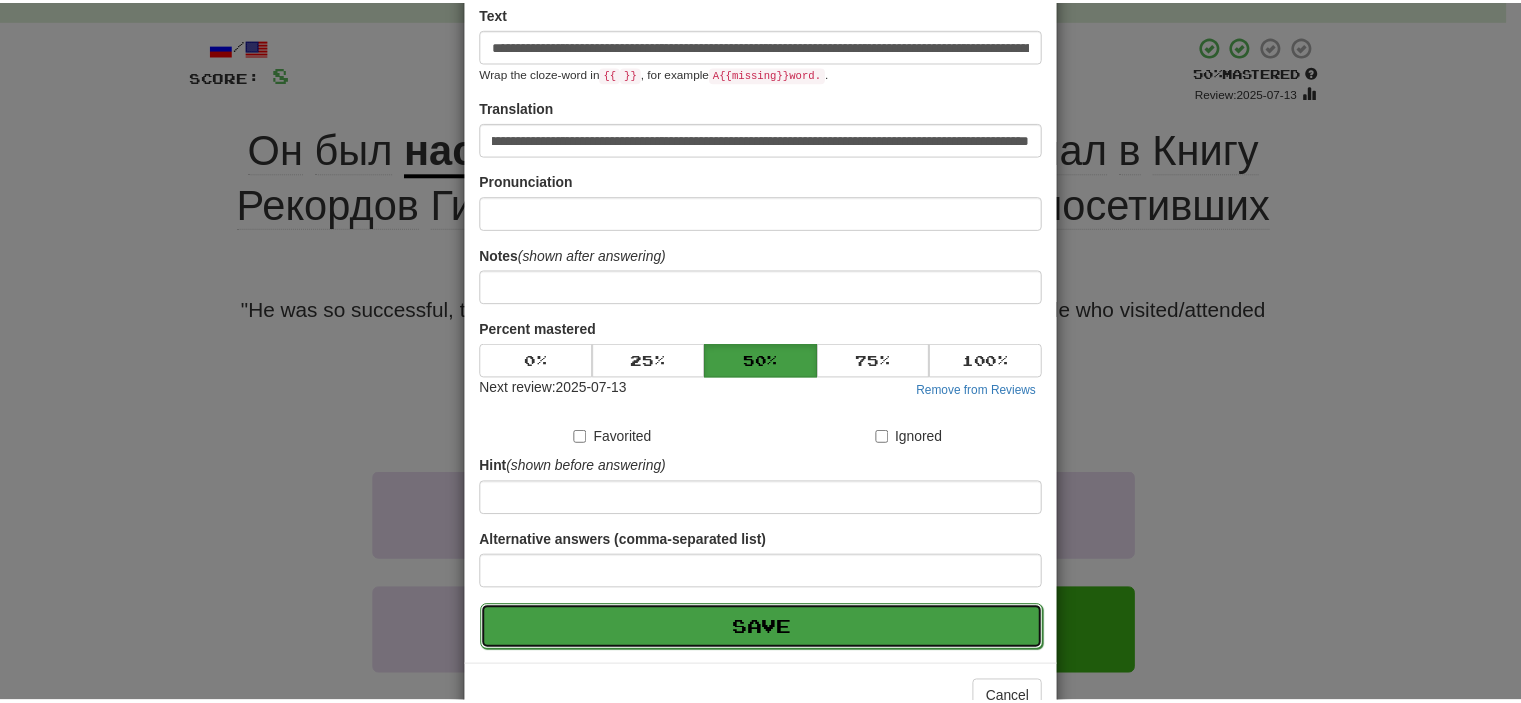 scroll, scrollTop: 0, scrollLeft: 0, axis: both 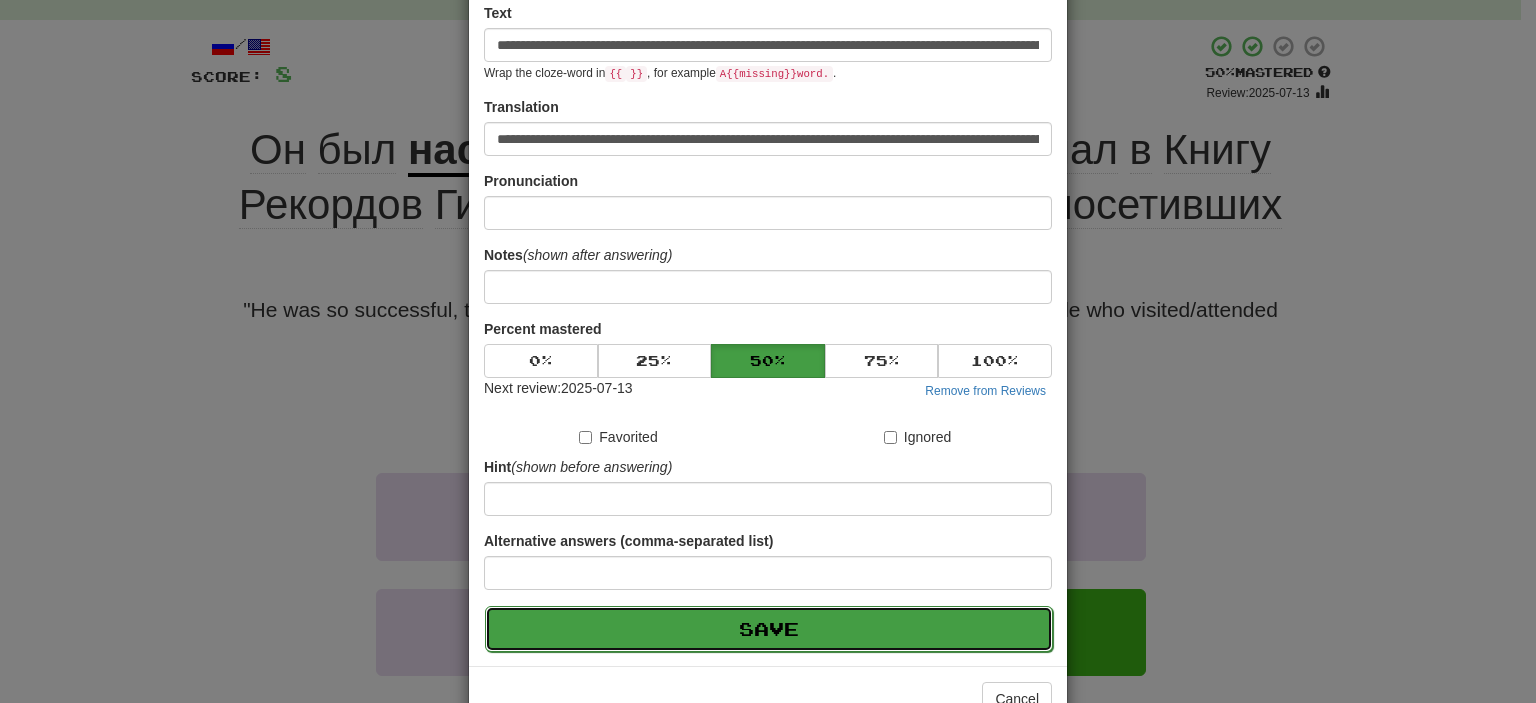 click on "Save" at bounding box center (769, 629) 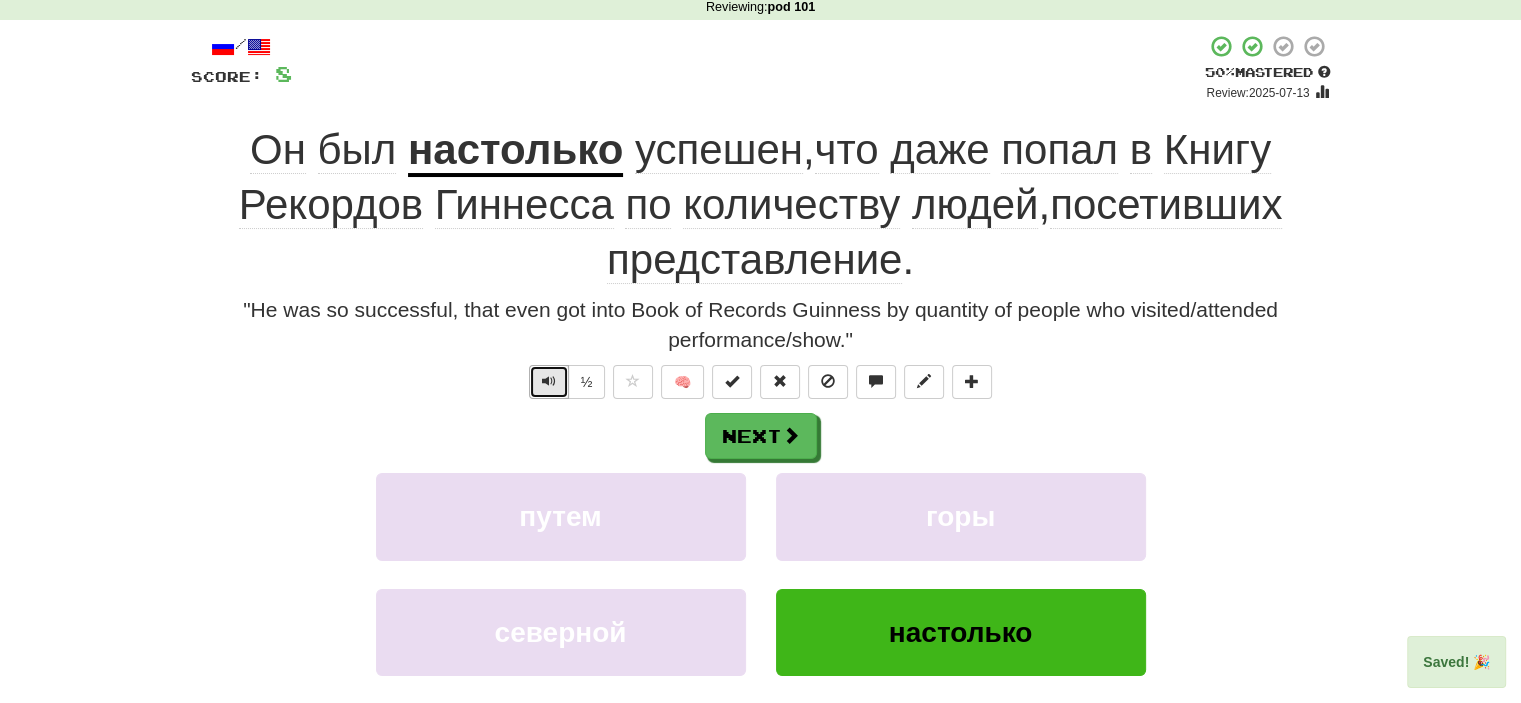 click at bounding box center (549, 382) 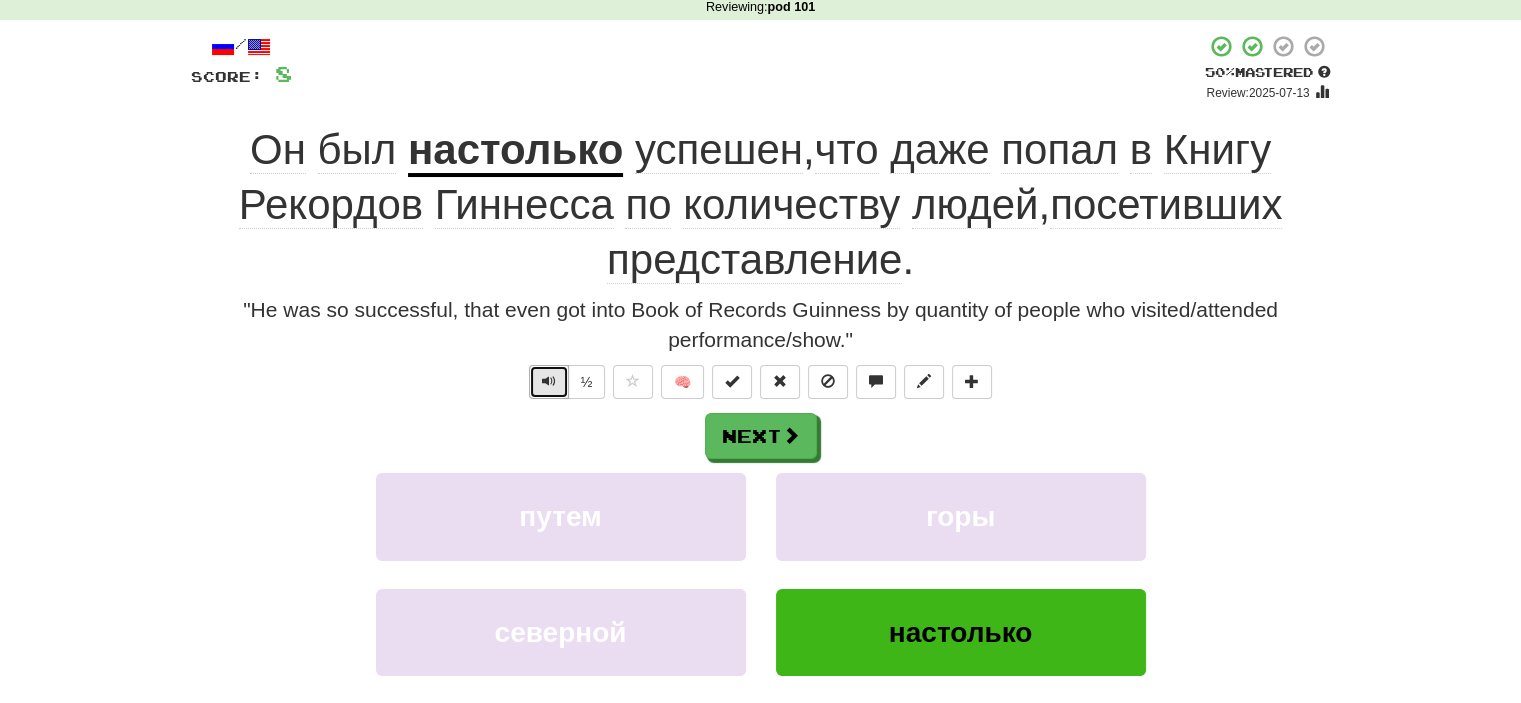 click at bounding box center (549, 381) 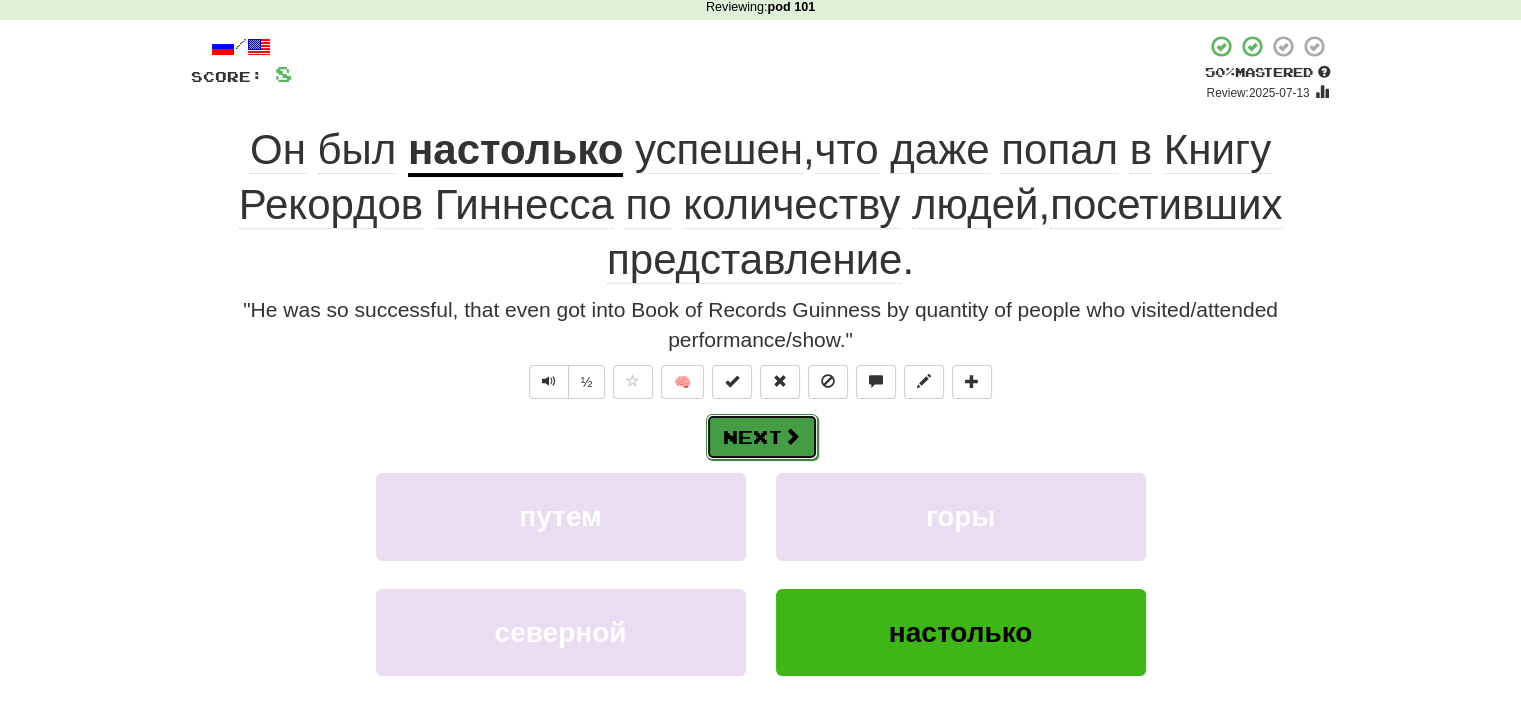 click on "Next" at bounding box center [762, 437] 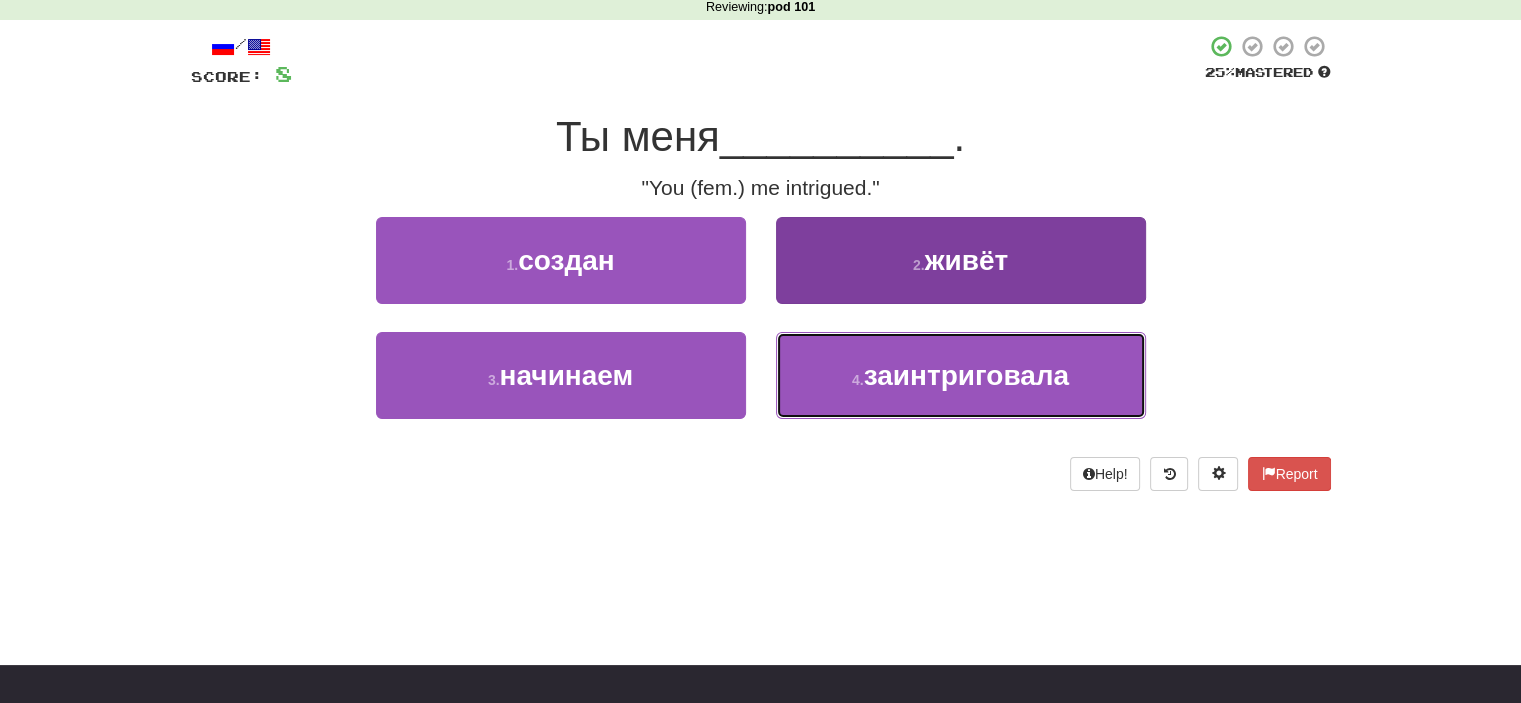 click on "4 .  заинтриговала" at bounding box center (961, 375) 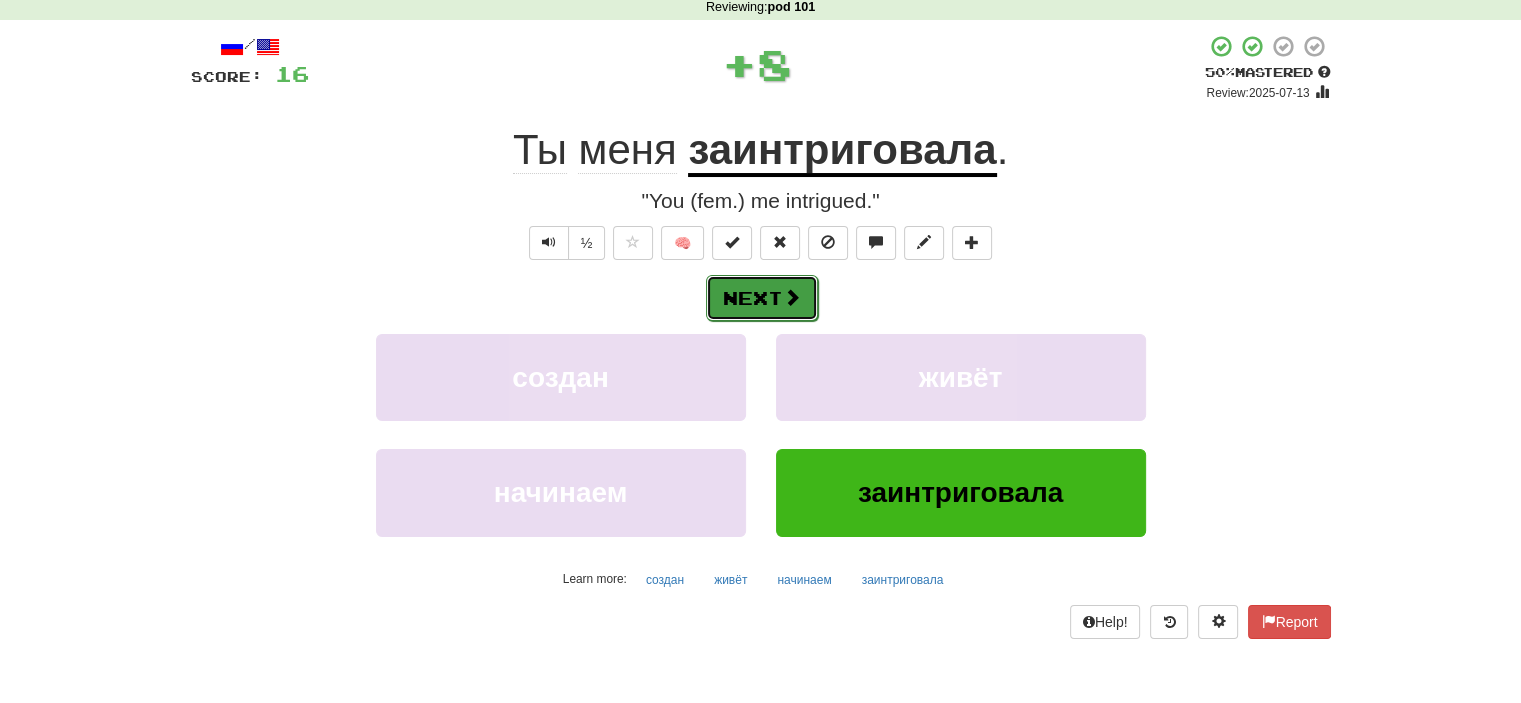 click on "Next" at bounding box center [762, 298] 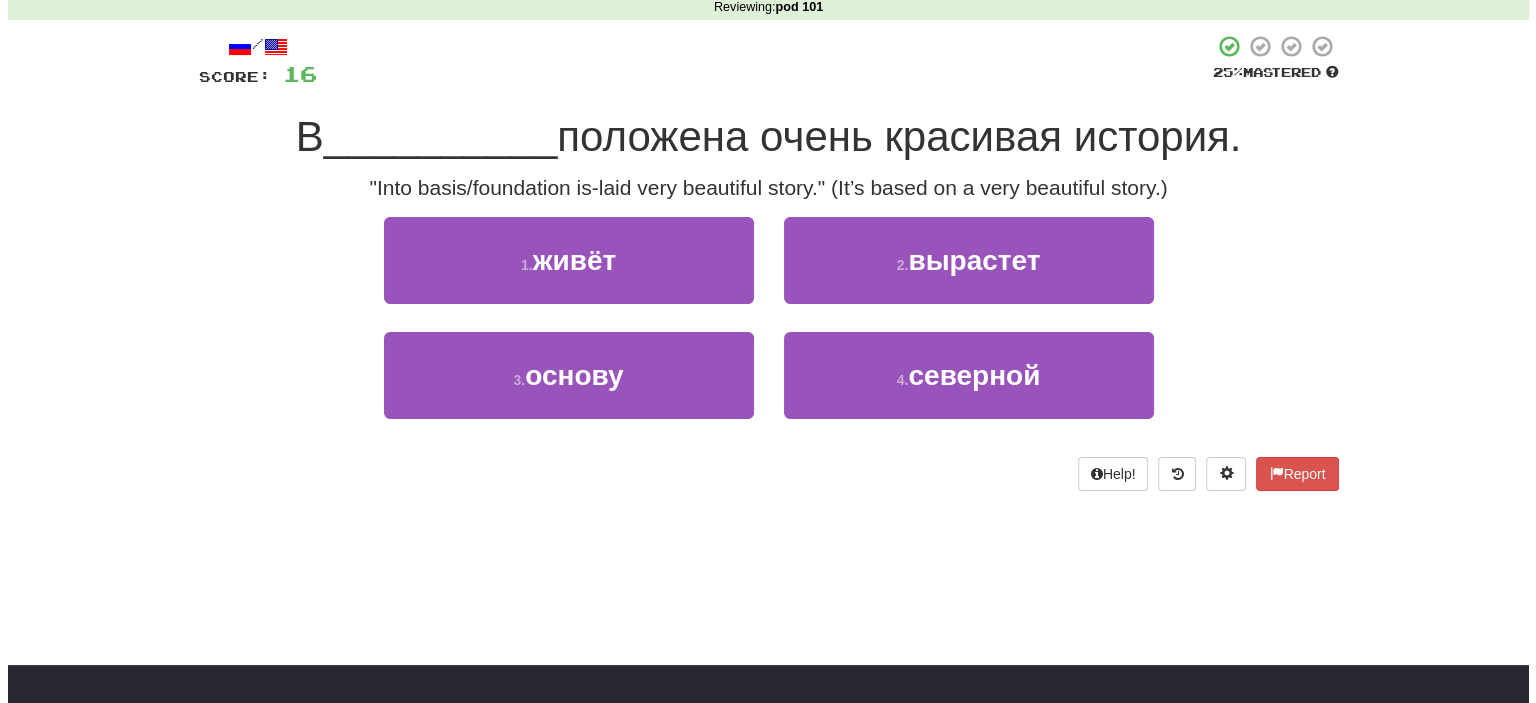 scroll, scrollTop: 0, scrollLeft: 0, axis: both 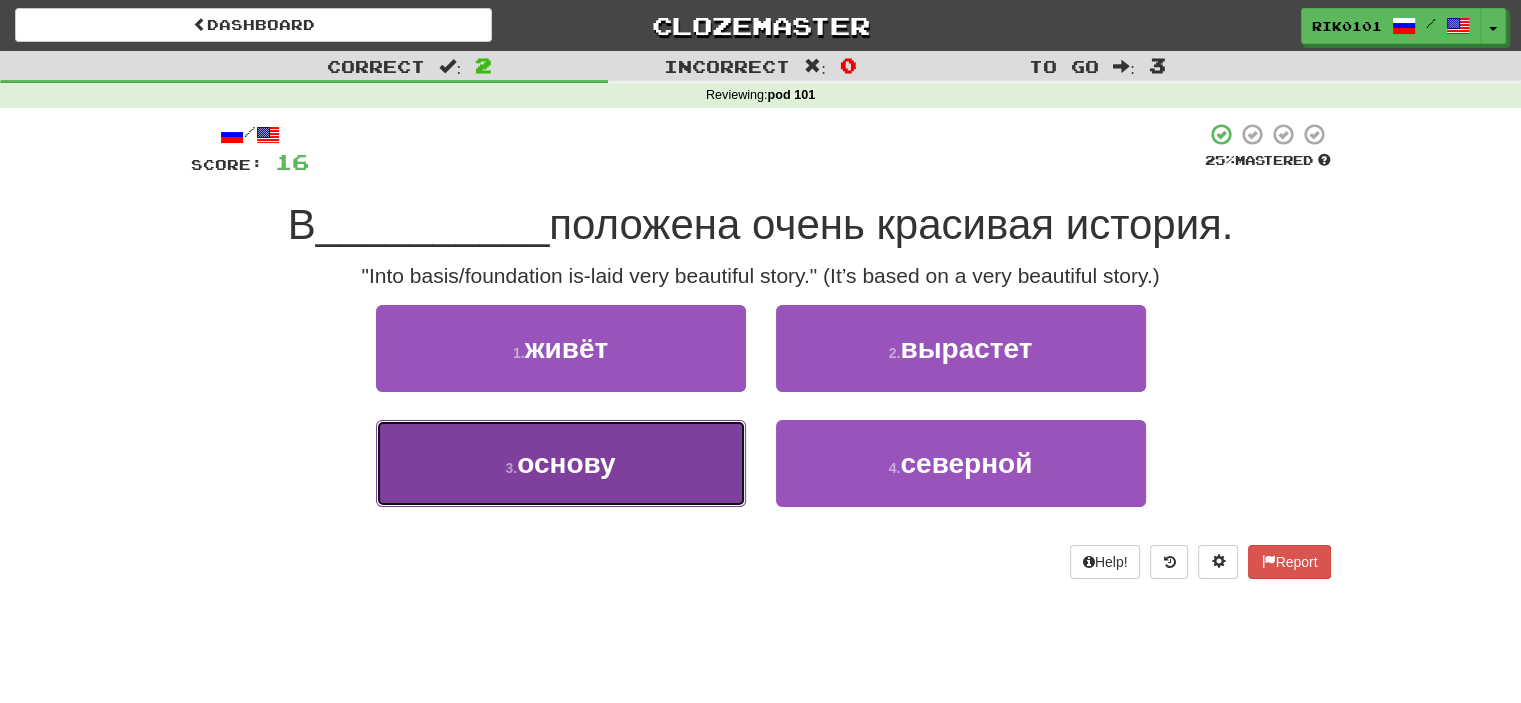 click on "основу" at bounding box center (566, 463) 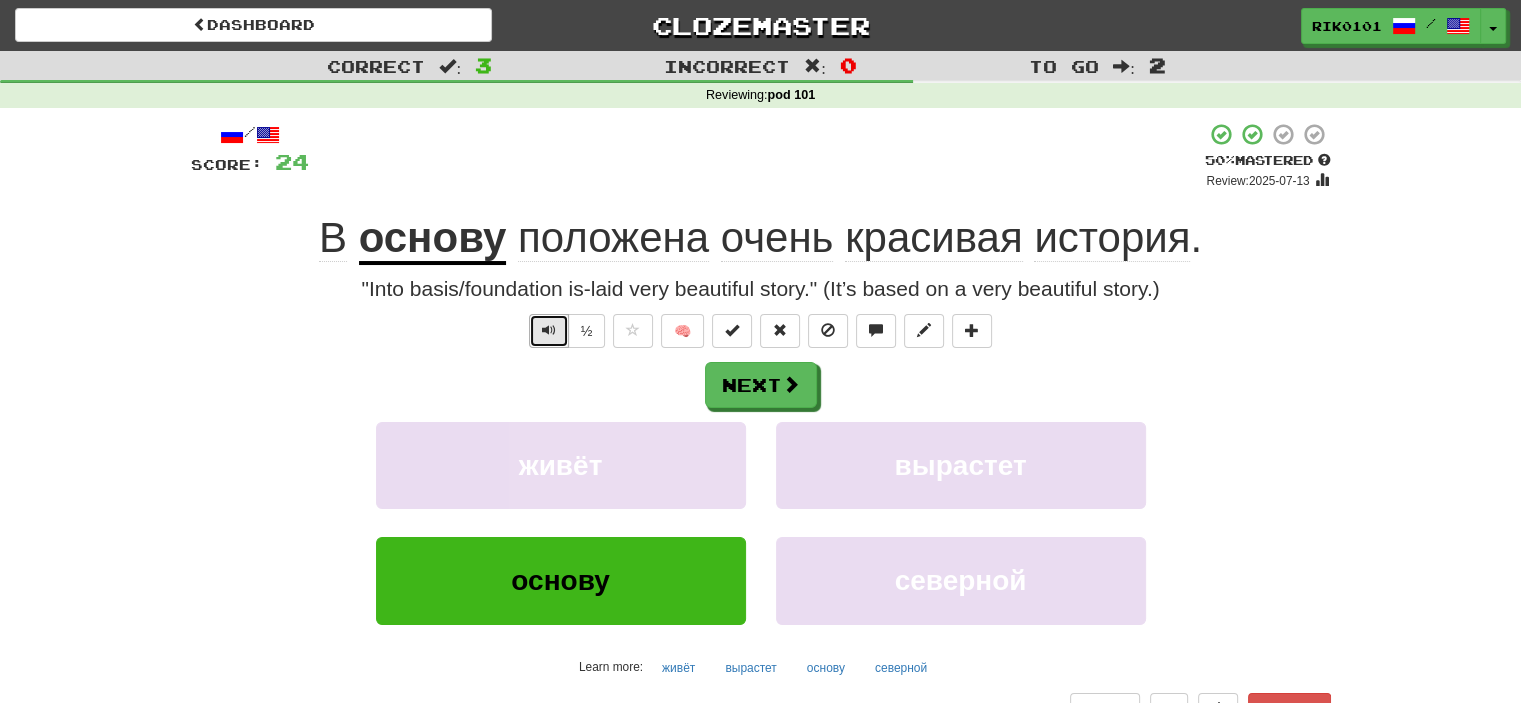 click at bounding box center [549, 331] 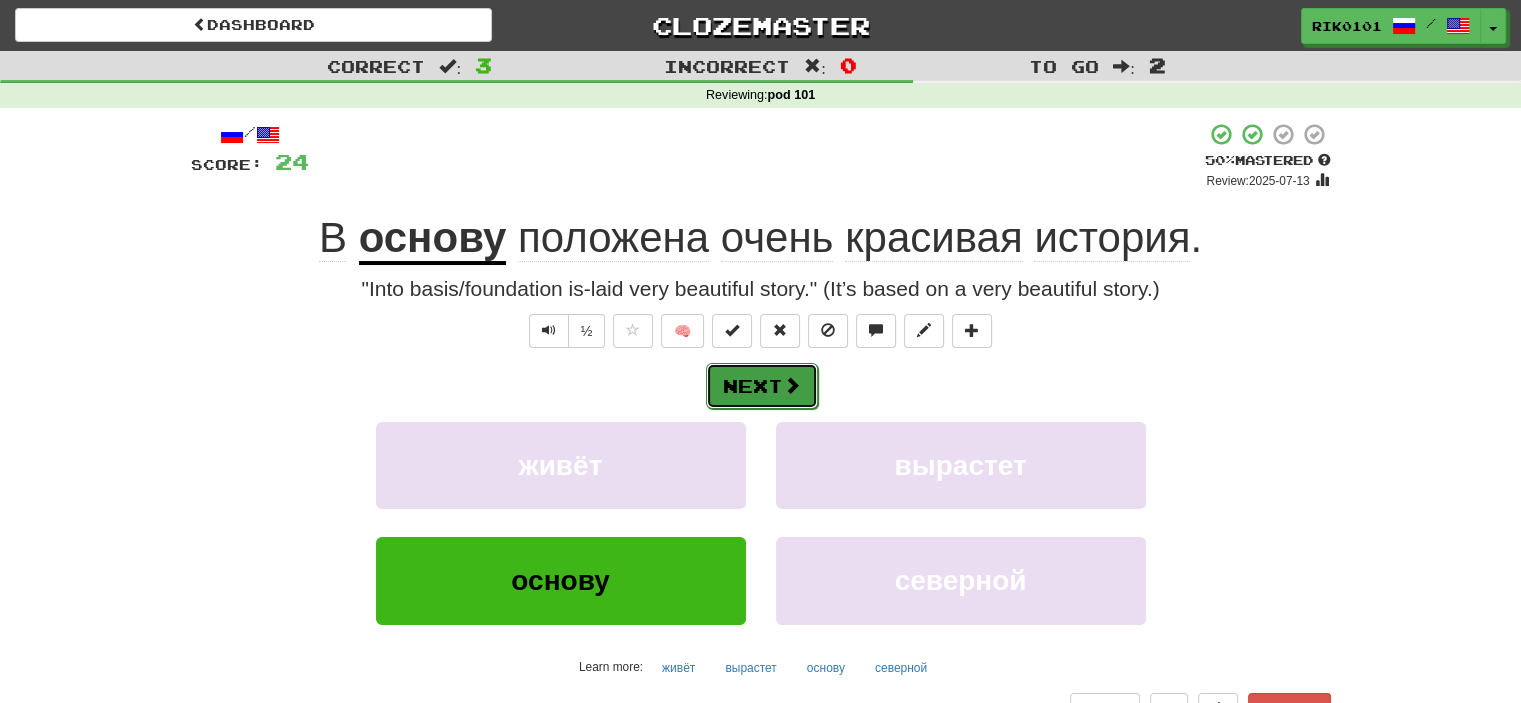 click on "Next" at bounding box center (762, 386) 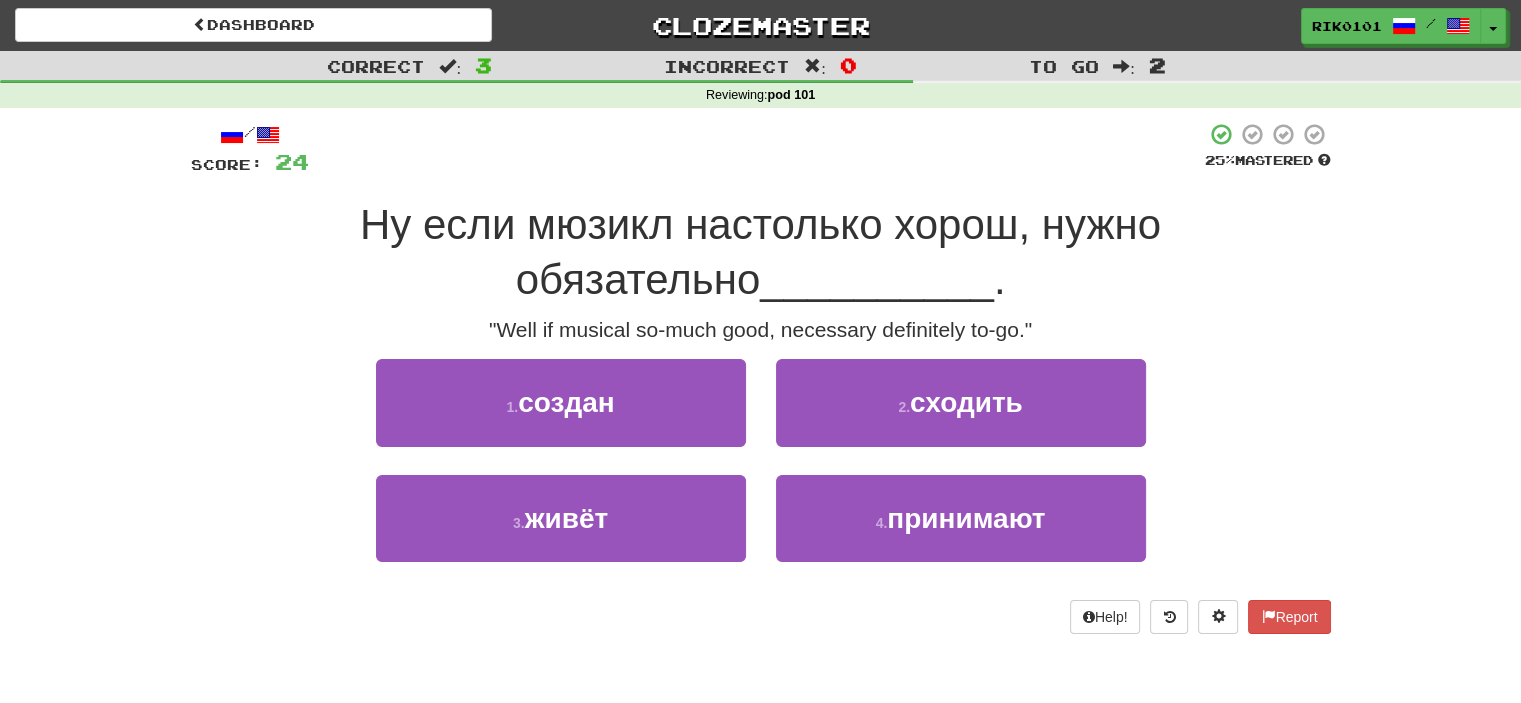 click on "Ну если мюзикл настолько хорош, нужно обязательно" at bounding box center [760, 252] 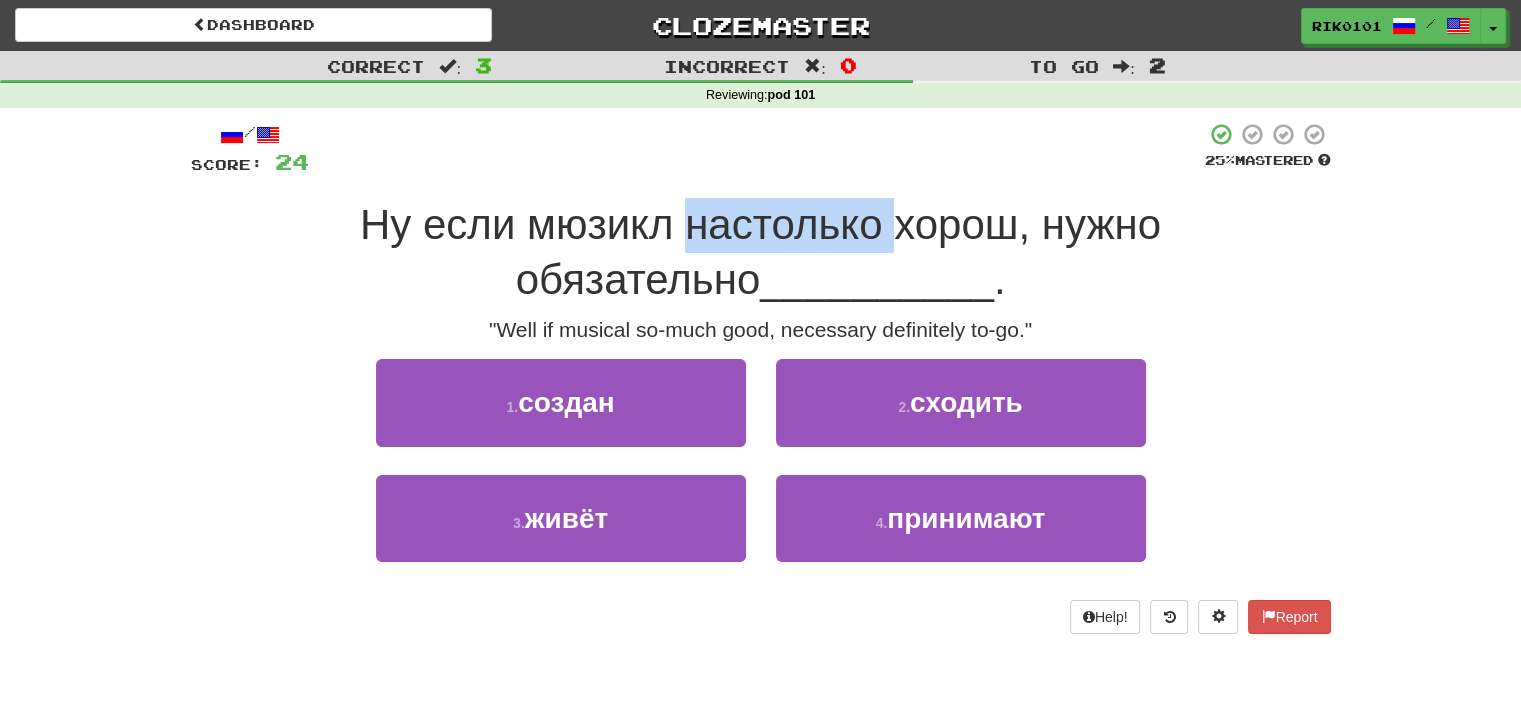 click on "Ну если мюзикл настолько хорош, нужно обязательно" at bounding box center [760, 252] 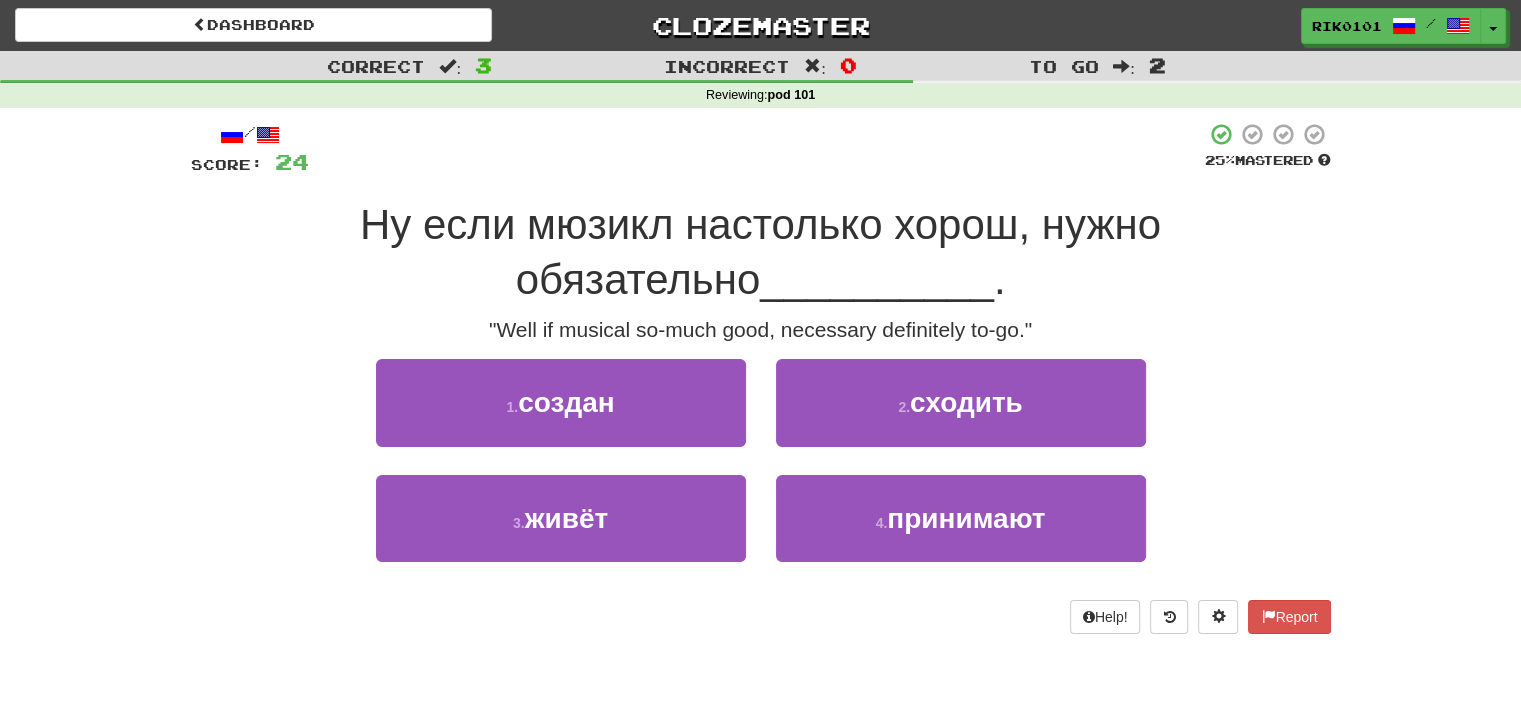 click at bounding box center (757, 149) 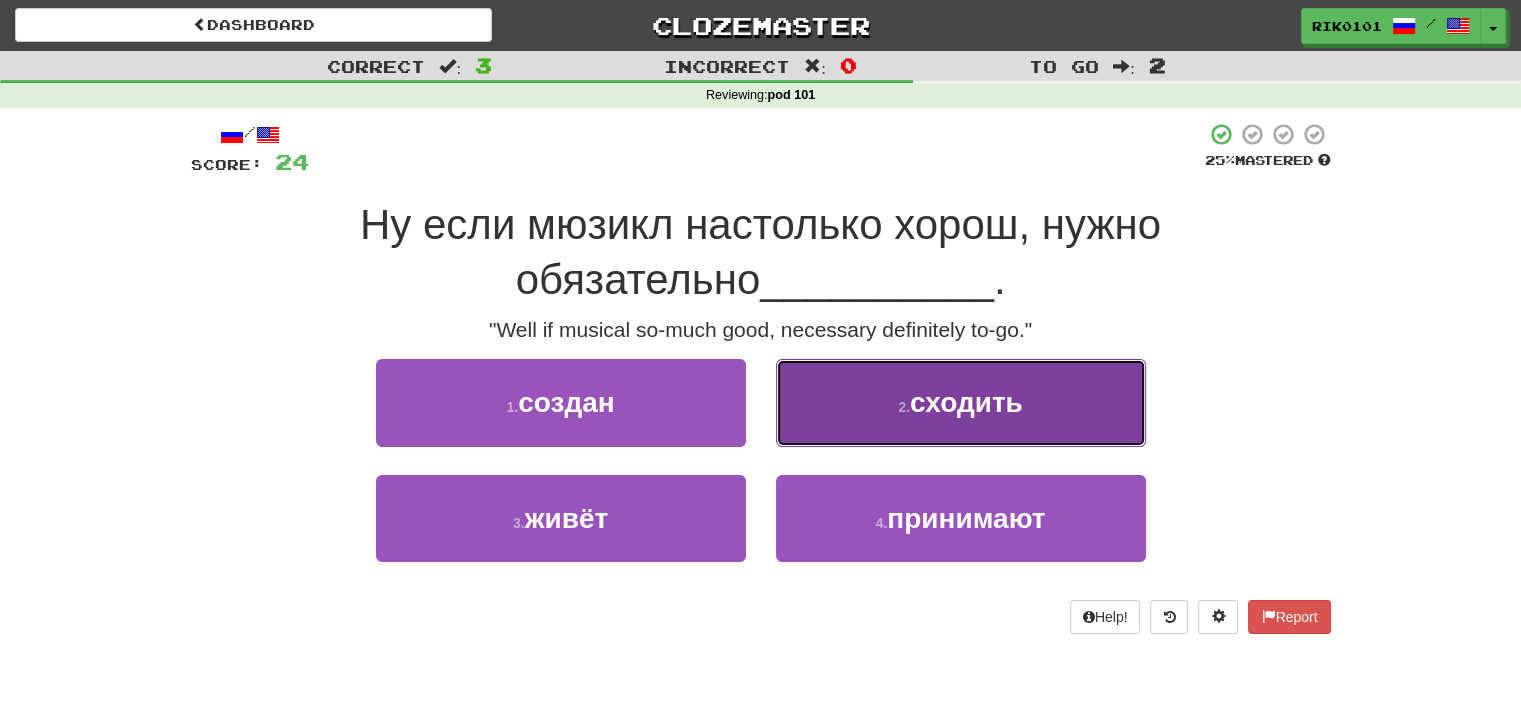click on "2 ." at bounding box center (904, 407) 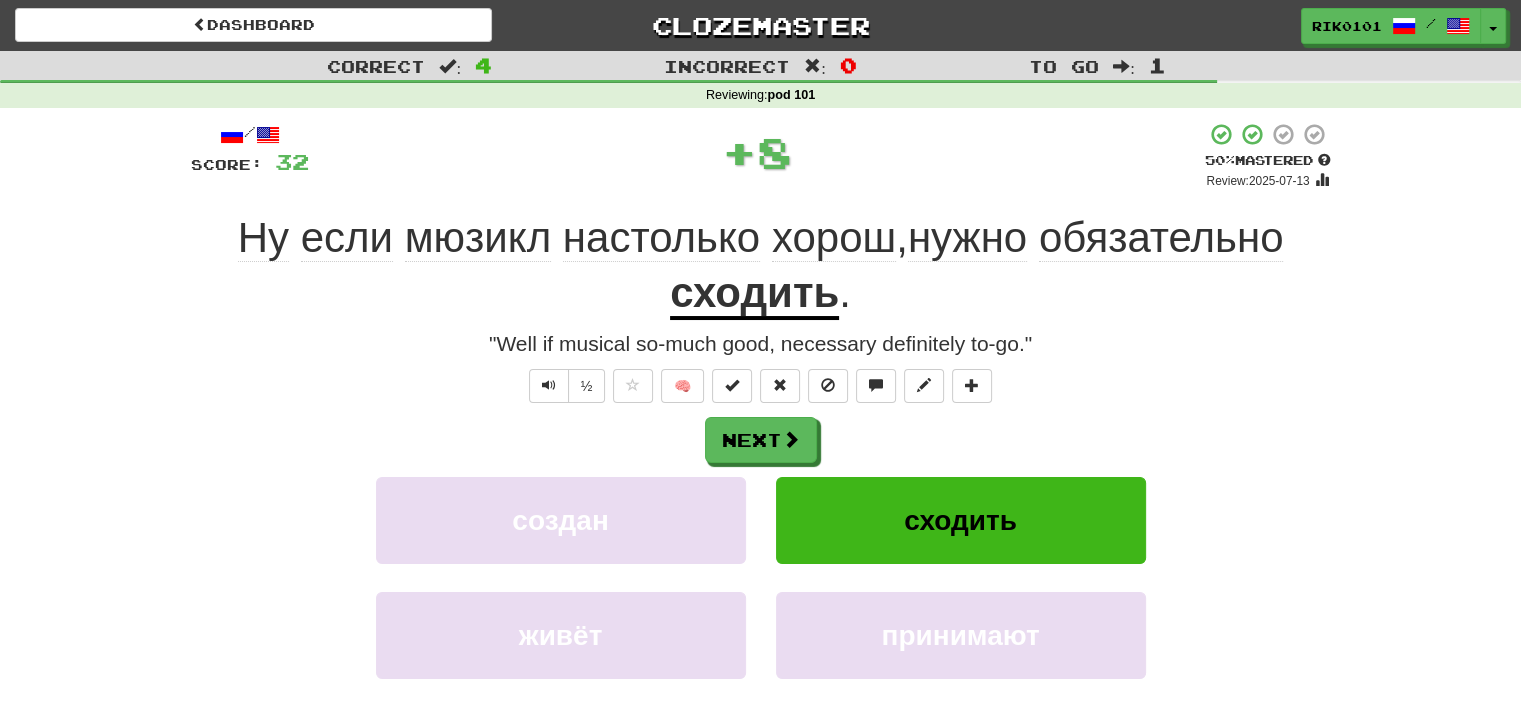 click on "настолько" 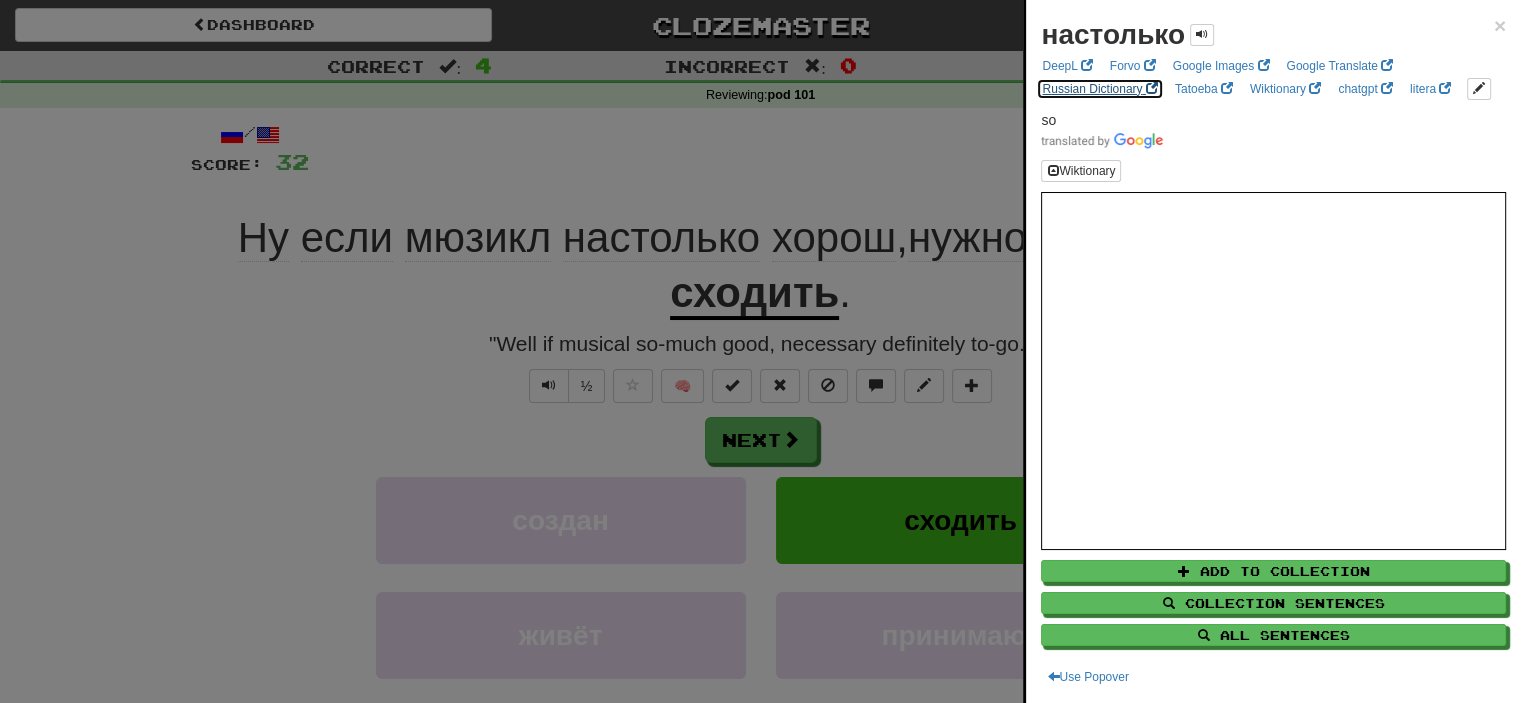 click on "Russian Dictionary" at bounding box center [1099, 89] 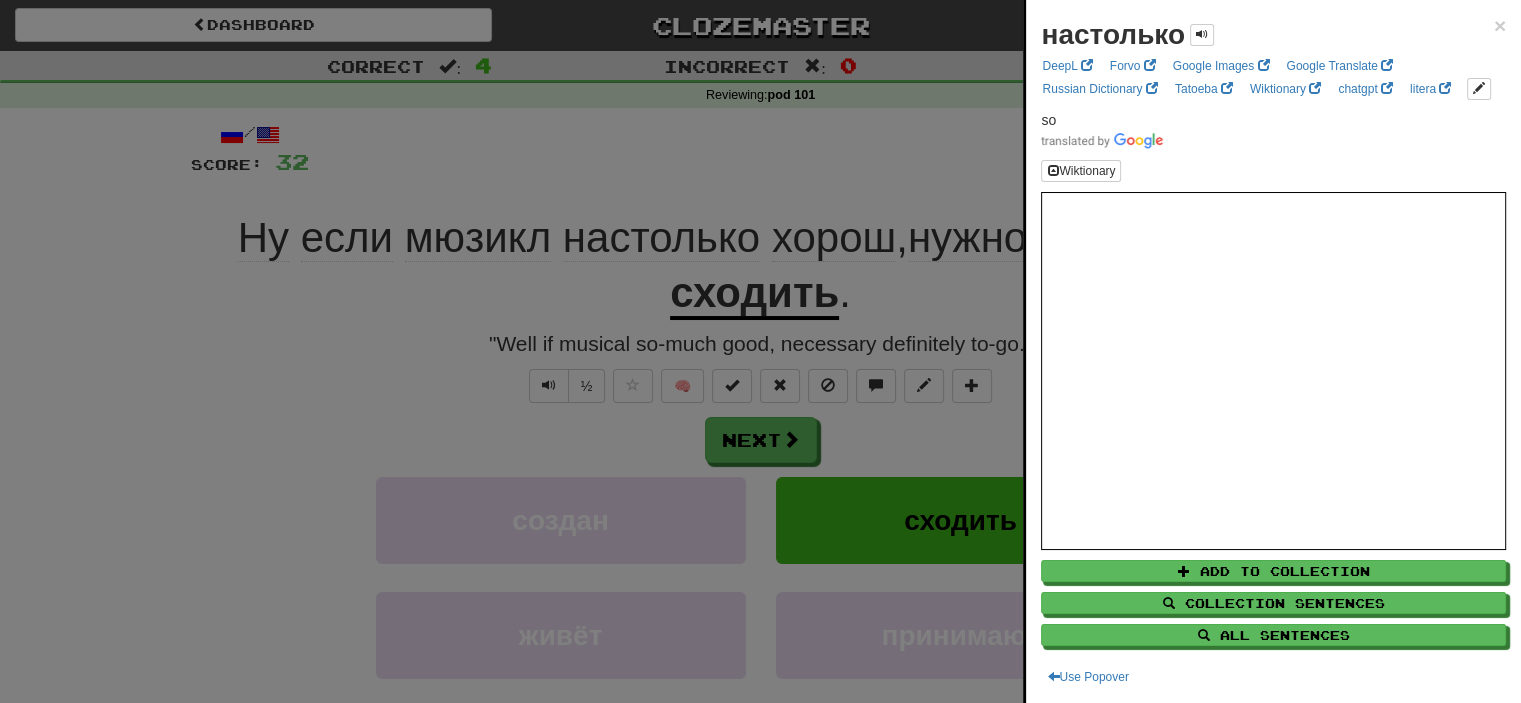 click at bounding box center [760, 351] 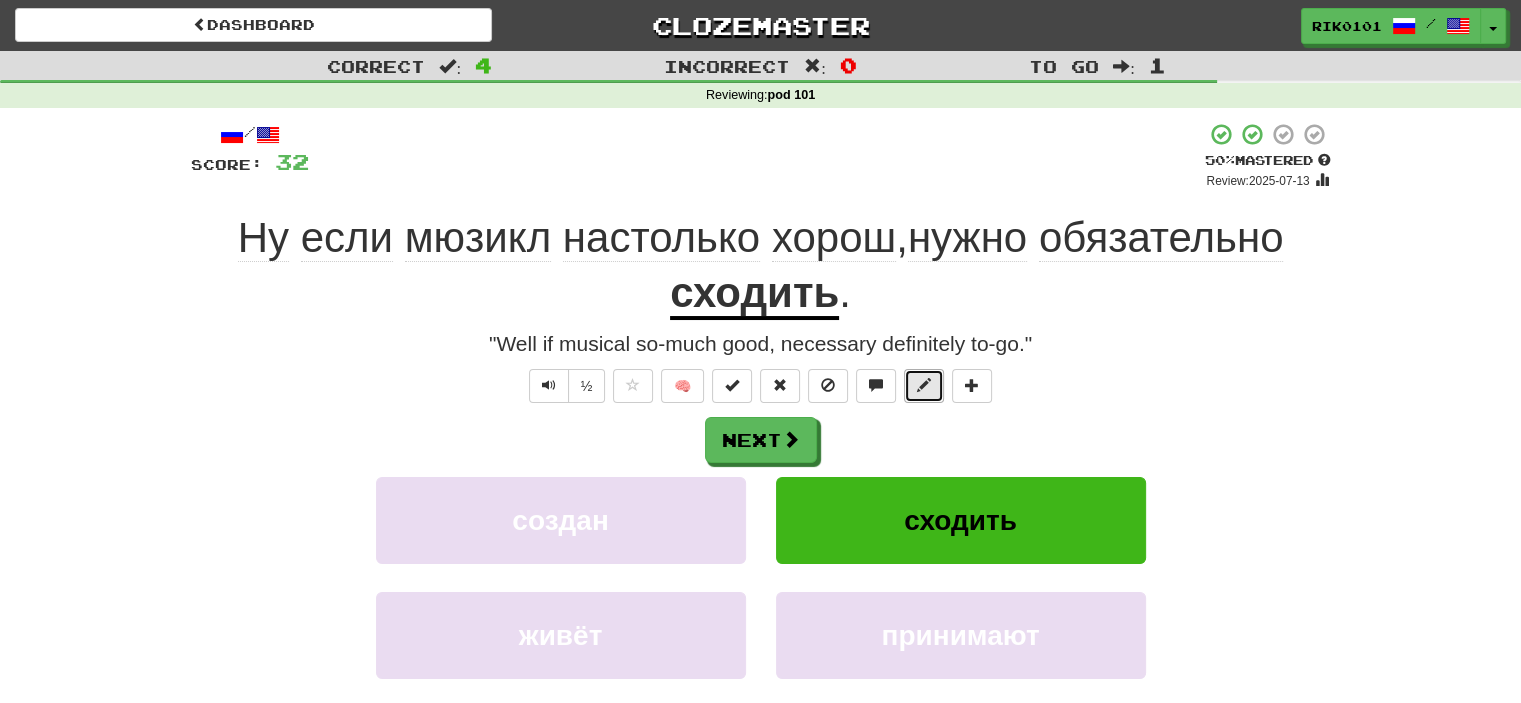 click at bounding box center (924, 385) 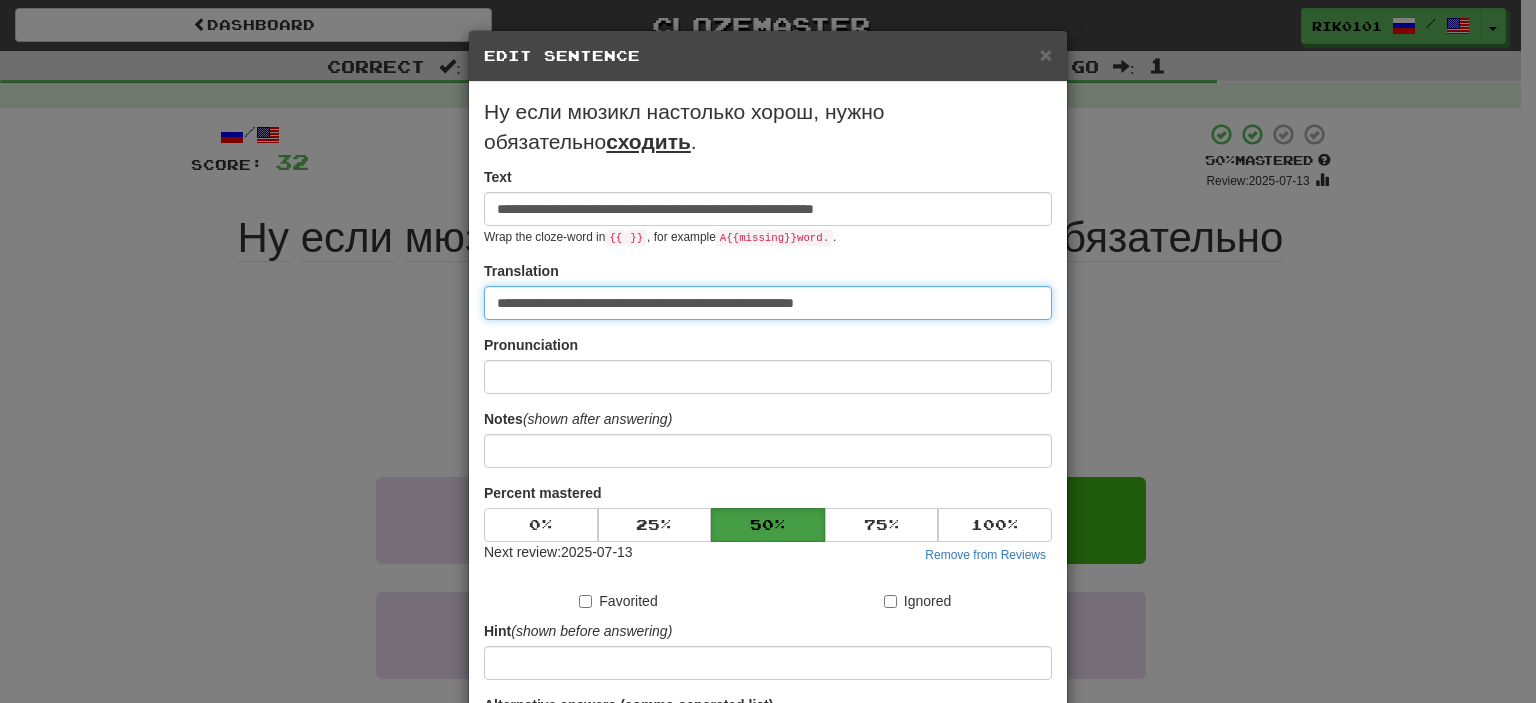click on "**********" at bounding box center [768, 303] 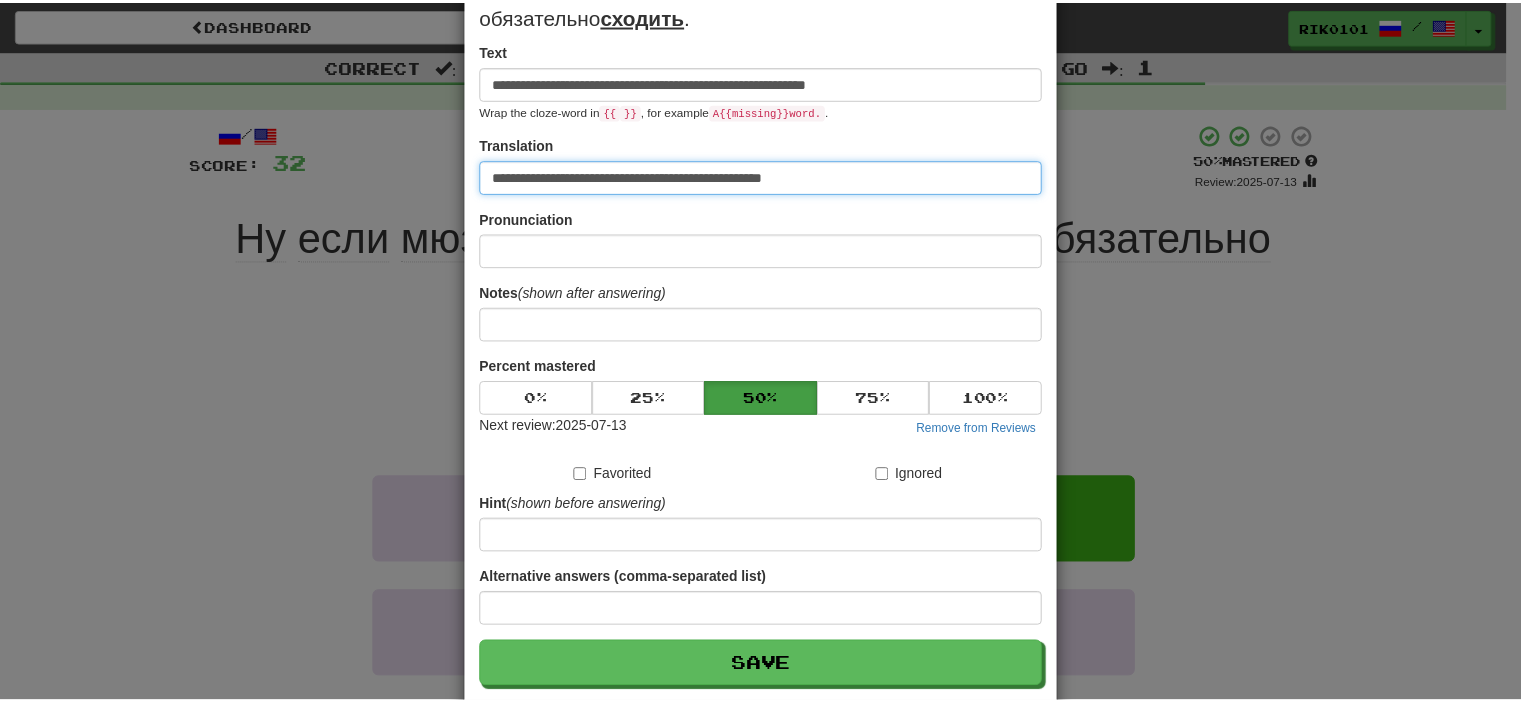 scroll, scrollTop: 174, scrollLeft: 0, axis: vertical 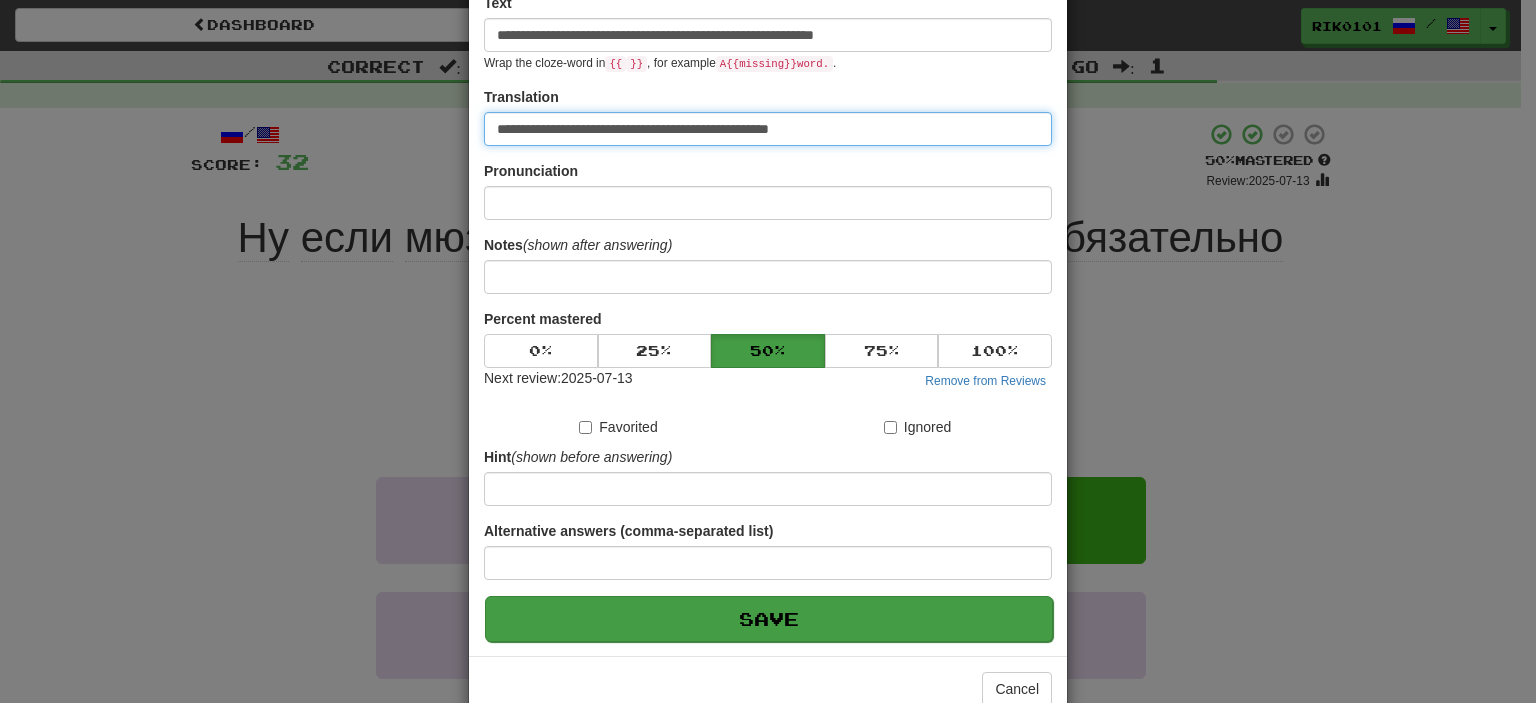 type on "**********" 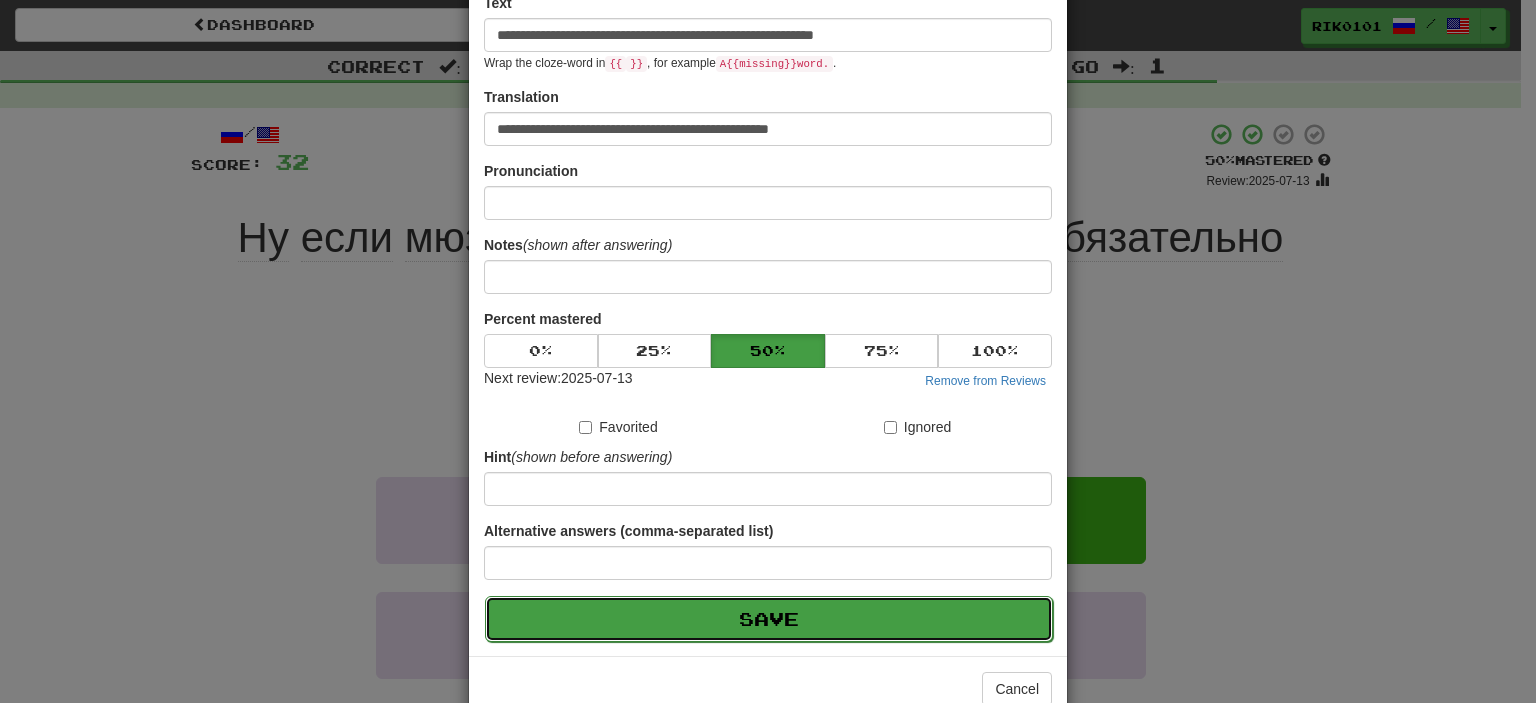 click on "Save" at bounding box center (769, 619) 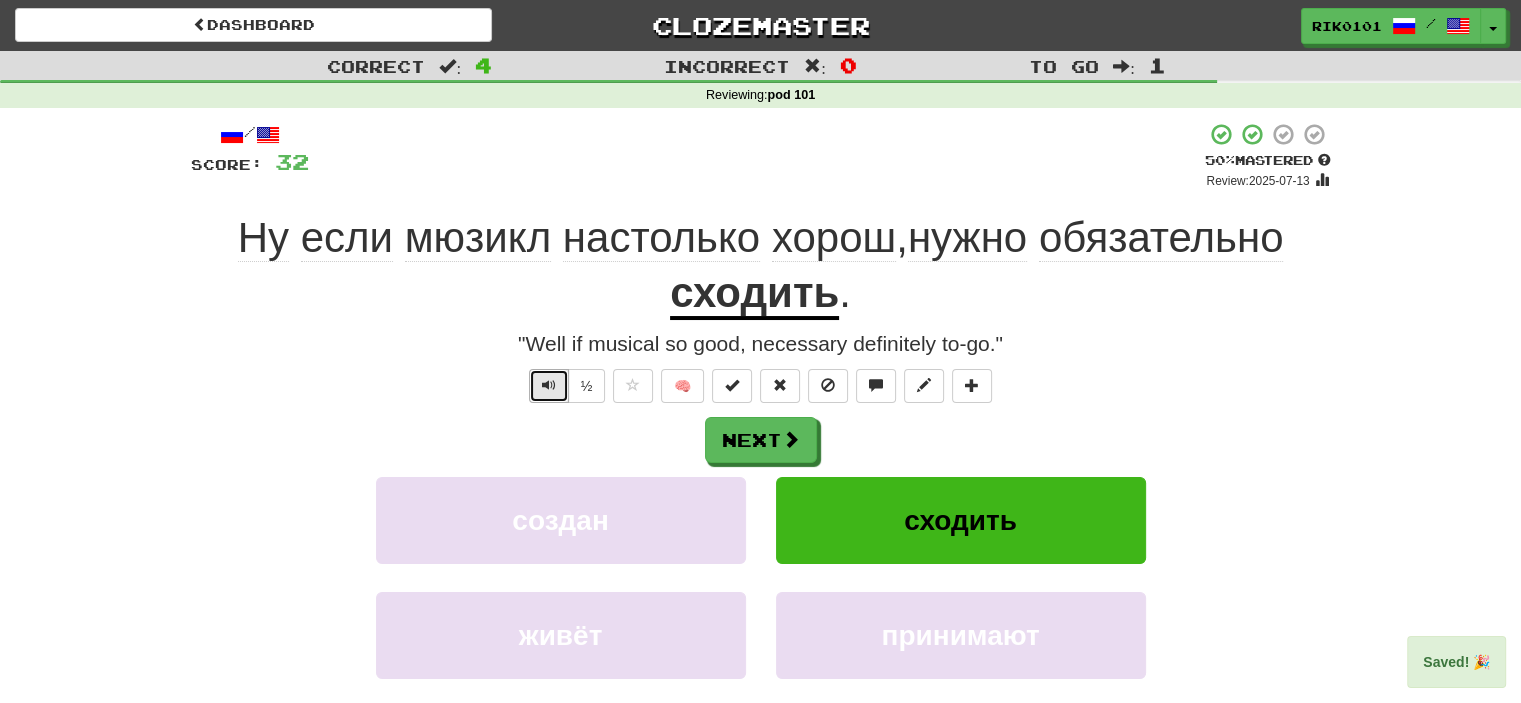 click at bounding box center [549, 386] 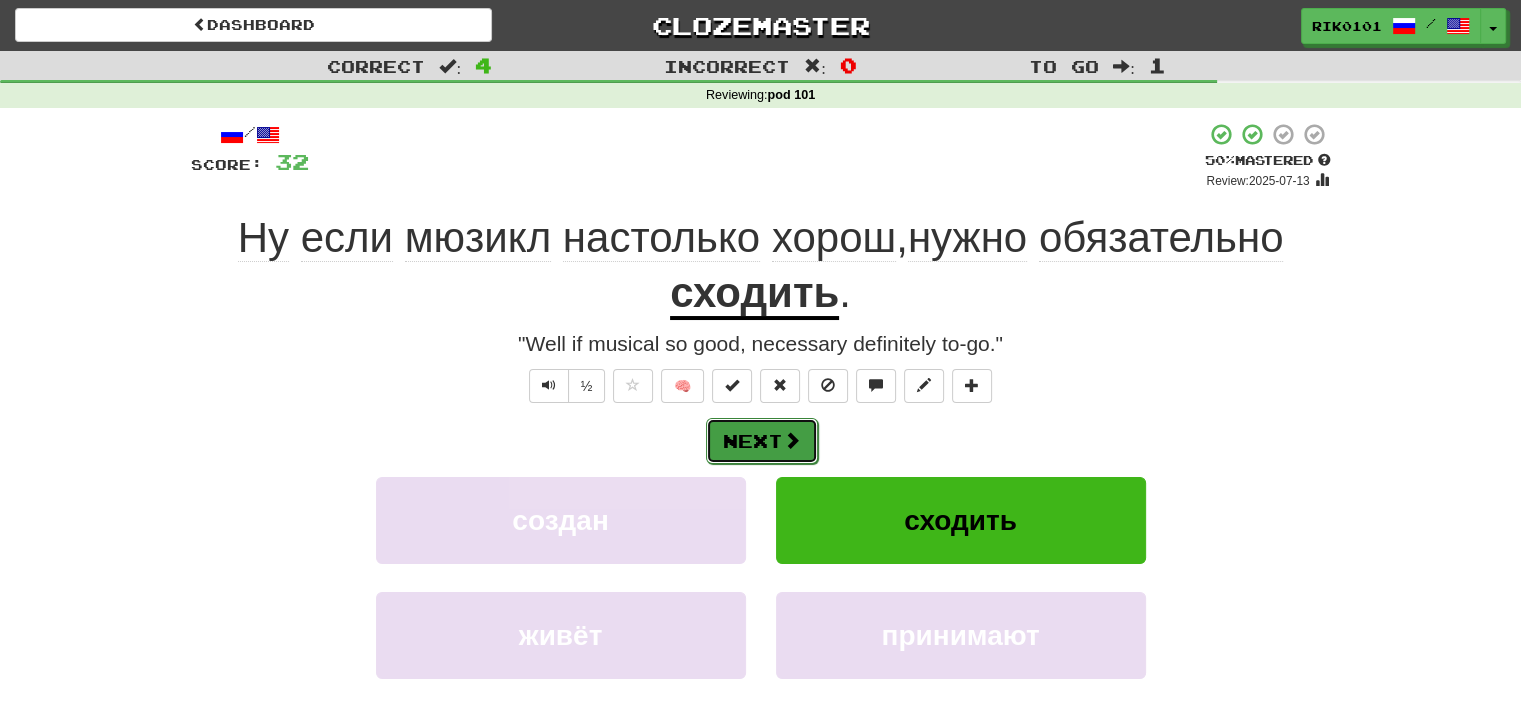 click at bounding box center [792, 440] 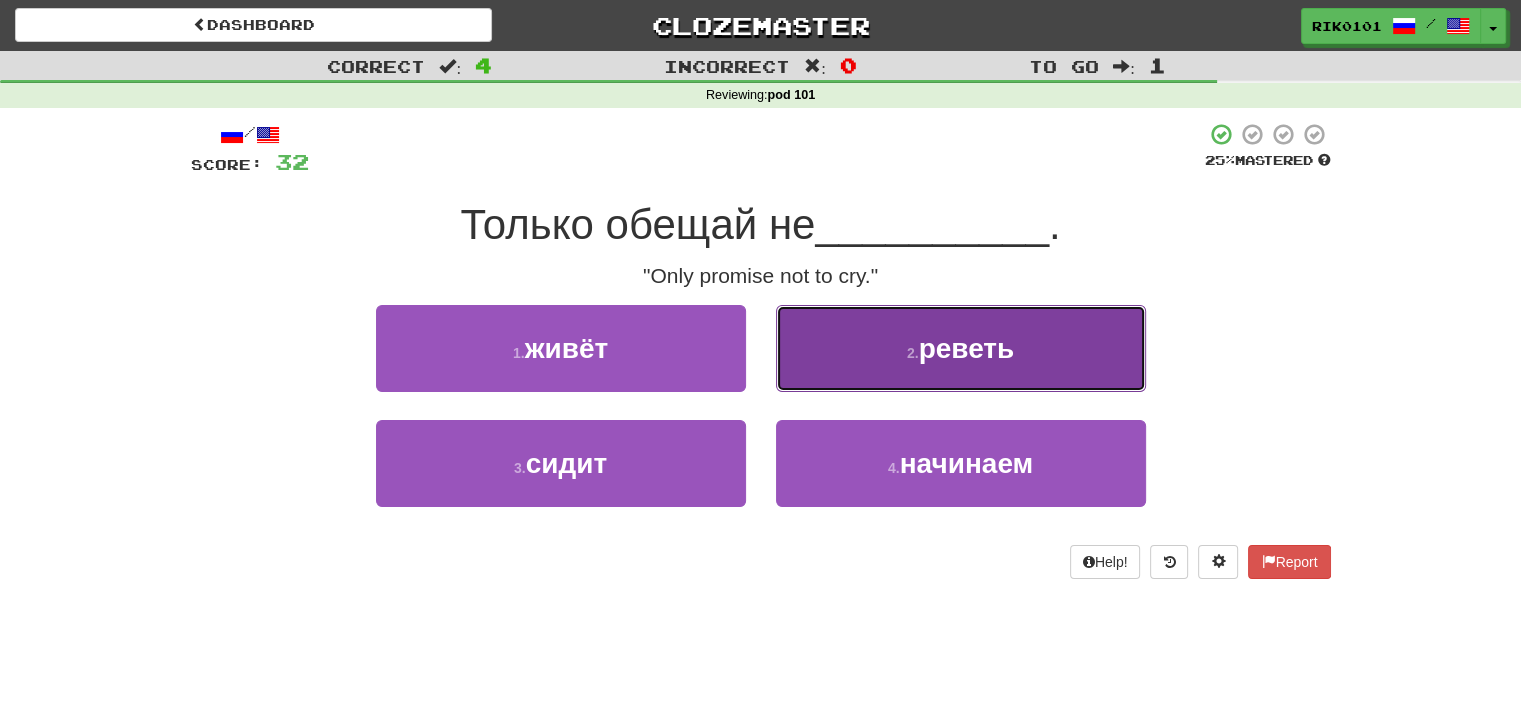 click on "2 .  реветь" at bounding box center [961, 348] 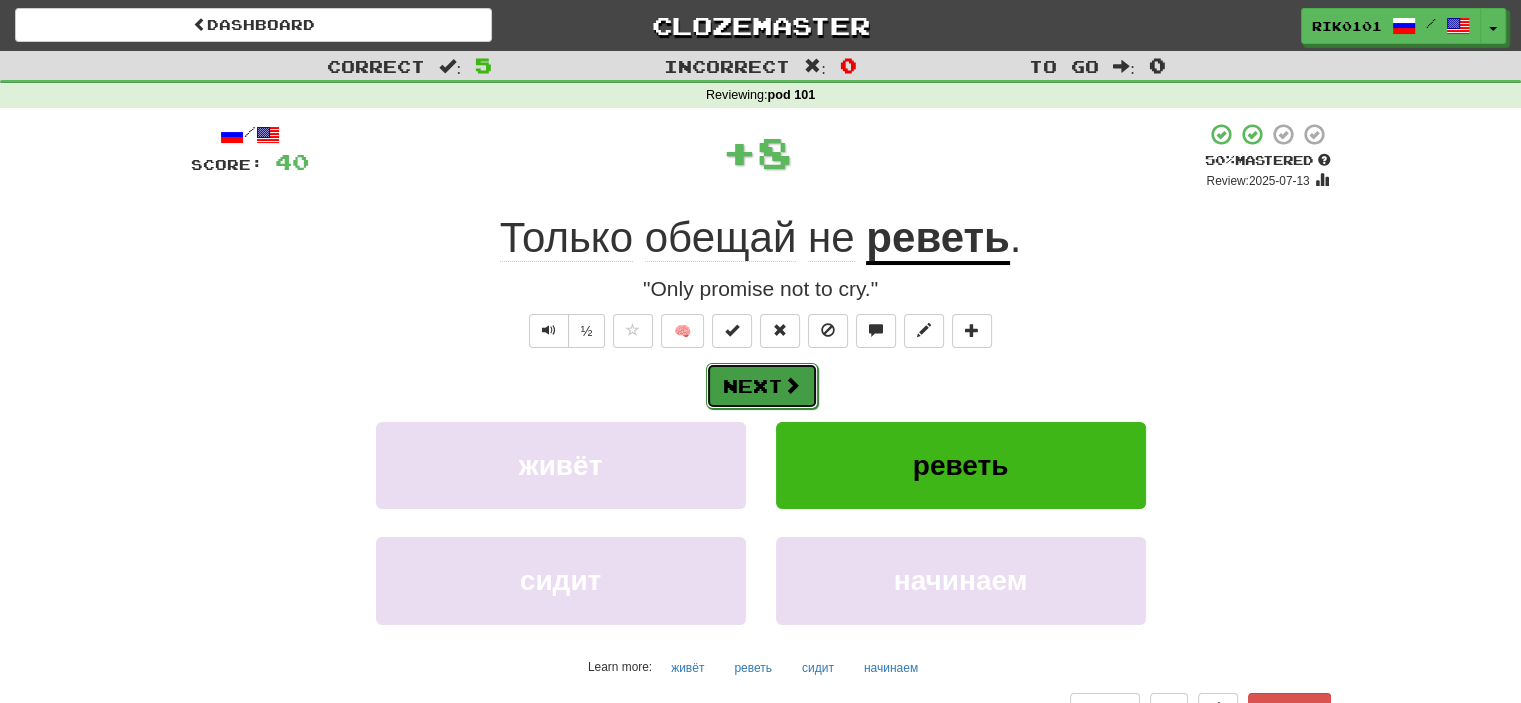 click at bounding box center [792, 385] 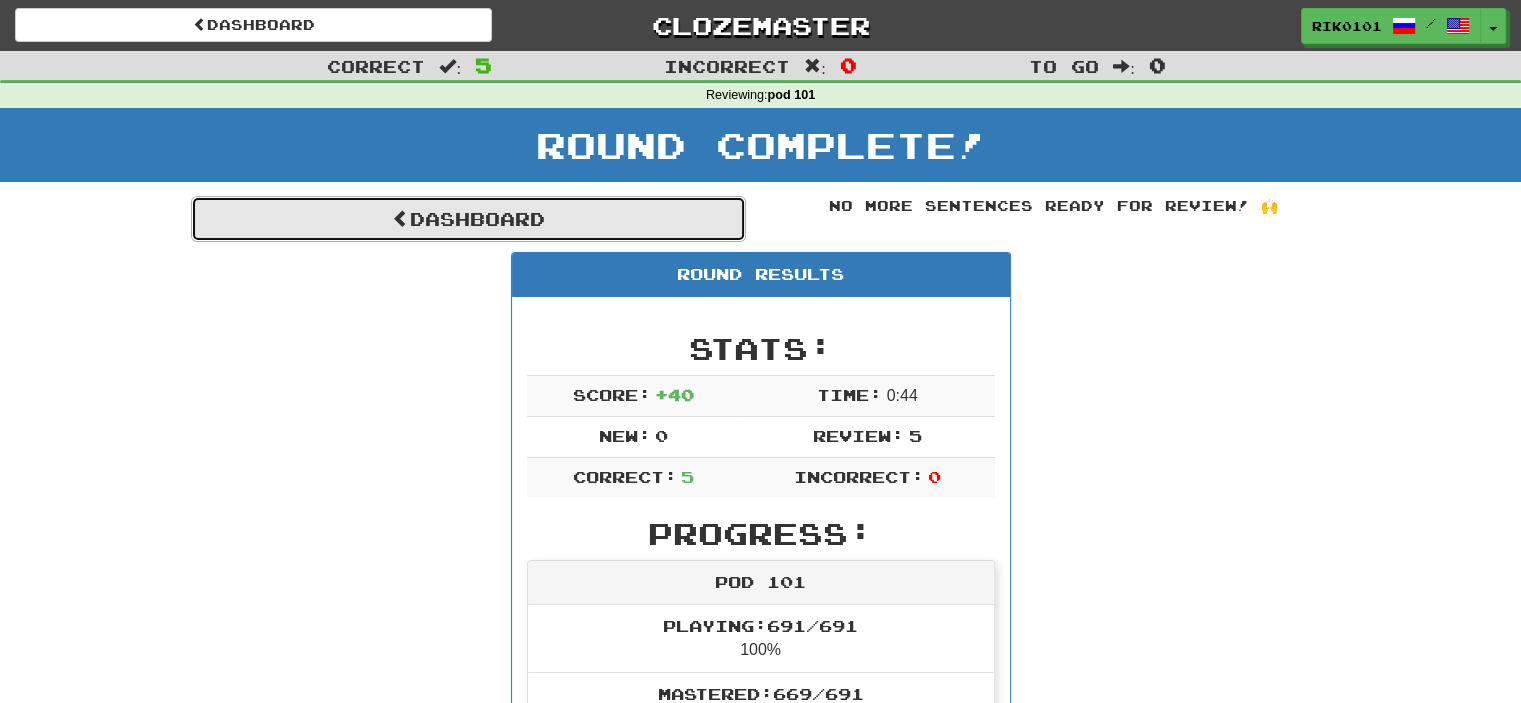 click on "Dashboard" at bounding box center [468, 219] 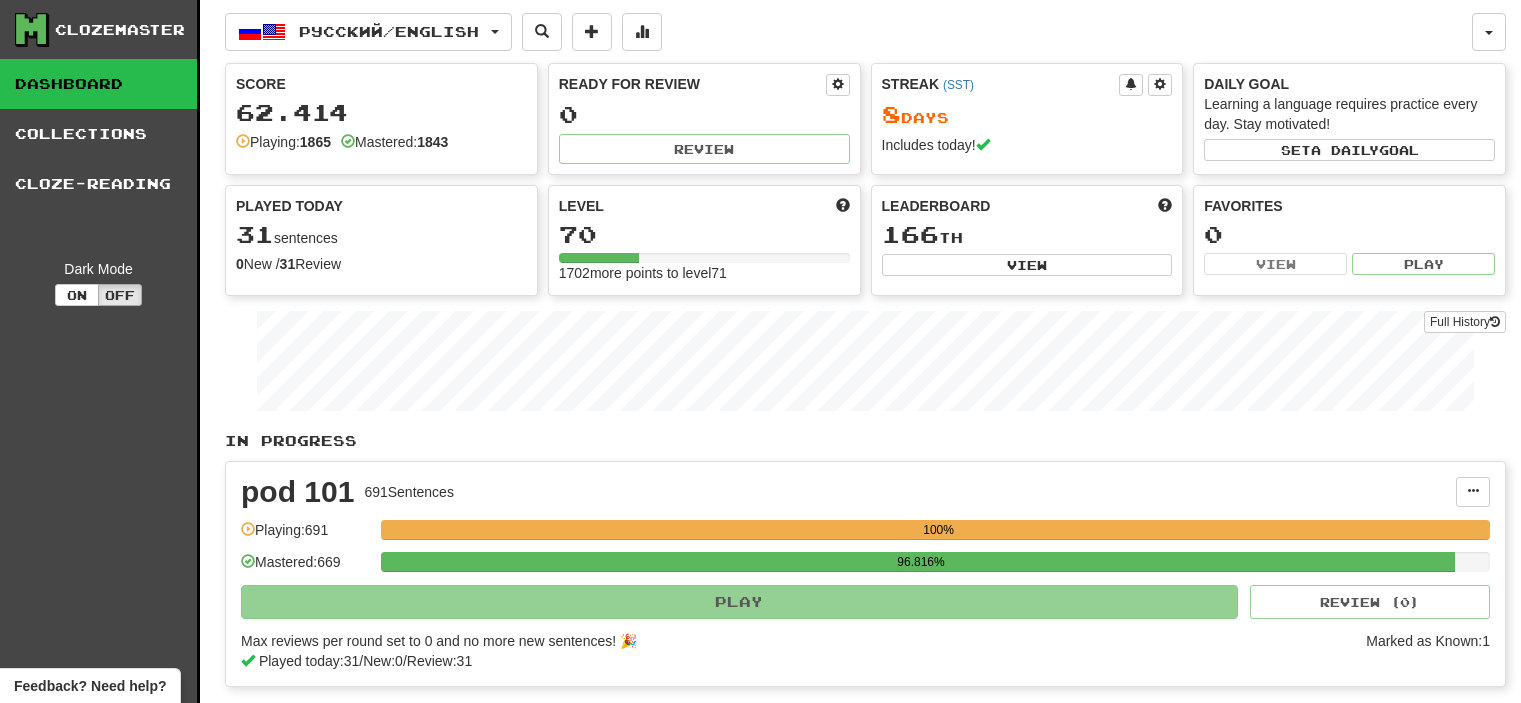 scroll, scrollTop: 0, scrollLeft: 0, axis: both 